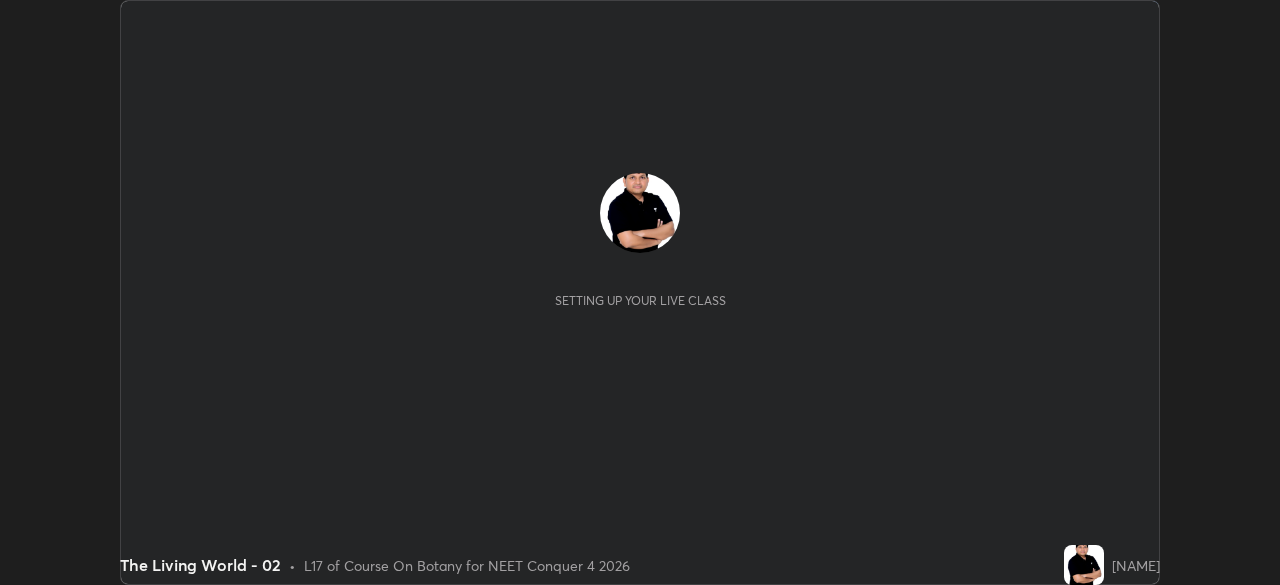 scroll, scrollTop: 0, scrollLeft: 0, axis: both 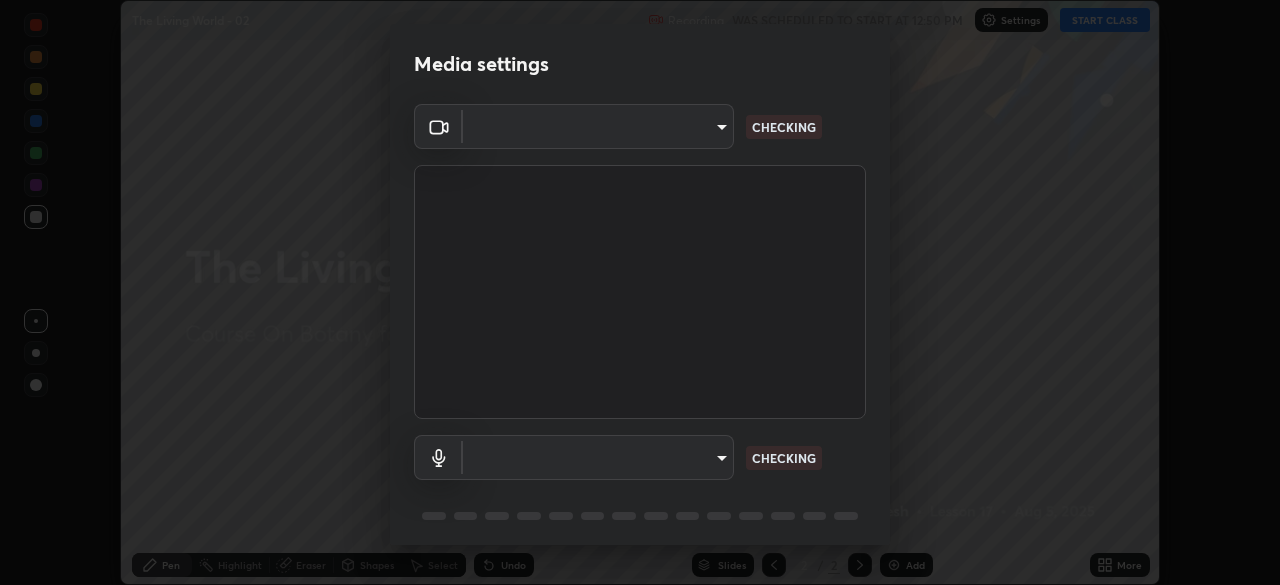 type on "c08bce05bf8d5aea718a1be68f52da0599af41aa0cc24399225b9d00f0db6711" 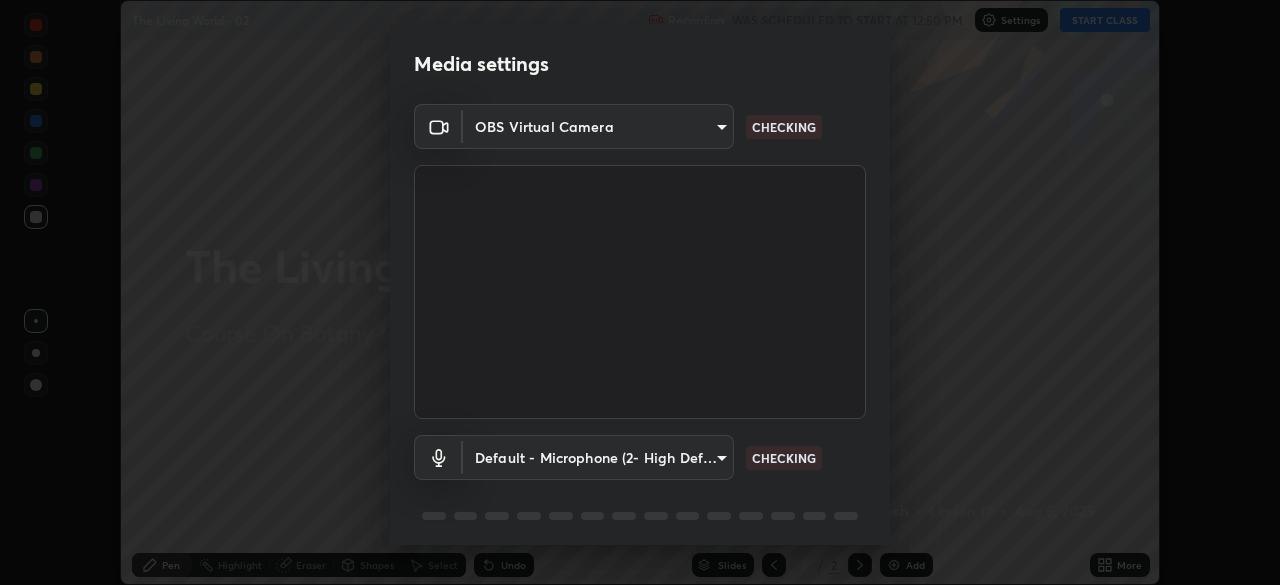 scroll, scrollTop: 71, scrollLeft: 0, axis: vertical 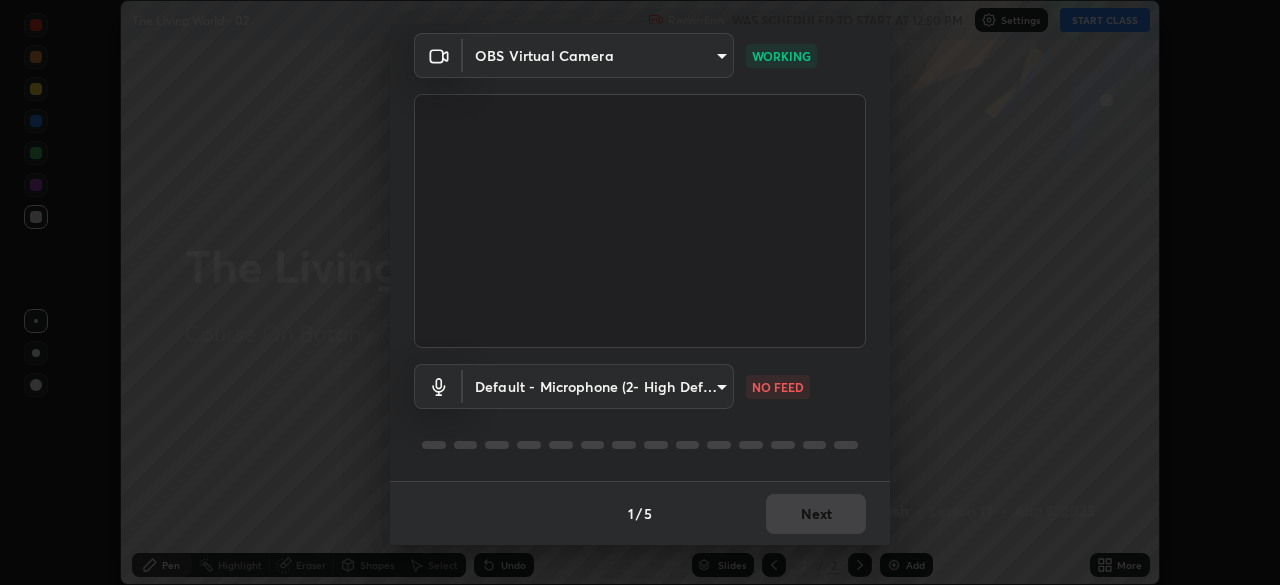 click on "Erase all The Living World - 02 Recording WAS SCHEDULED TO START AT  12:50 PM Settings START CLASS Setting up your live class The Living World - 02 • L17 of Course On Botany for NEET Conquer 4 2026 [NAME] Pen Highlight Eraser Shapes Select Undo Slides 2 / 2 Add More No doubts shared Encourage your learners to ask a doubt for better clarity Report an issue Reason for reporting Buffering Chat not working Audio - Video sync issue Educator video quality low ​ Attach an image Report Media settings OBS Virtual Camera c08bce05bf8d5aea718a1be68f52da0599af41aa0cc24399225b9d00f0db6711 WORKING Default - Microphone (2- High Definition Audio Device) default NO FEED 1 / 5 Next" at bounding box center (640, 292) 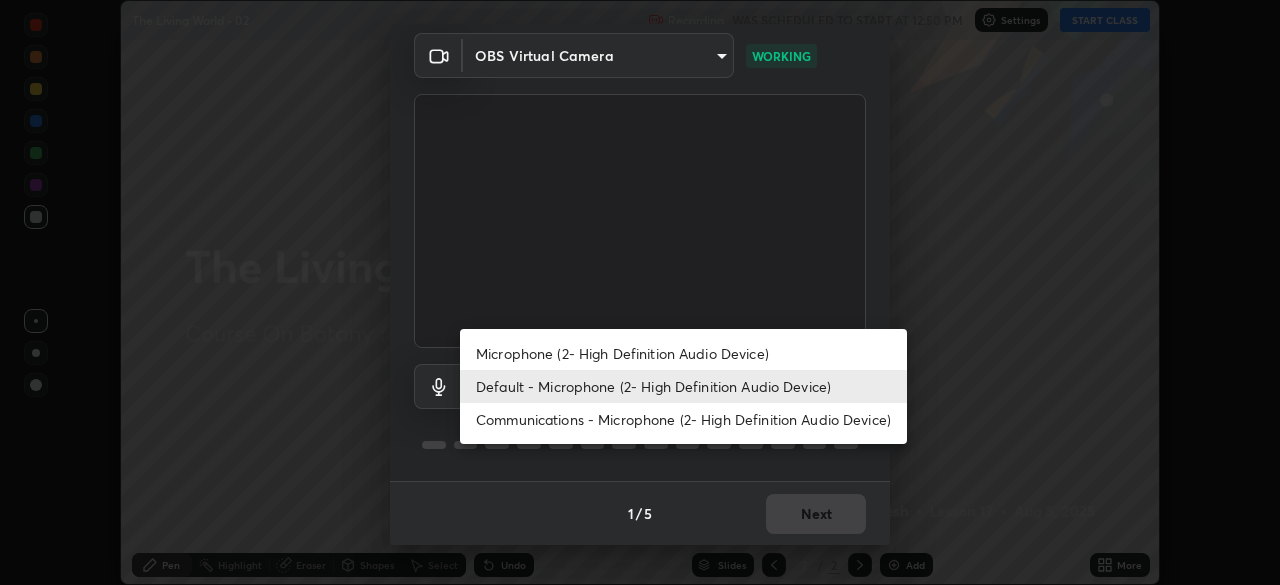 click on "Default - Microphone (2- High Definition Audio Device)" at bounding box center (683, 386) 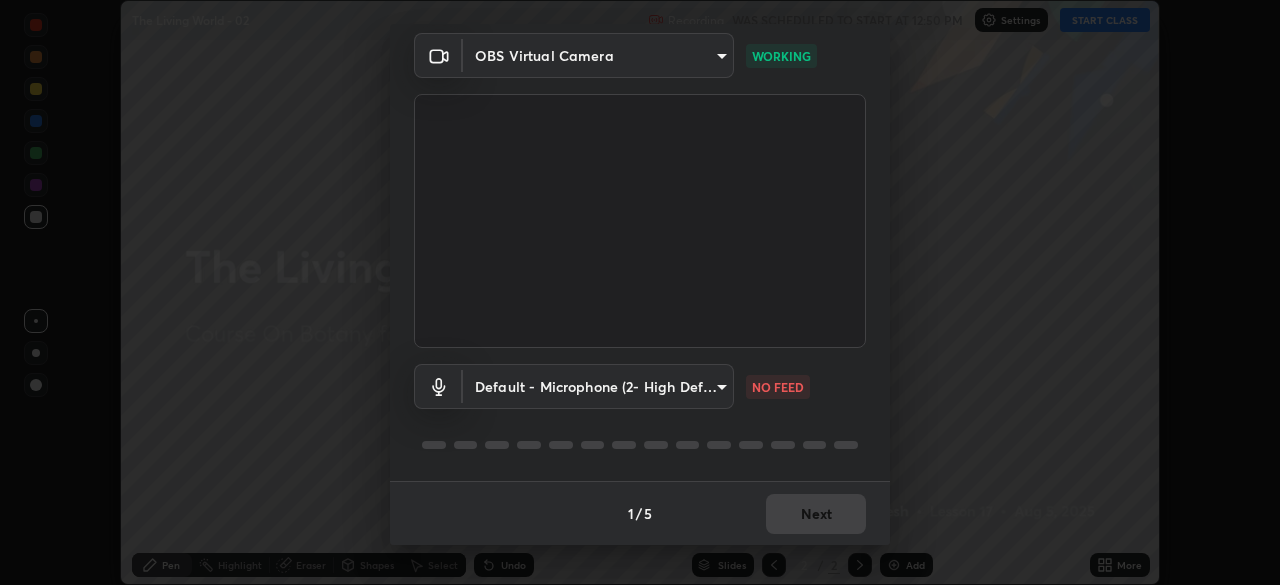 click on "Erase all The Living World - 02 Recording WAS SCHEDULED TO START AT  12:50 PM Settings START CLASS Setting up your live class The Living World - 02 • L17 of Course On Botany for NEET Conquer 4 2026 [NAME] Pen Highlight Eraser Shapes Select Undo Slides 2 / 2 Add More No doubts shared Encourage your learners to ask a doubt for better clarity Report an issue Reason for reporting Buffering Chat not working Audio - Video sync issue Educator video quality low ​ Attach an image Report Media settings OBS Virtual Camera c08bce05bf8d5aea718a1be68f52da0599af41aa0cc24399225b9d00f0db6711 WORKING Default - Microphone (2- High Definition Audio Device) default NO FEED 1 / 5 Next" at bounding box center (640, 292) 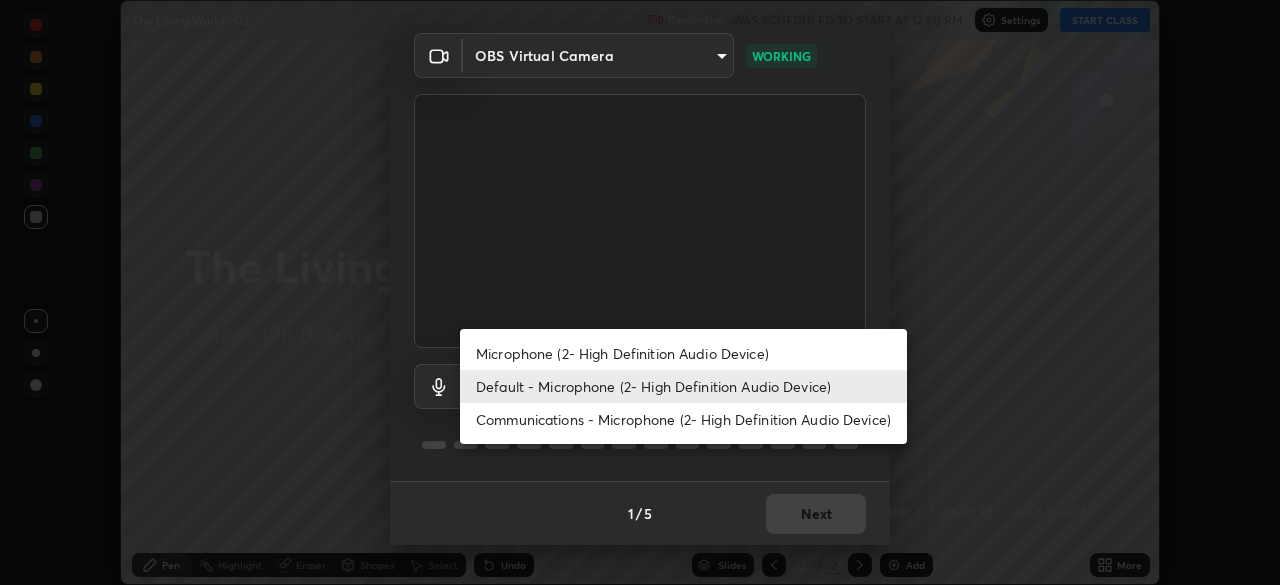 click on "Microphone (2- High Definition Audio Device)" at bounding box center [683, 353] 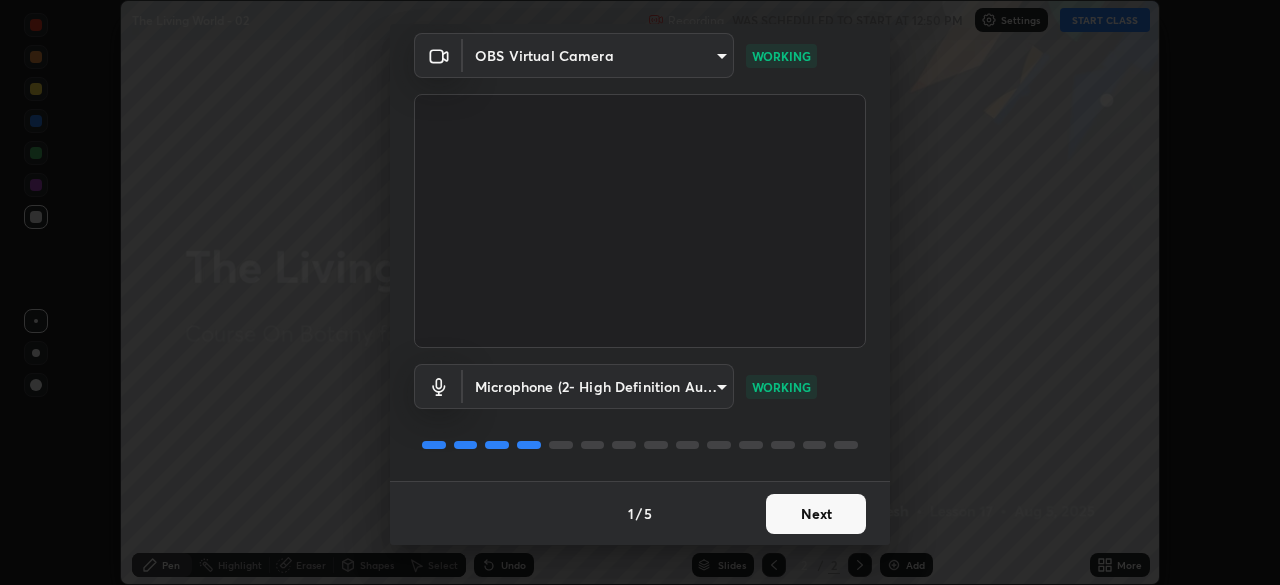 click on "Next" at bounding box center [816, 514] 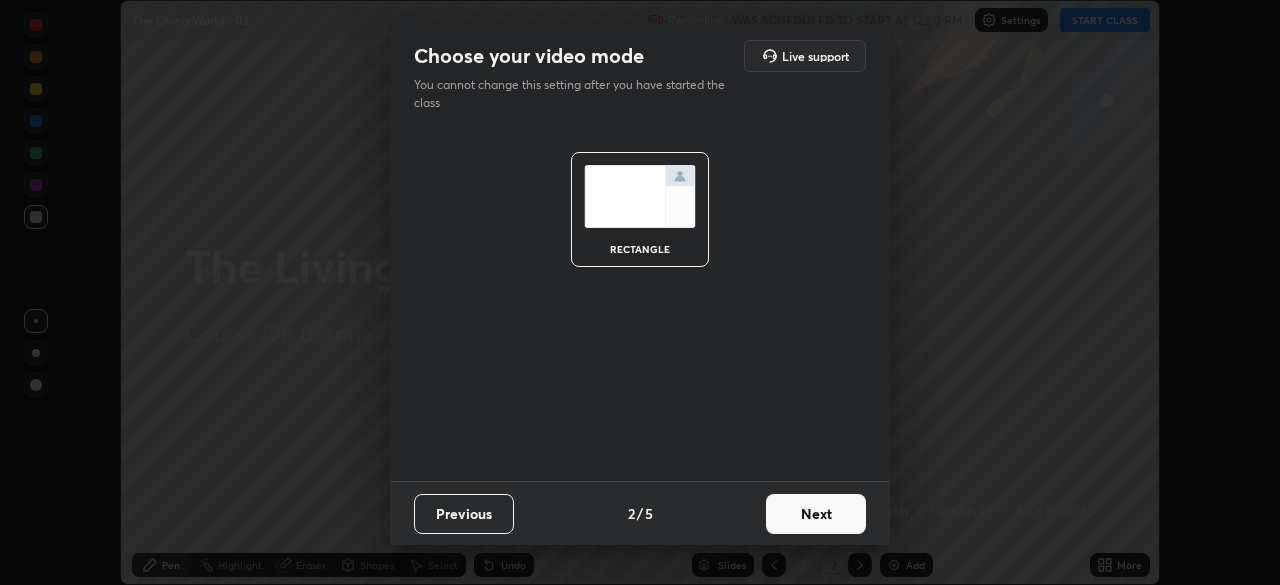 scroll, scrollTop: 0, scrollLeft: 0, axis: both 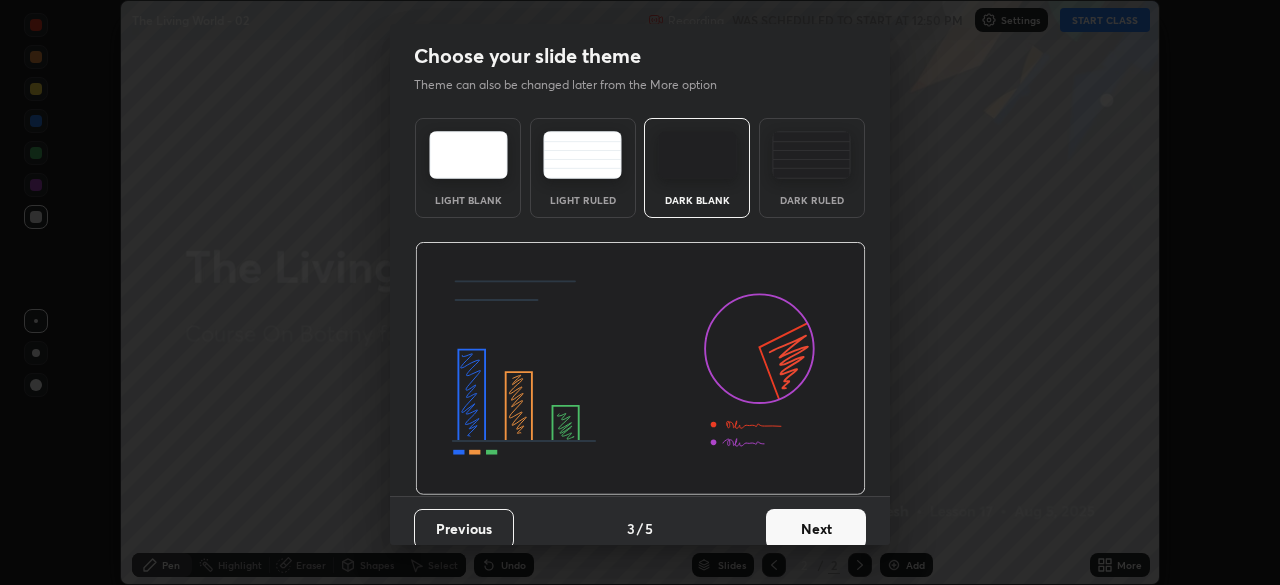 click on "Next" at bounding box center [816, 529] 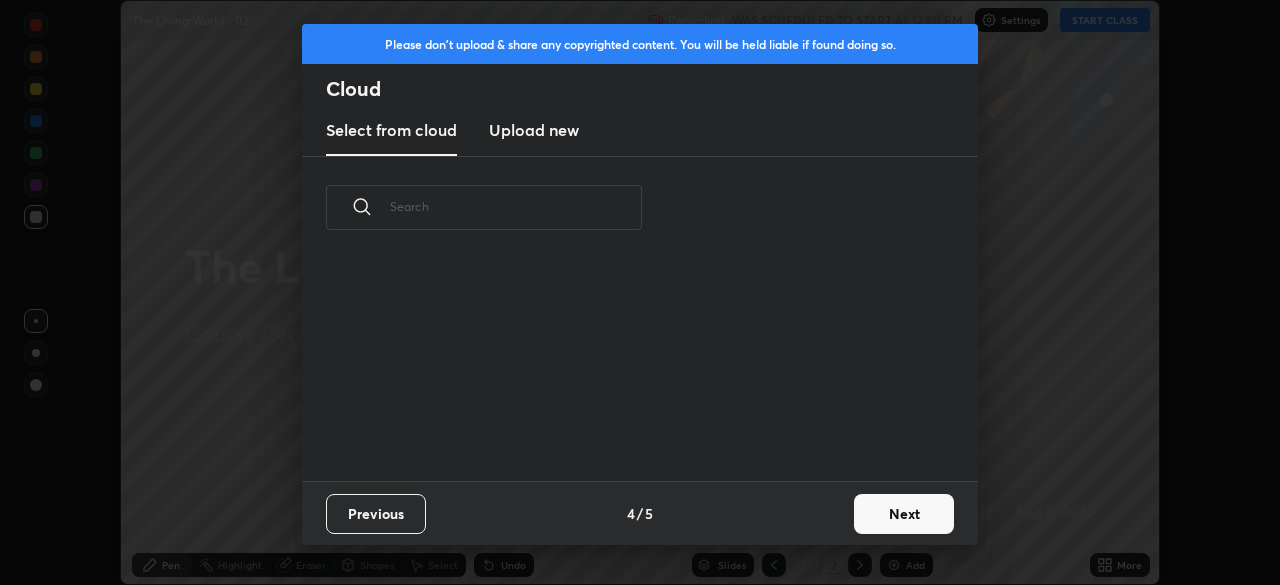 click on "Next" at bounding box center [904, 514] 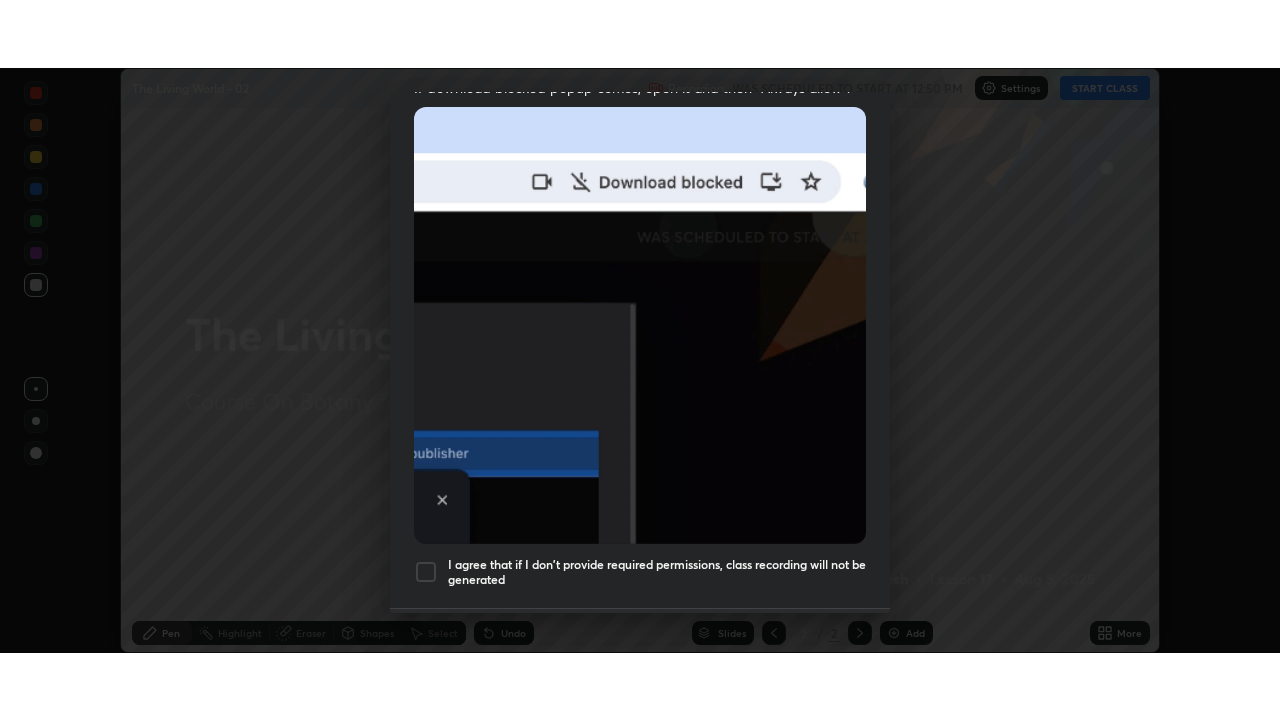 scroll, scrollTop: 479, scrollLeft: 0, axis: vertical 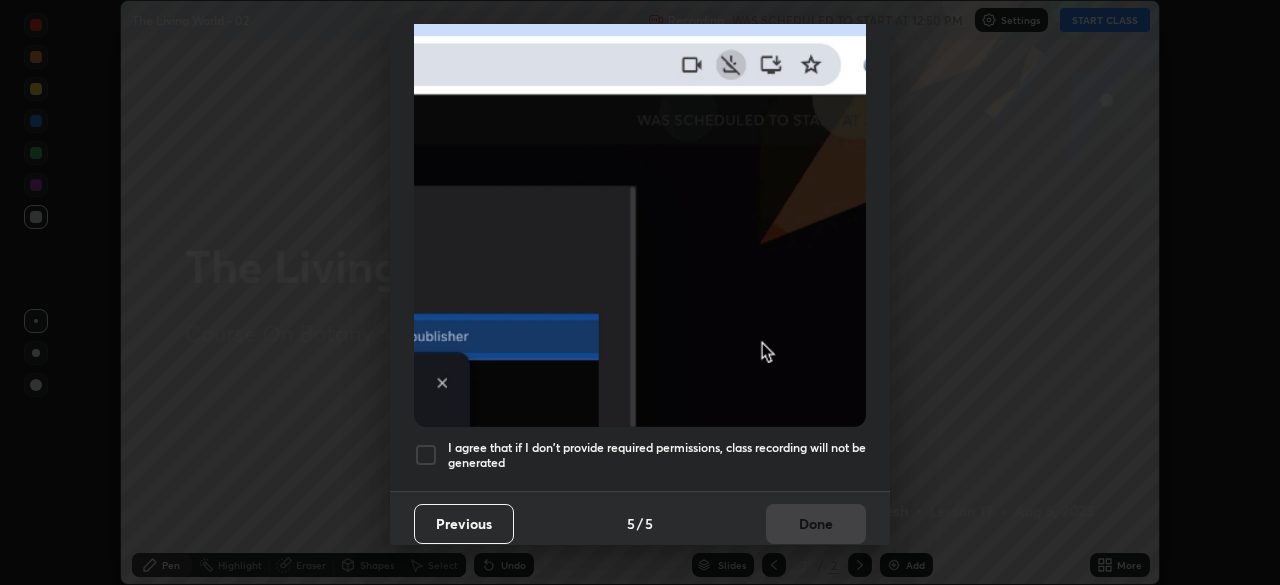 click at bounding box center [426, 455] 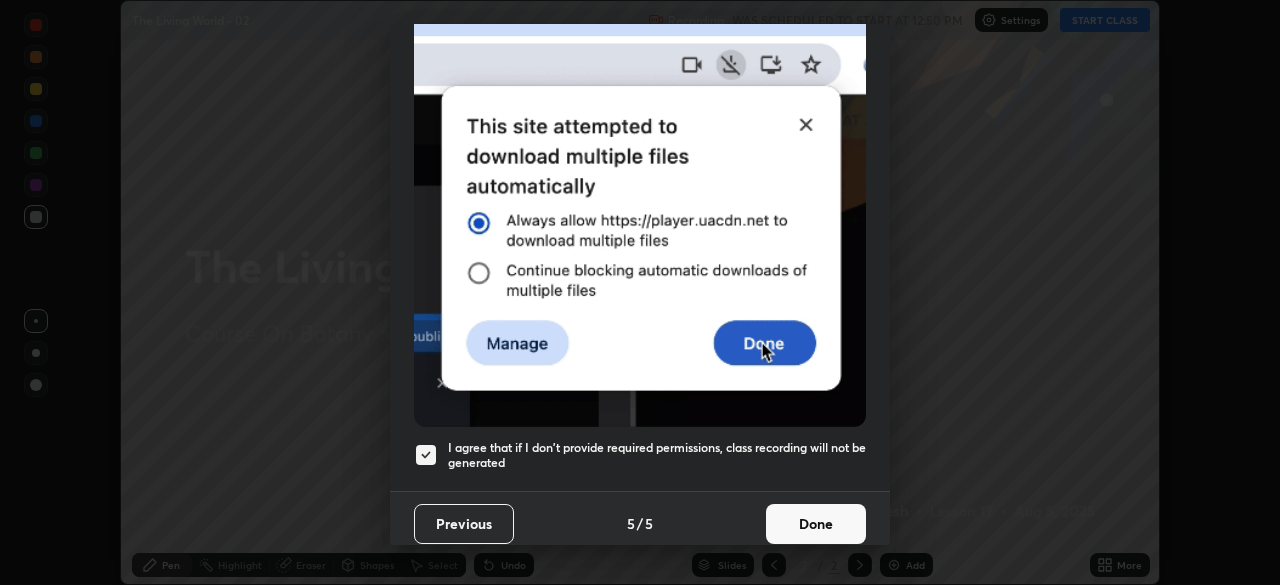click on "Done" at bounding box center (816, 524) 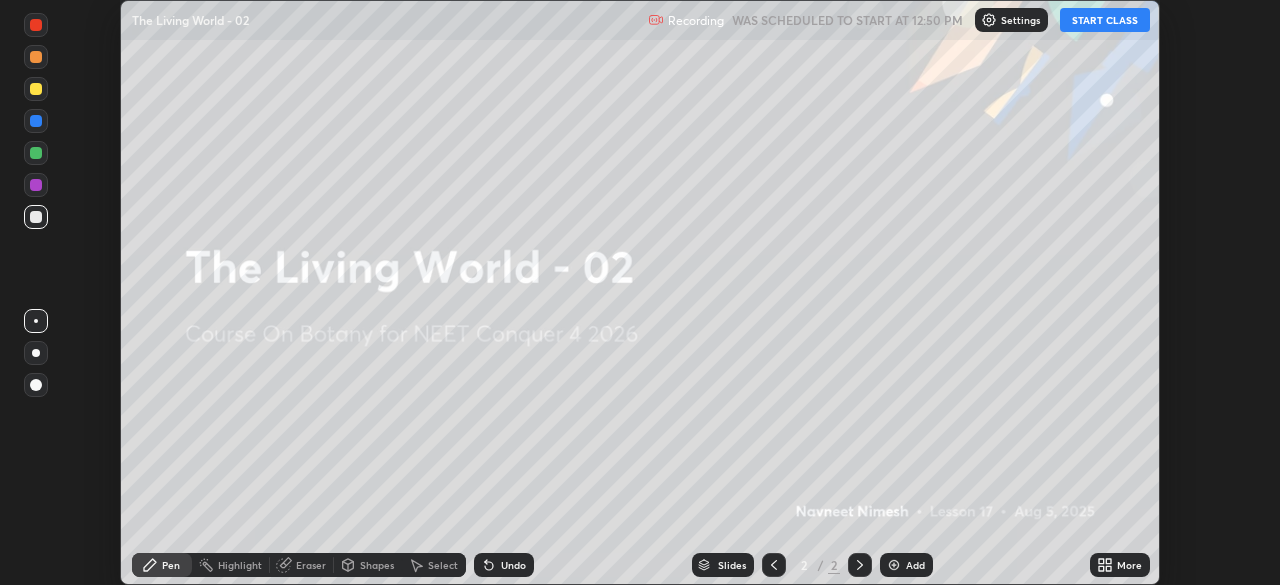 click 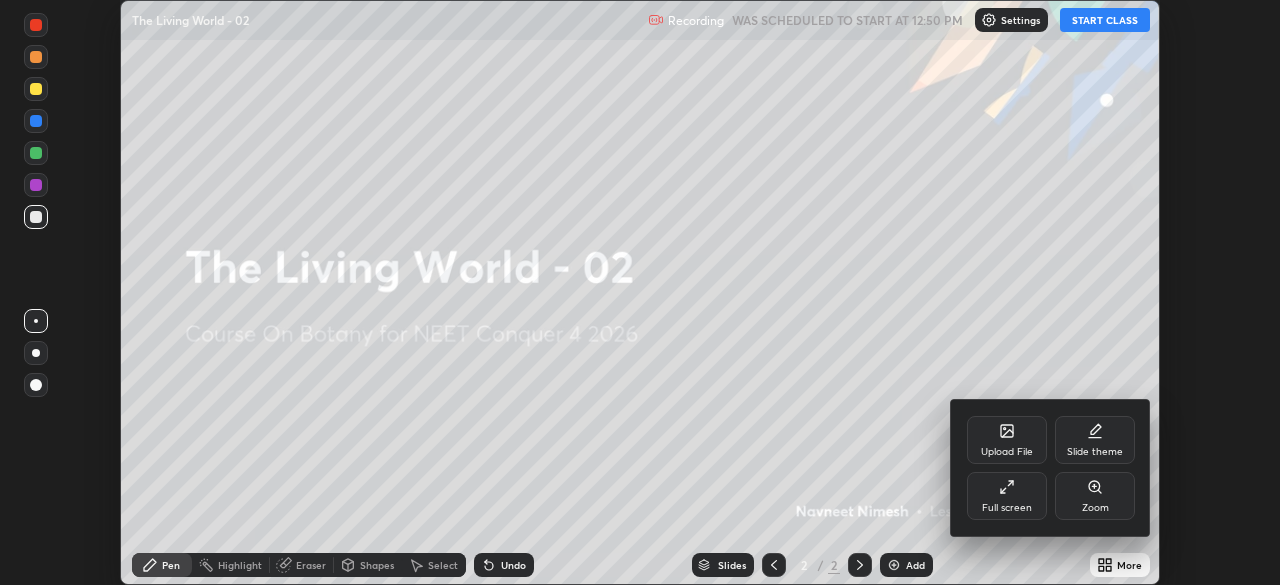 click 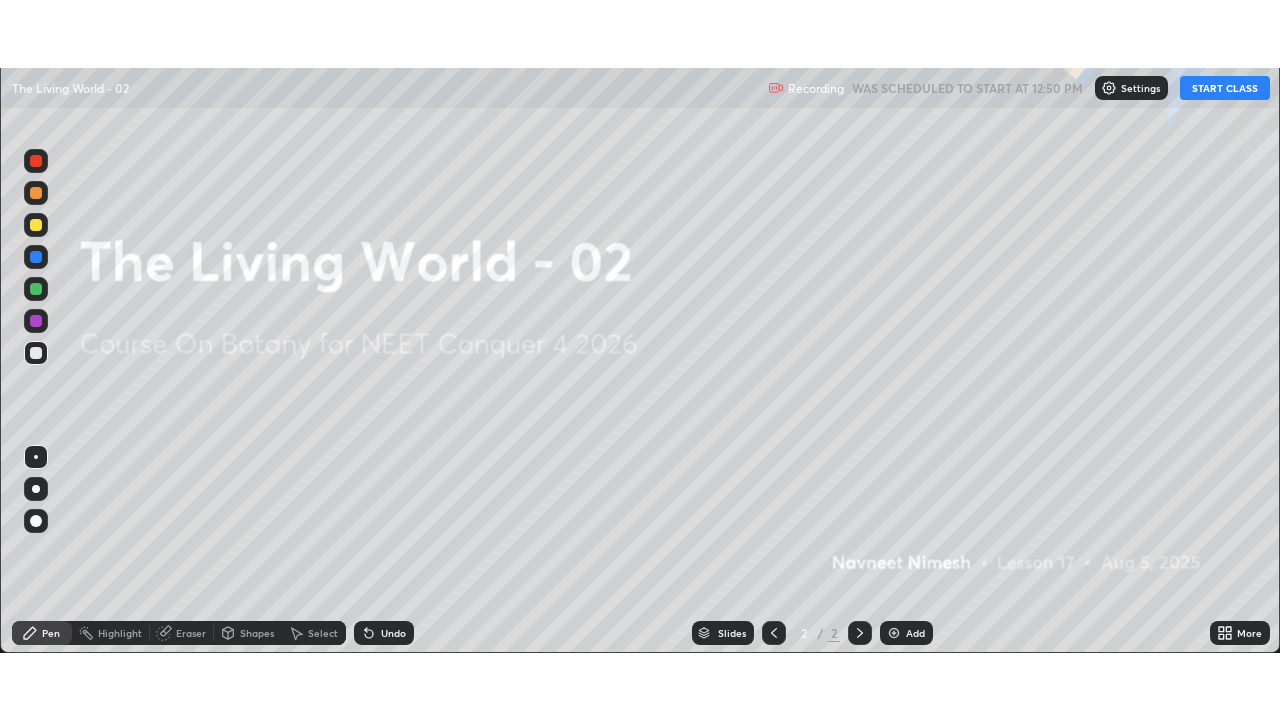 scroll, scrollTop: 99280, scrollLeft: 98720, axis: both 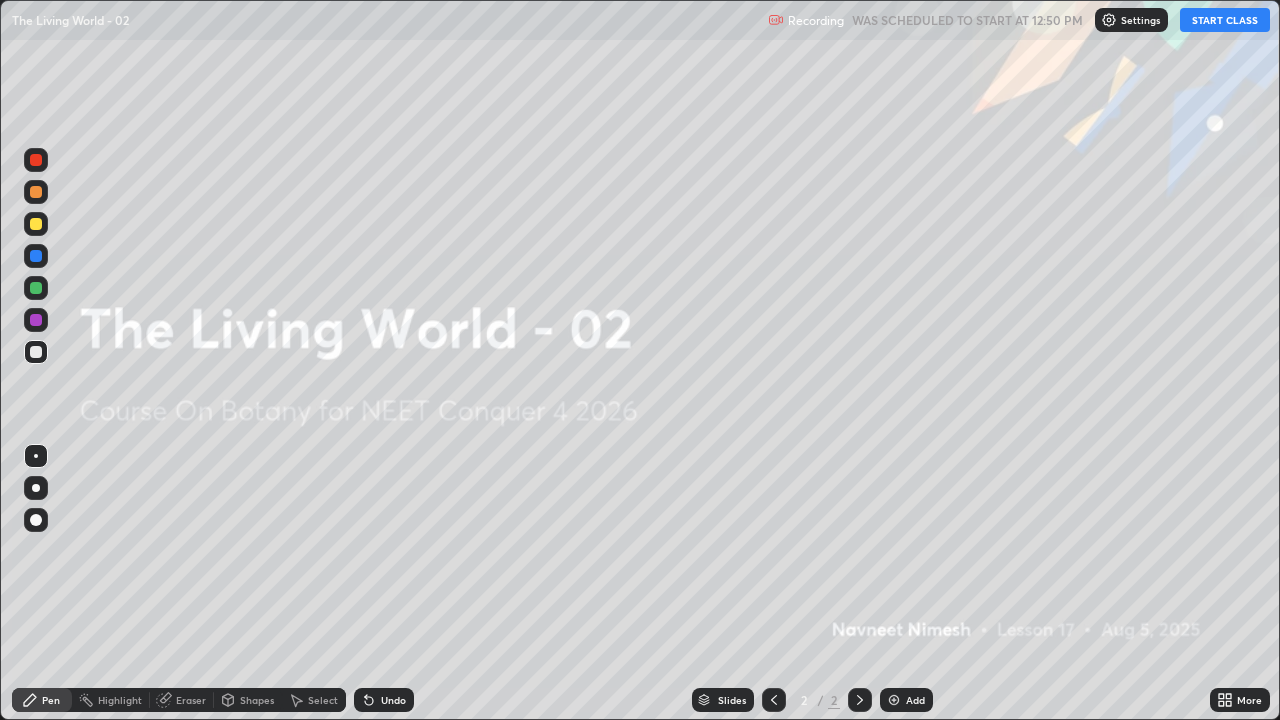 click on "START CLASS" at bounding box center [1225, 20] 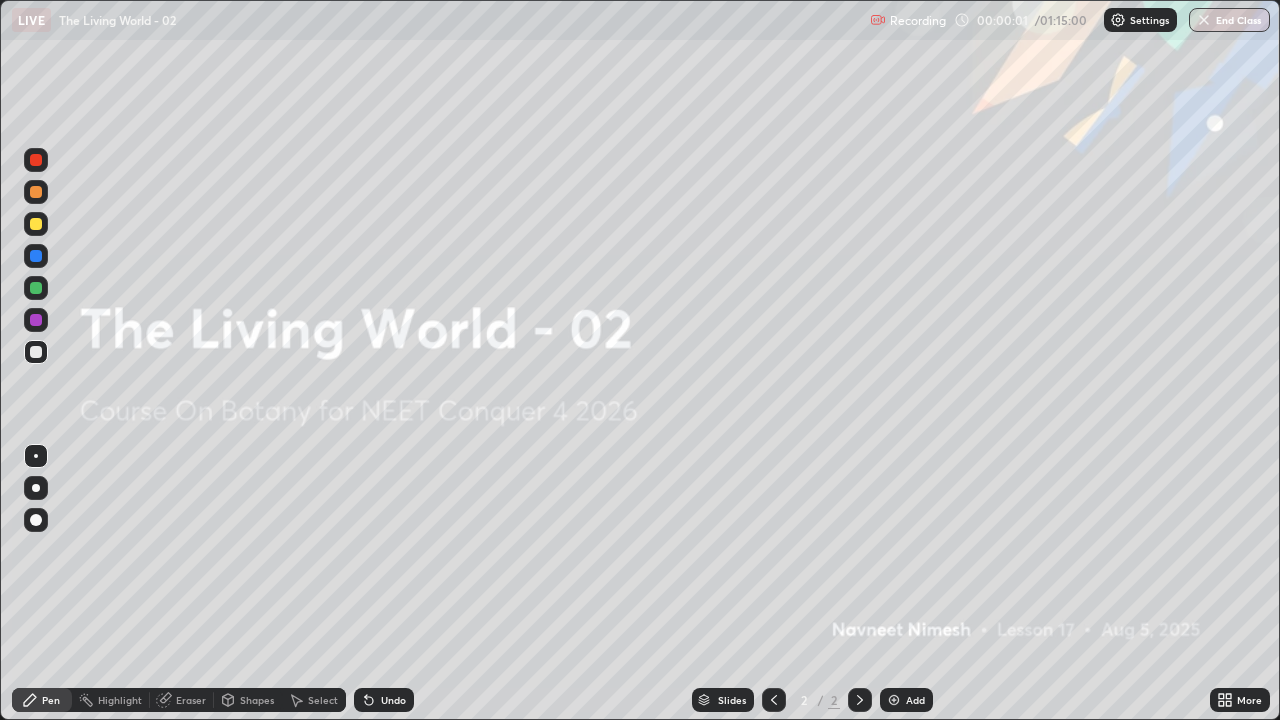 click at bounding box center (894, 700) 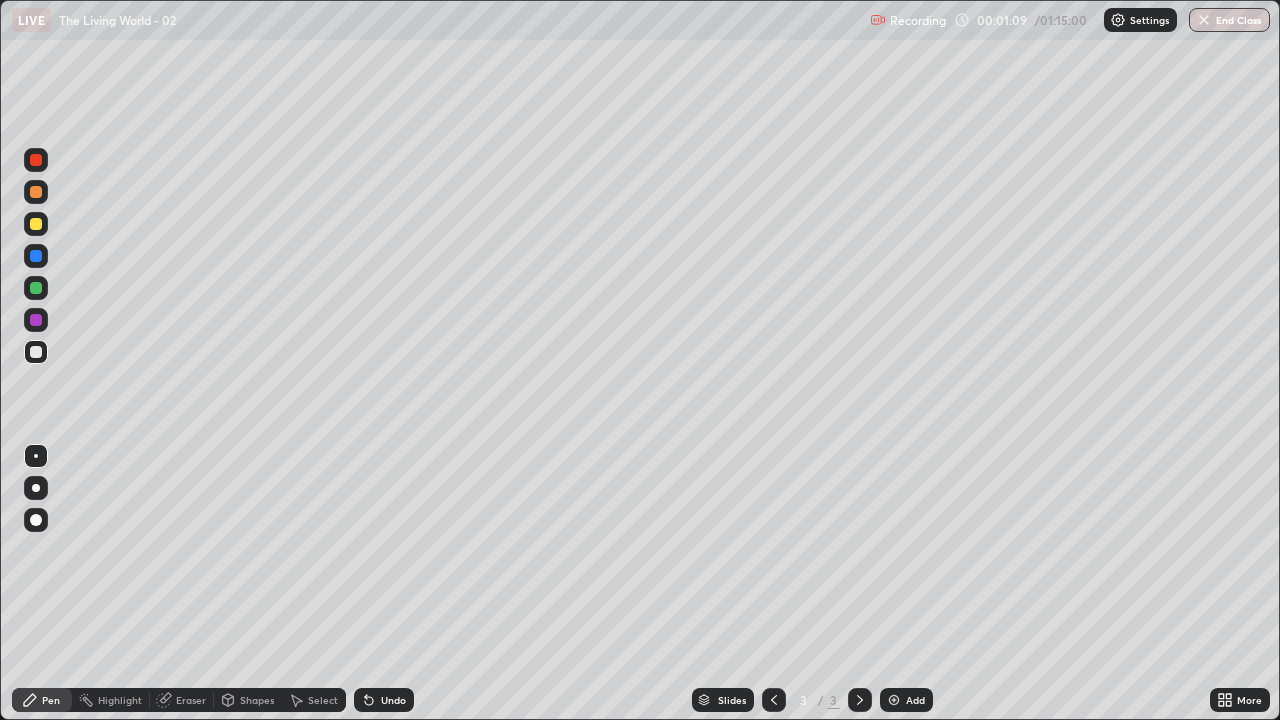 click at bounding box center [36, 192] 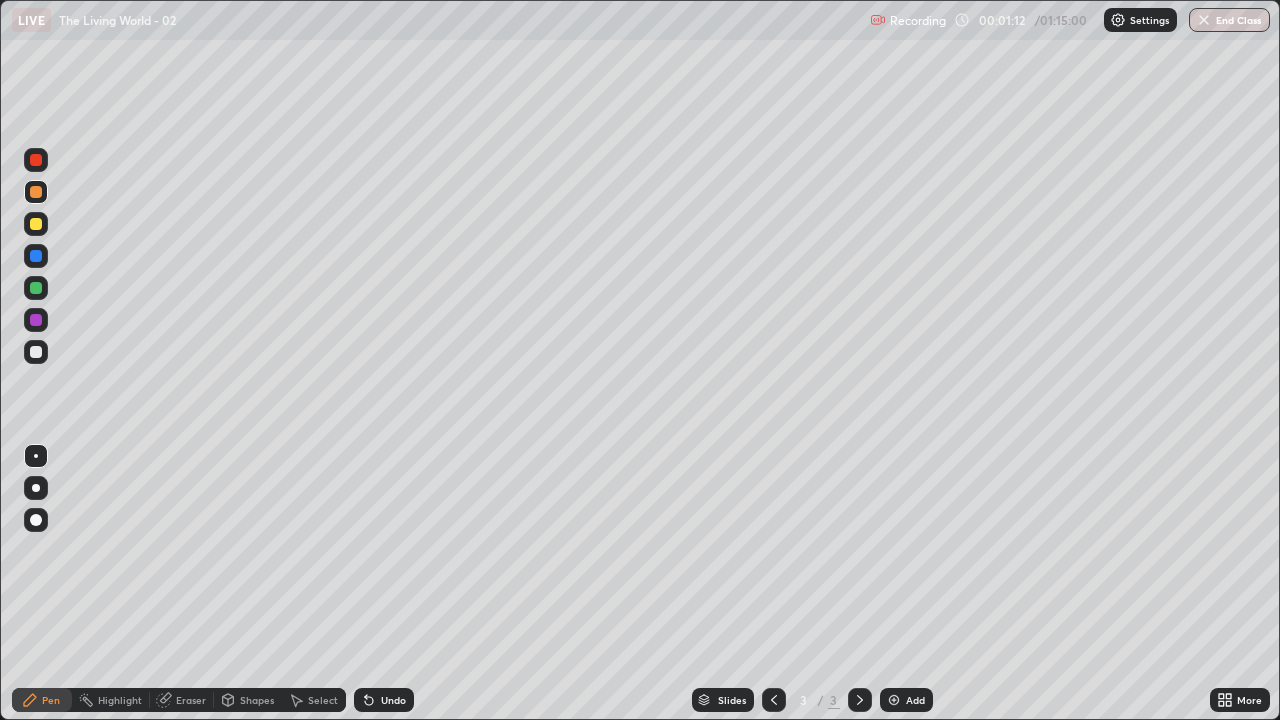 click on "Undo" at bounding box center (384, 700) 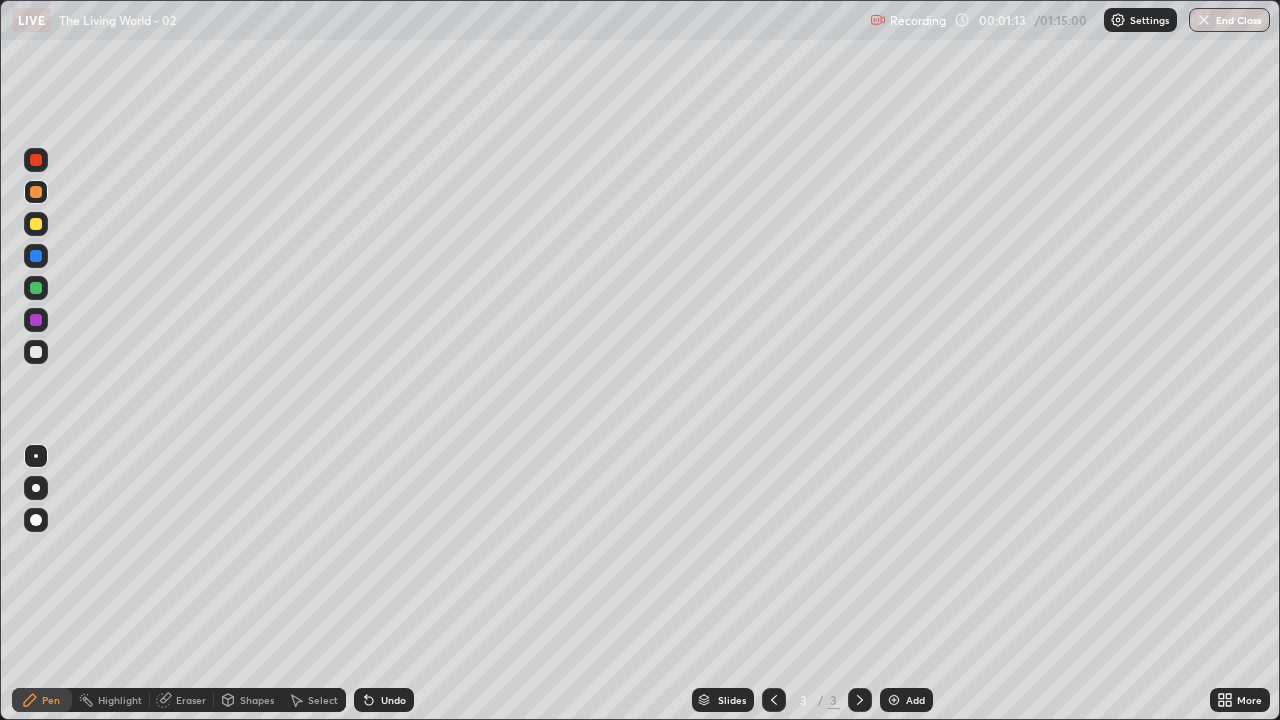 click at bounding box center [36, 520] 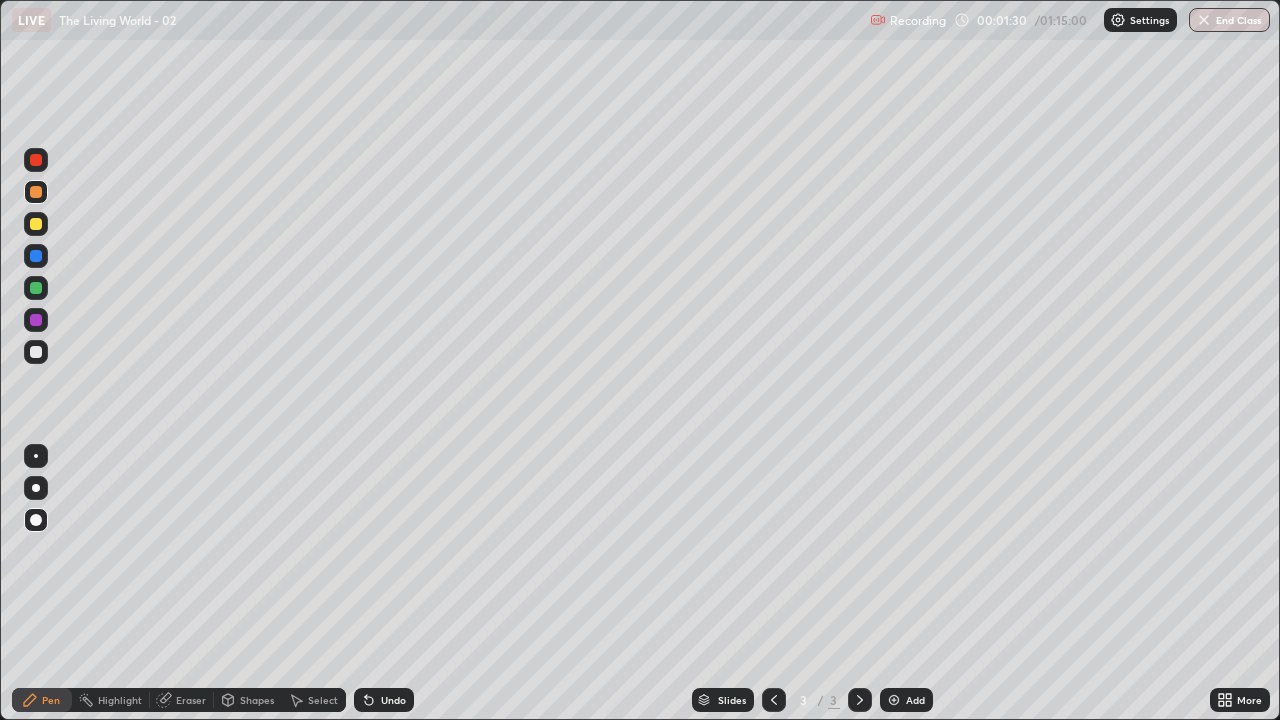click at bounding box center [36, 352] 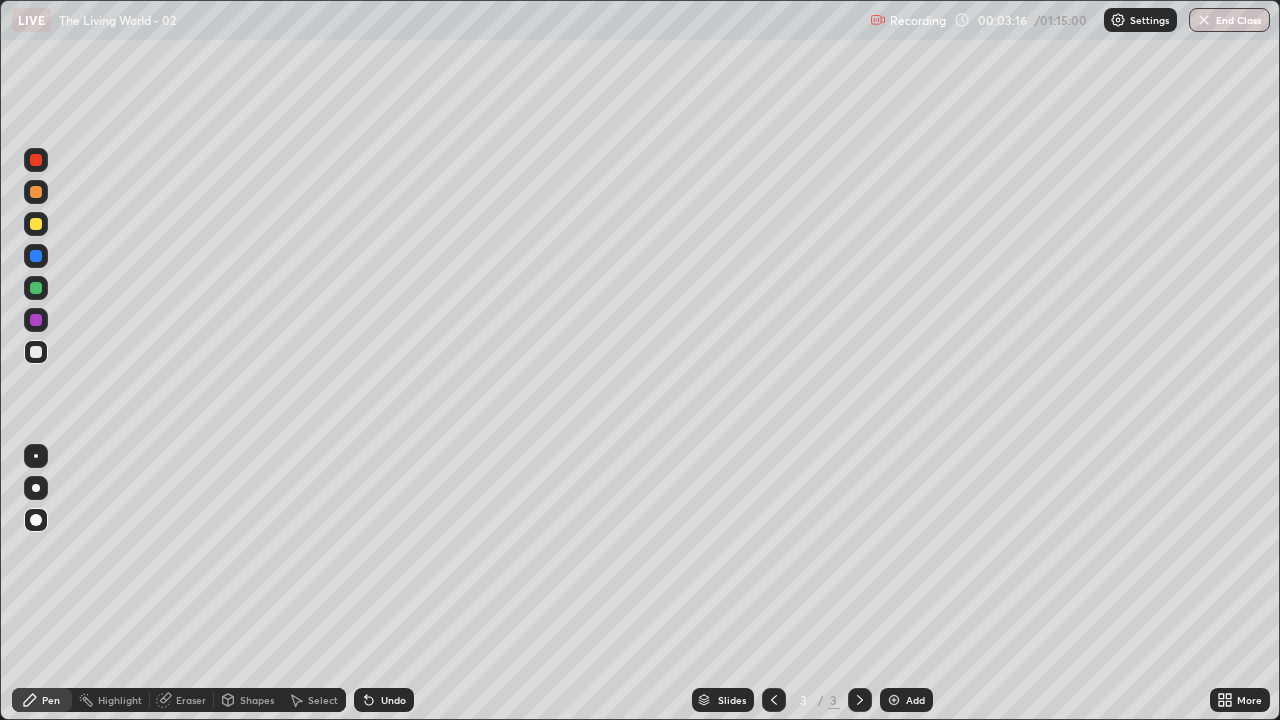 click at bounding box center (36, 352) 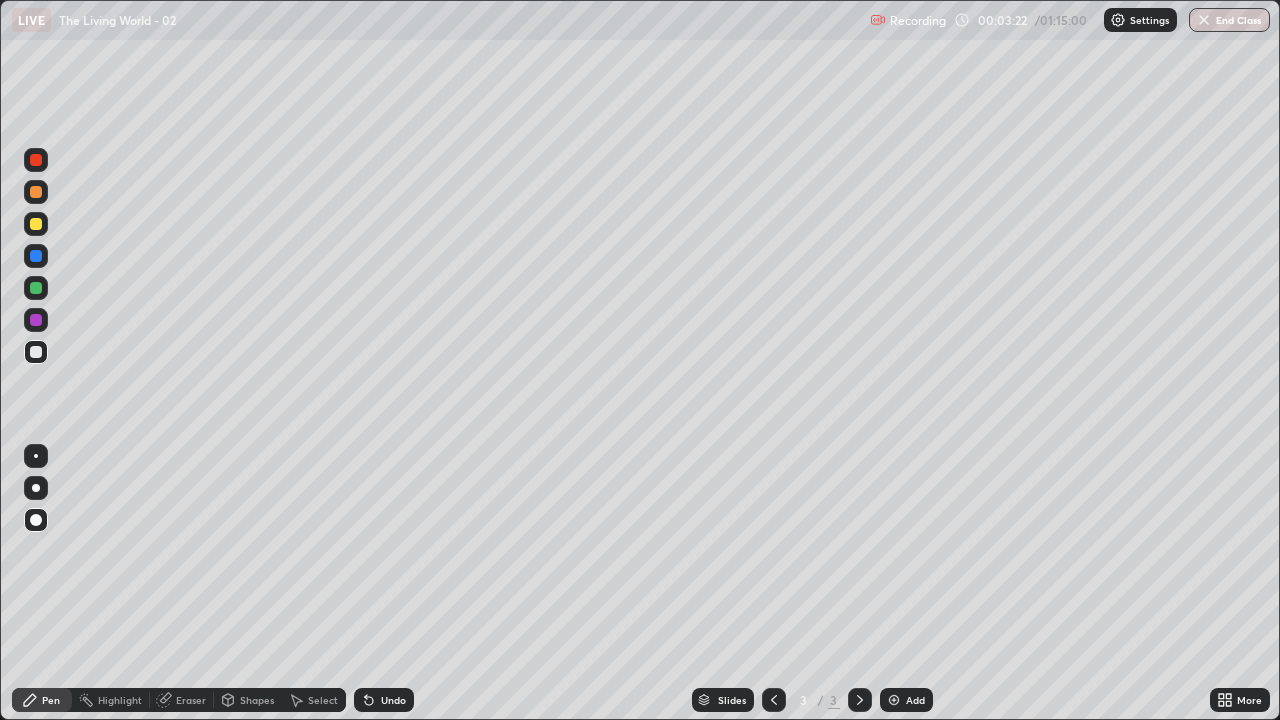 click 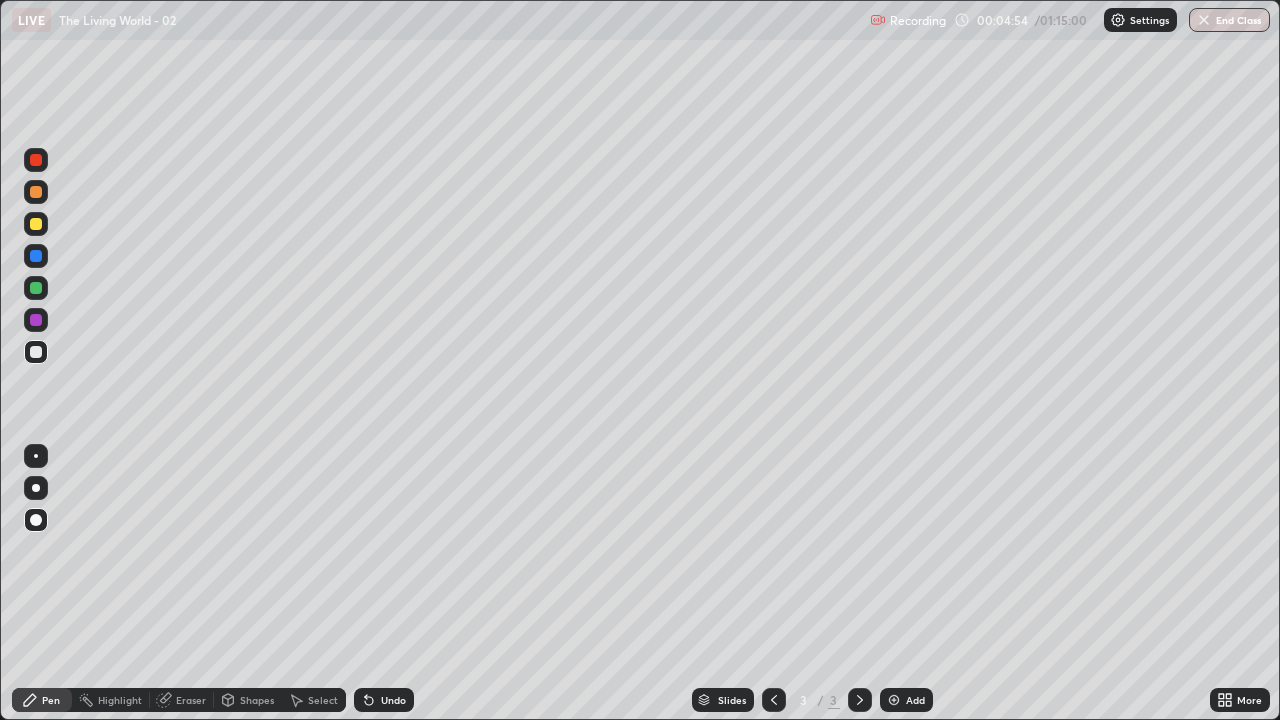 click on "Add" at bounding box center (906, 700) 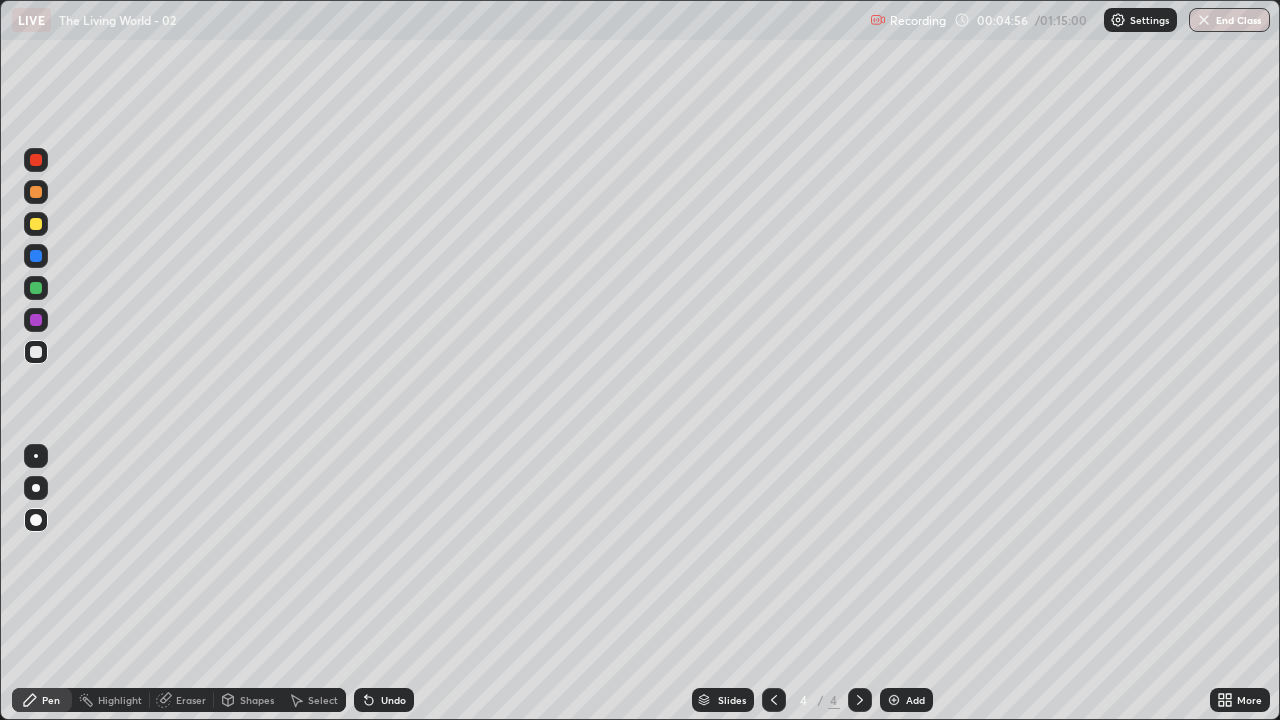 click at bounding box center [36, 256] 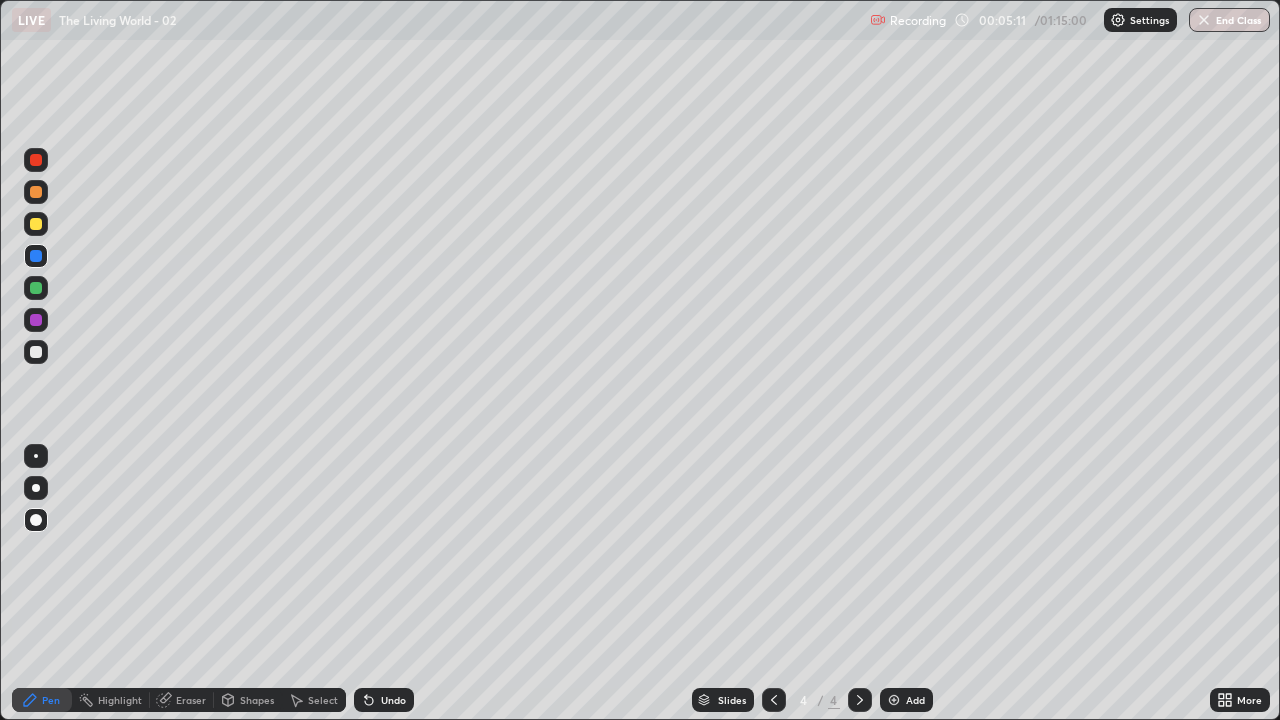 click at bounding box center (36, 192) 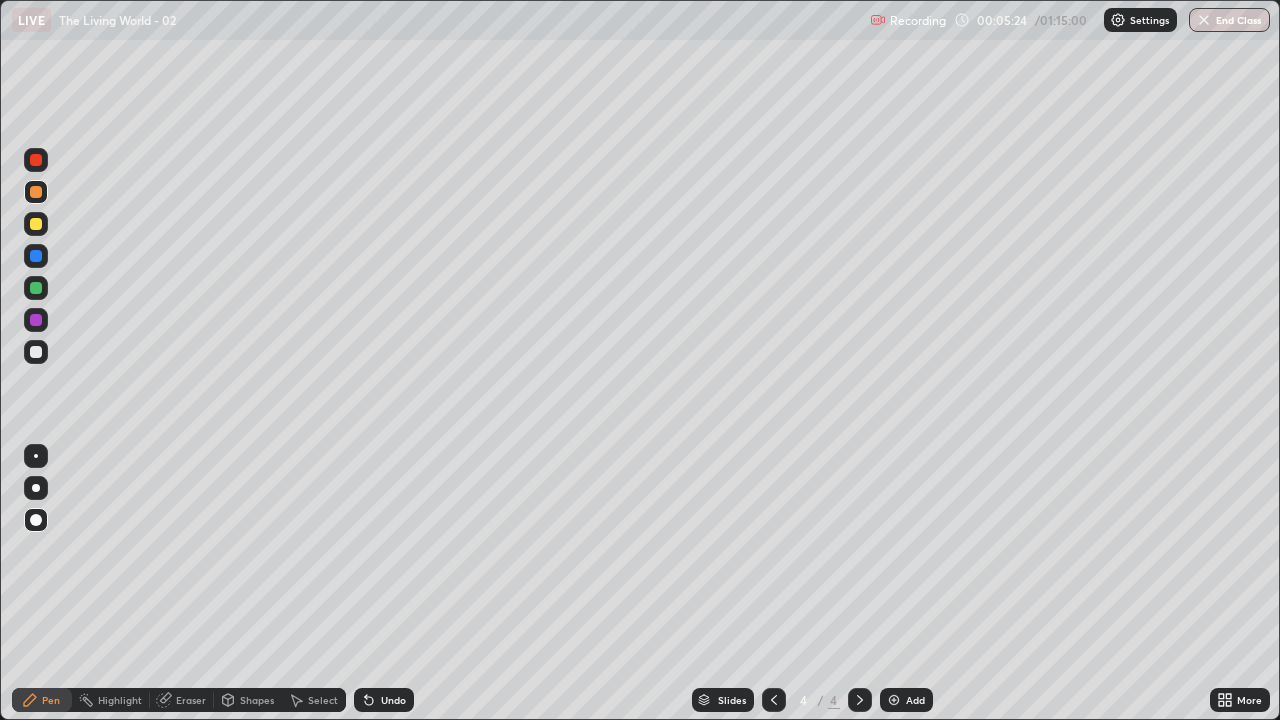 click at bounding box center (36, 352) 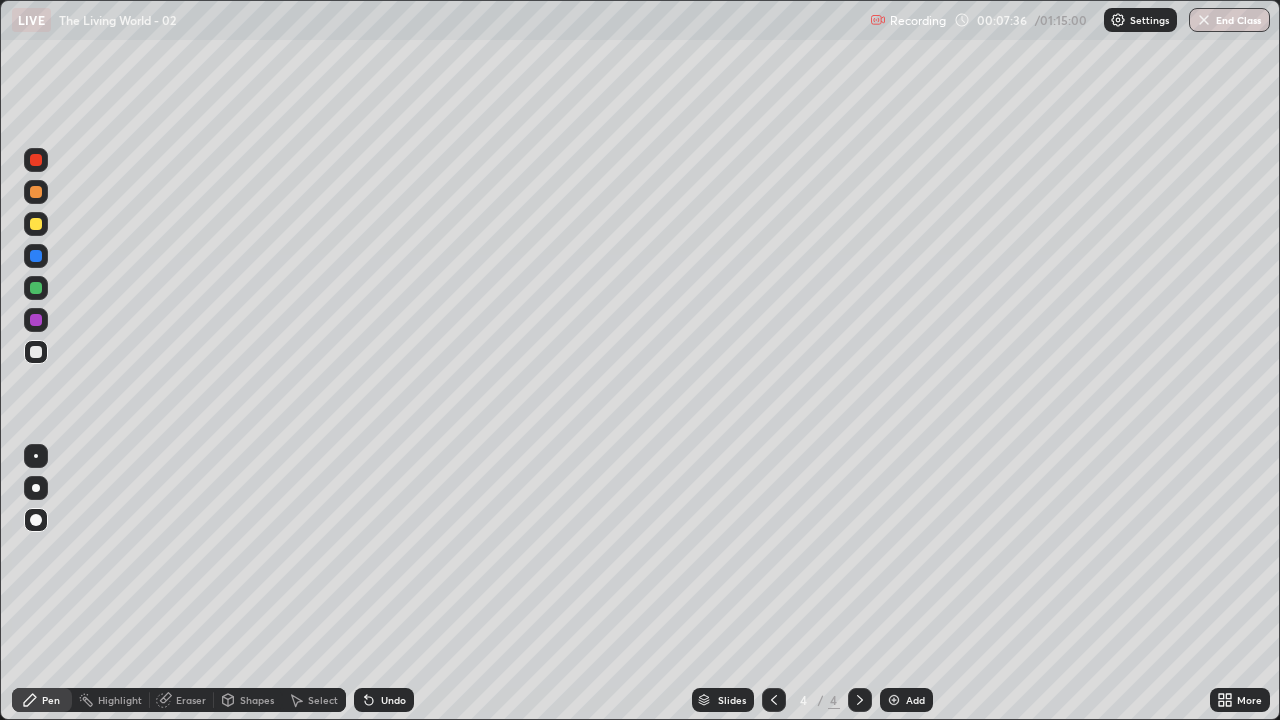 click at bounding box center (36, 192) 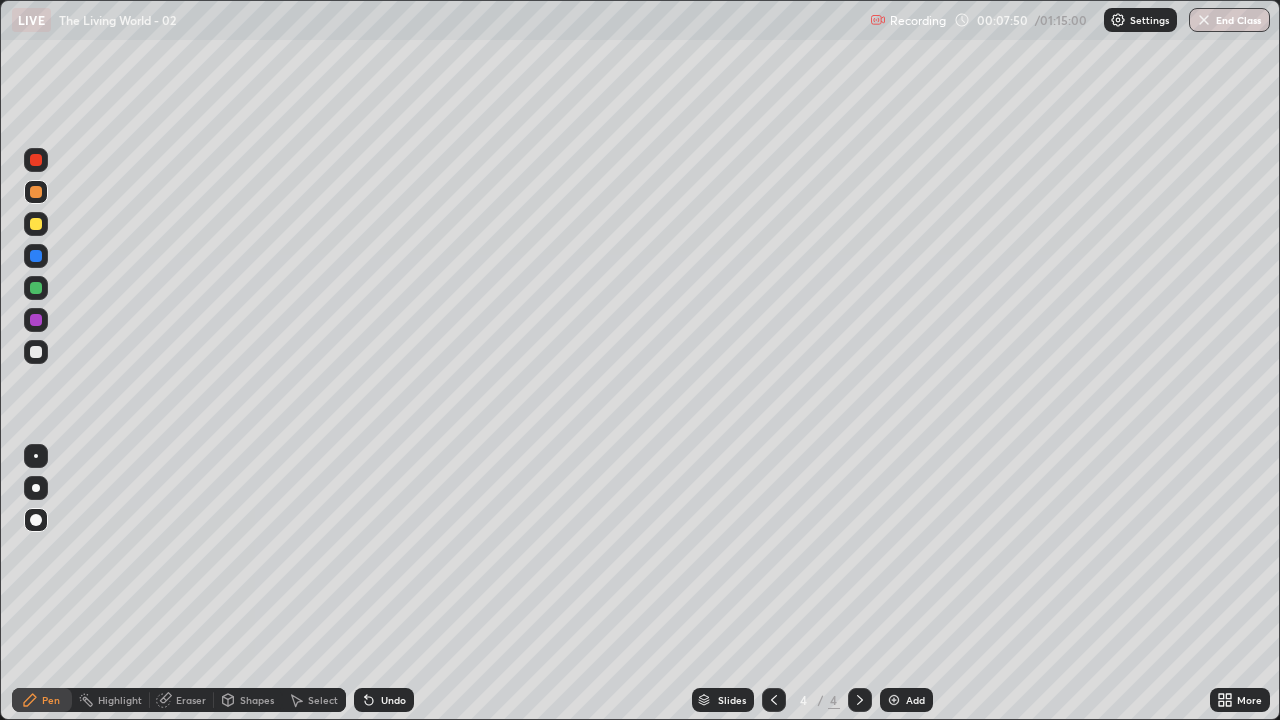 click at bounding box center [36, 352] 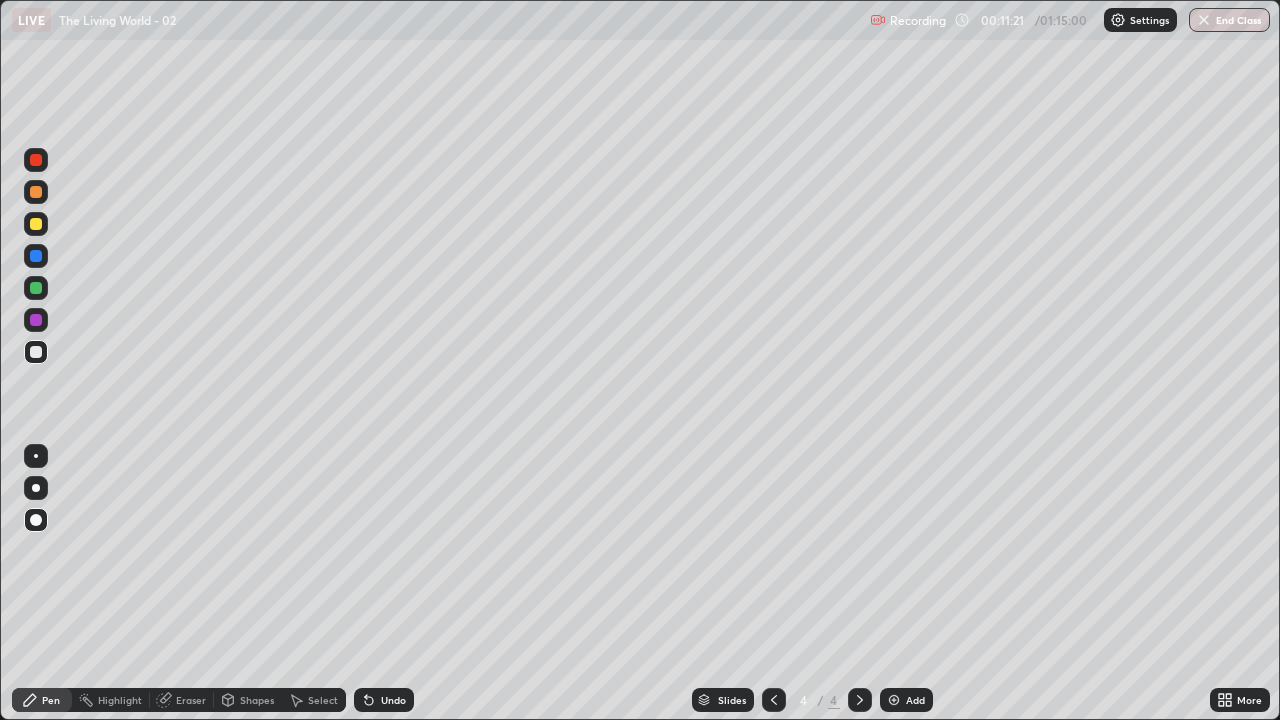 click at bounding box center [894, 700] 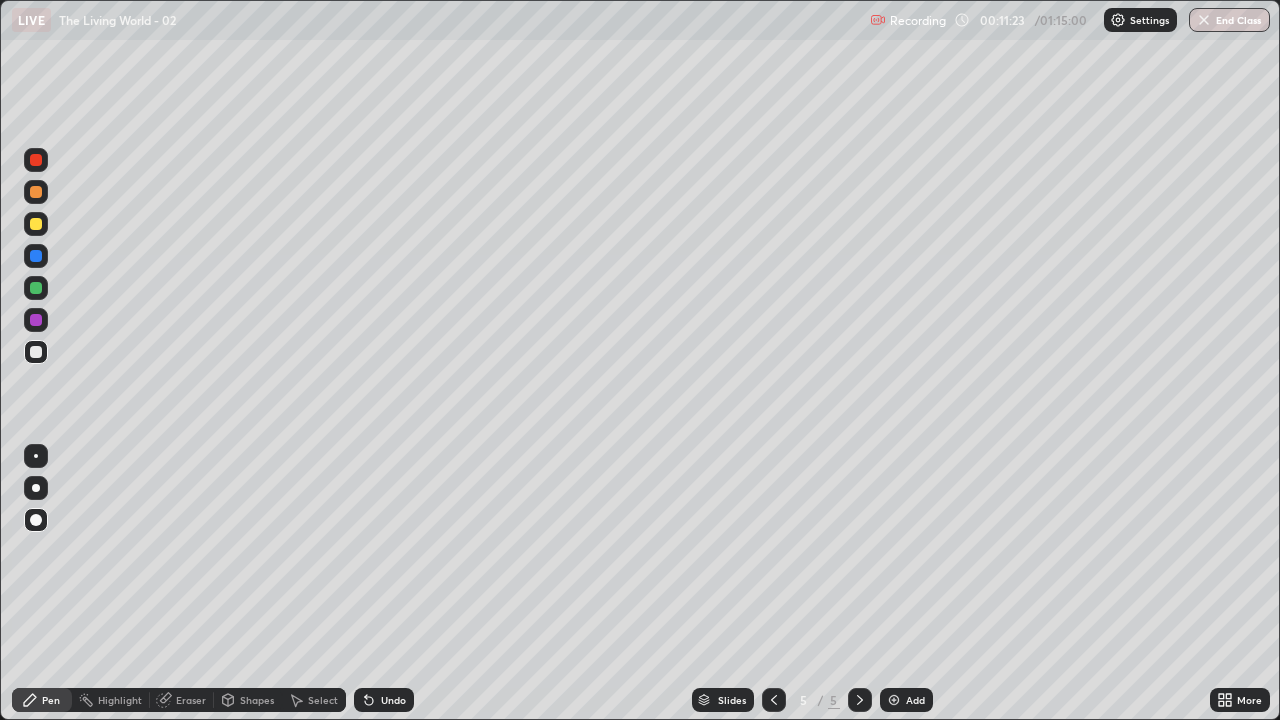 click at bounding box center (36, 288) 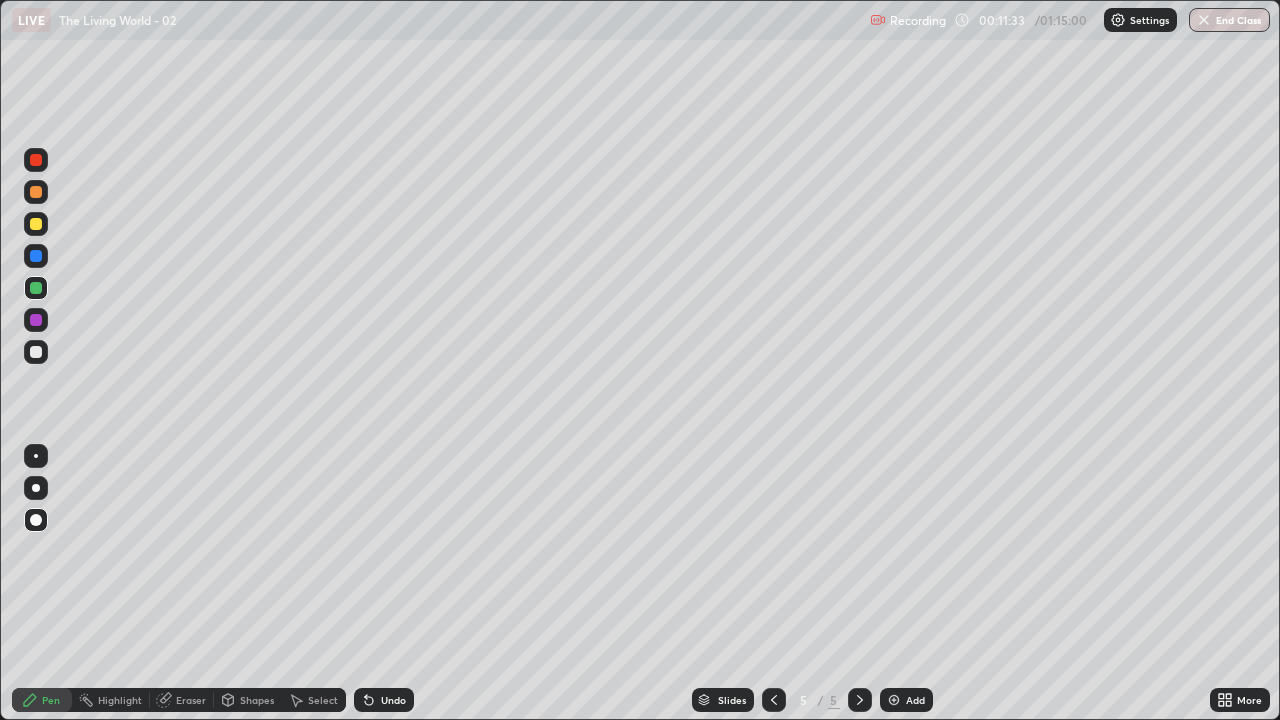 click at bounding box center [36, 352] 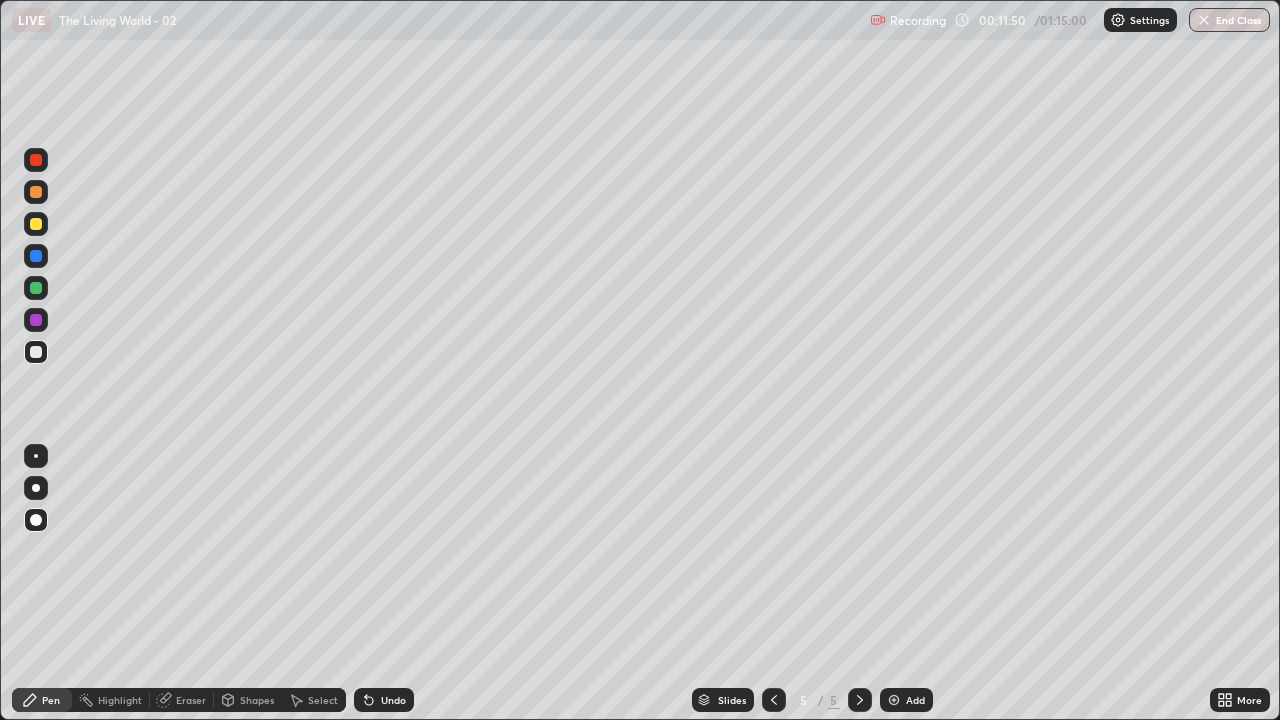 click at bounding box center (36, 352) 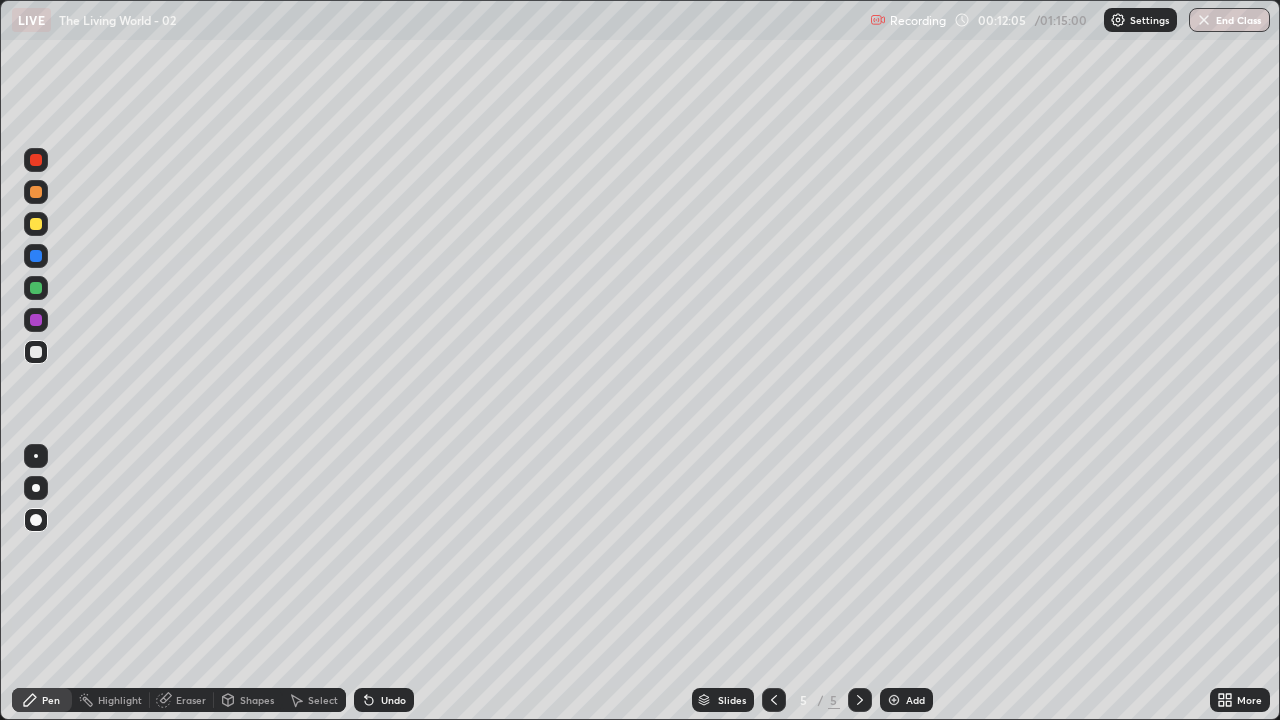 click 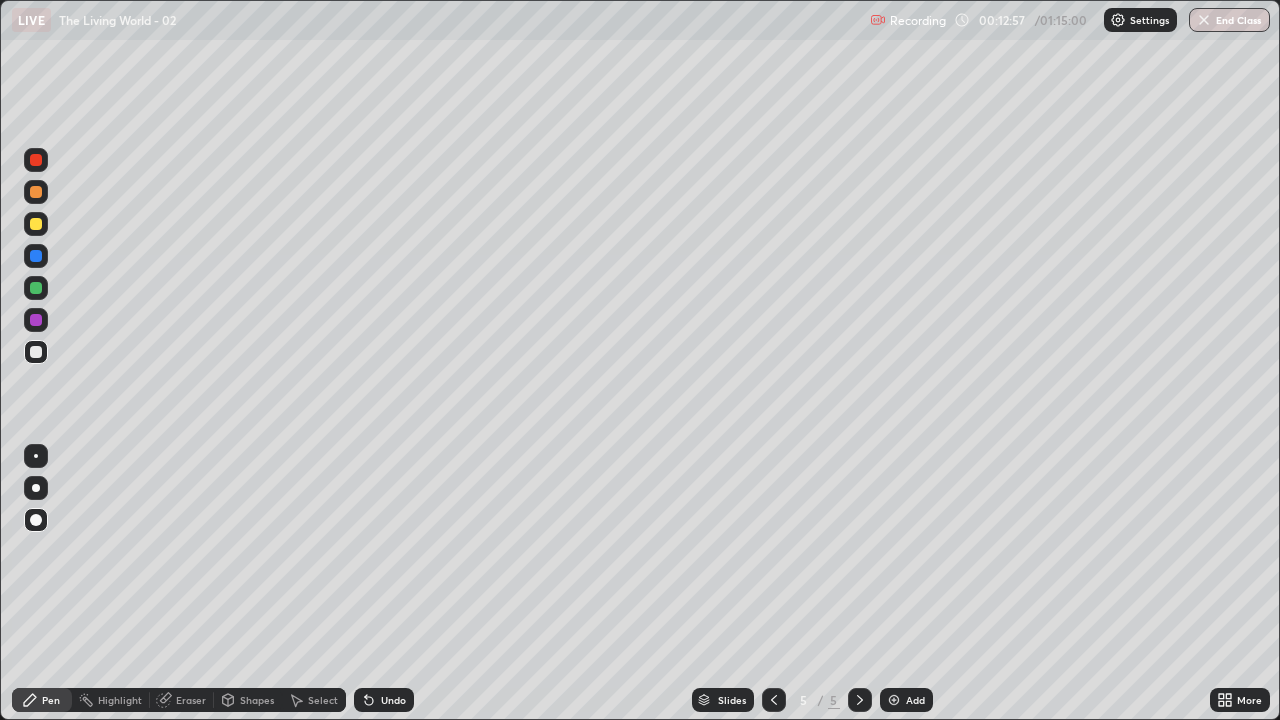 click at bounding box center [36, 224] 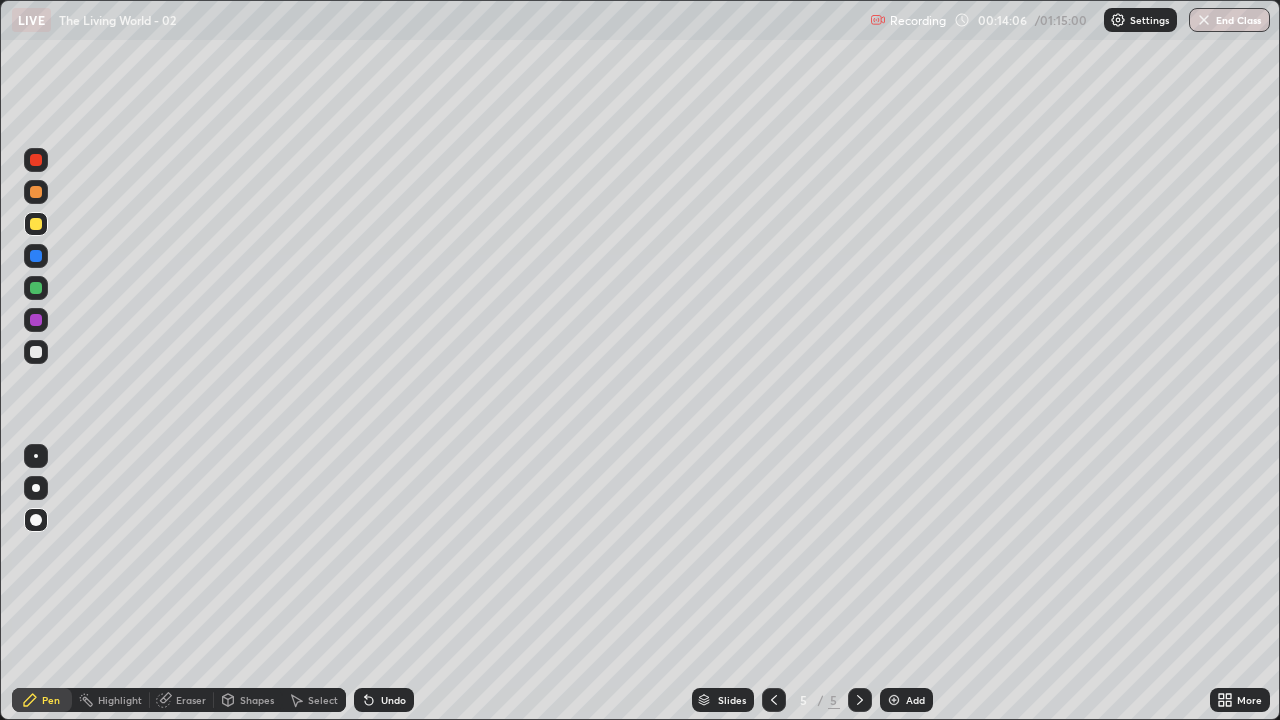 click at bounding box center [36, 352] 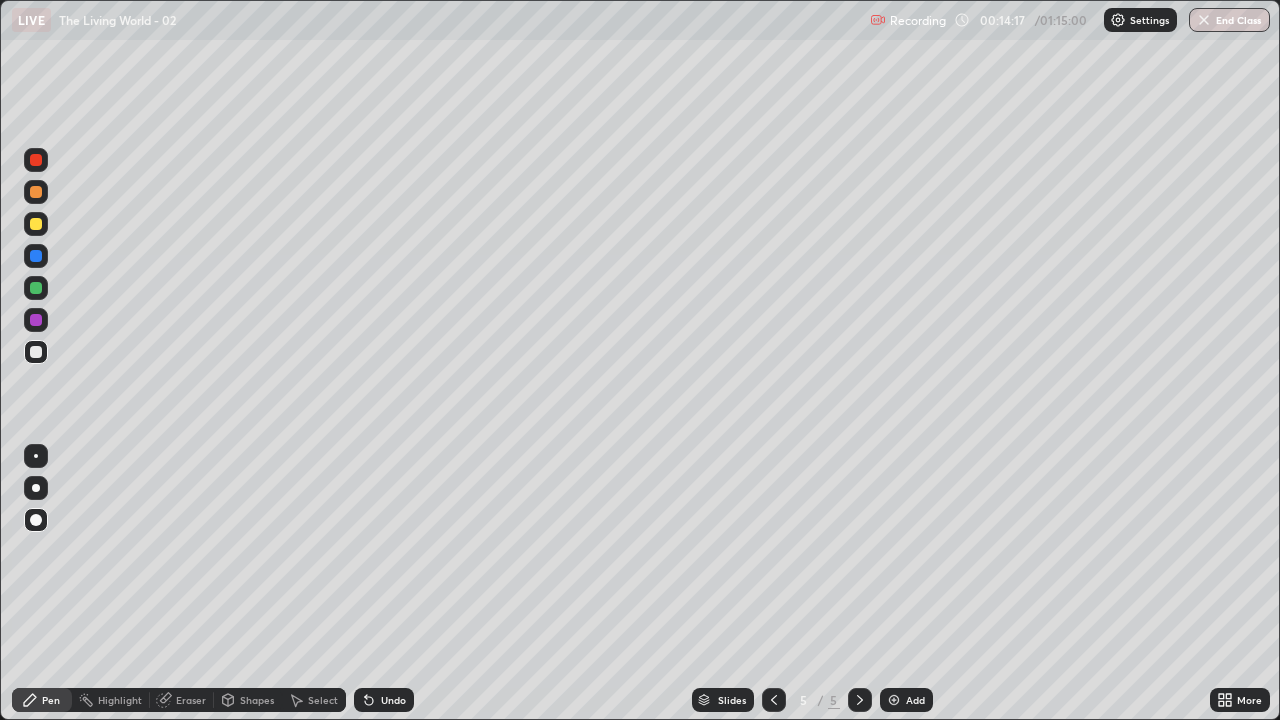 click on "Undo" at bounding box center (393, 700) 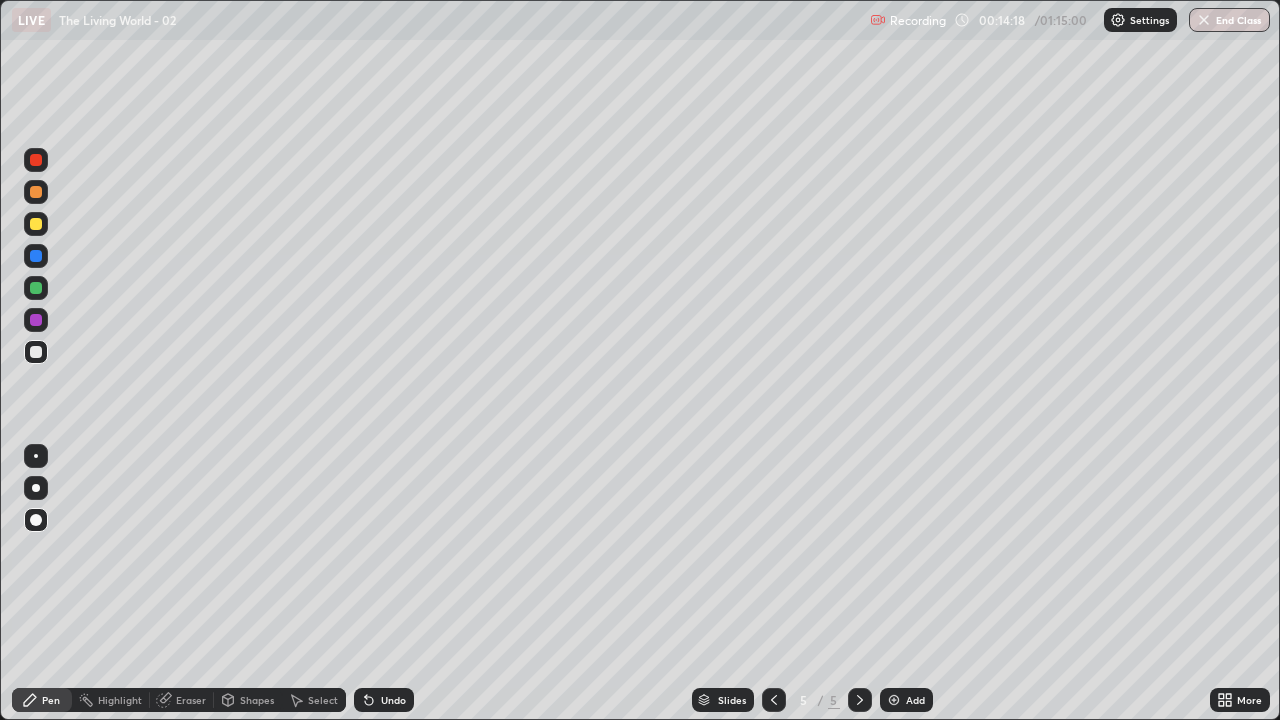 click on "Undo" at bounding box center (384, 700) 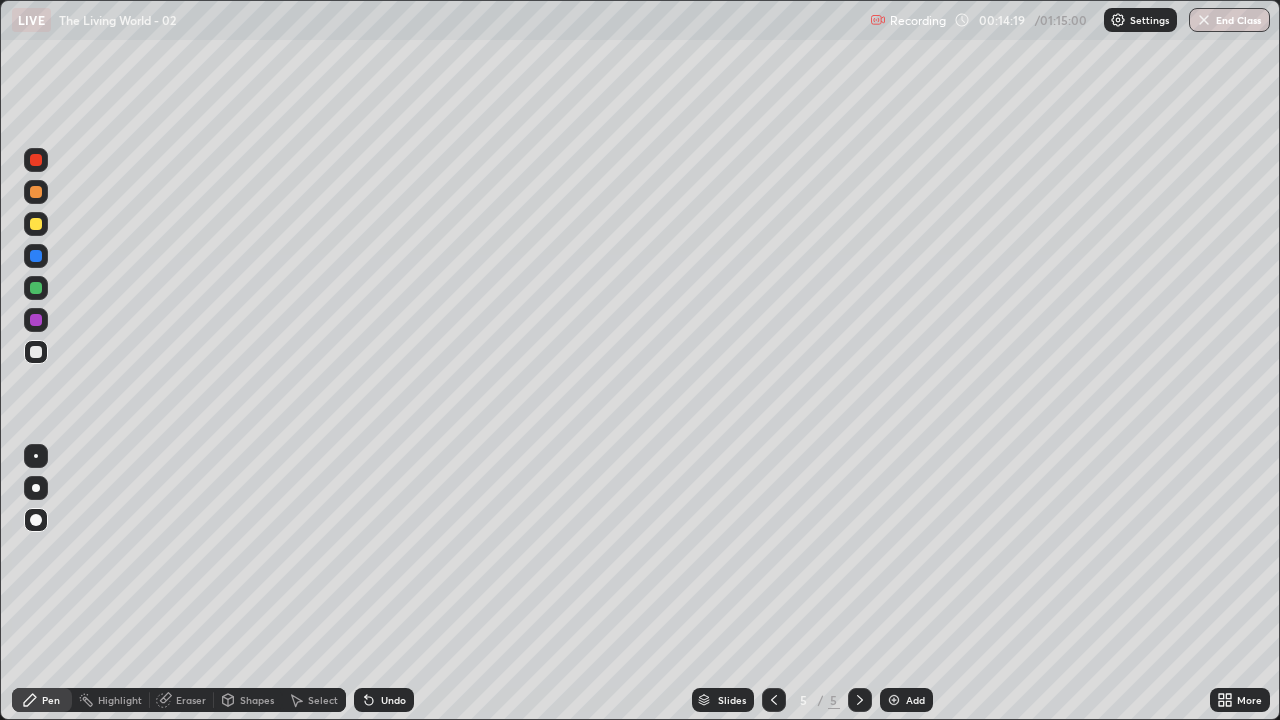 click on "Undo" at bounding box center [384, 700] 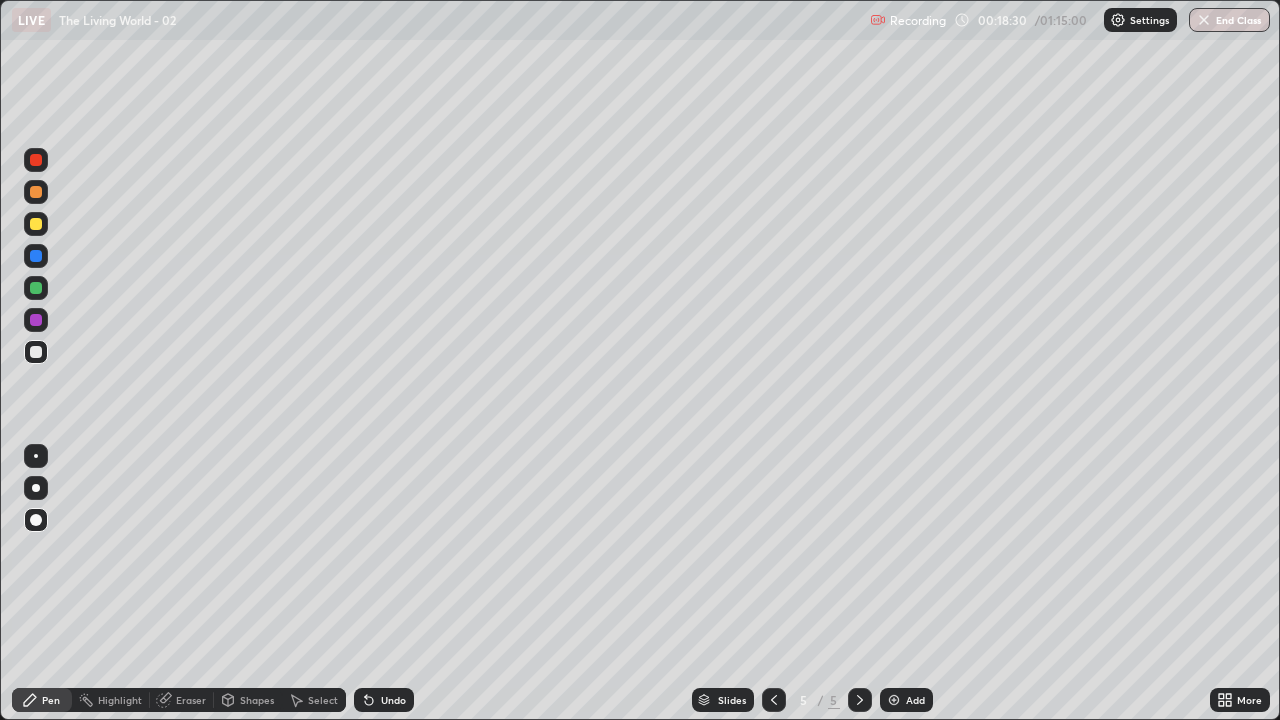click at bounding box center (894, 700) 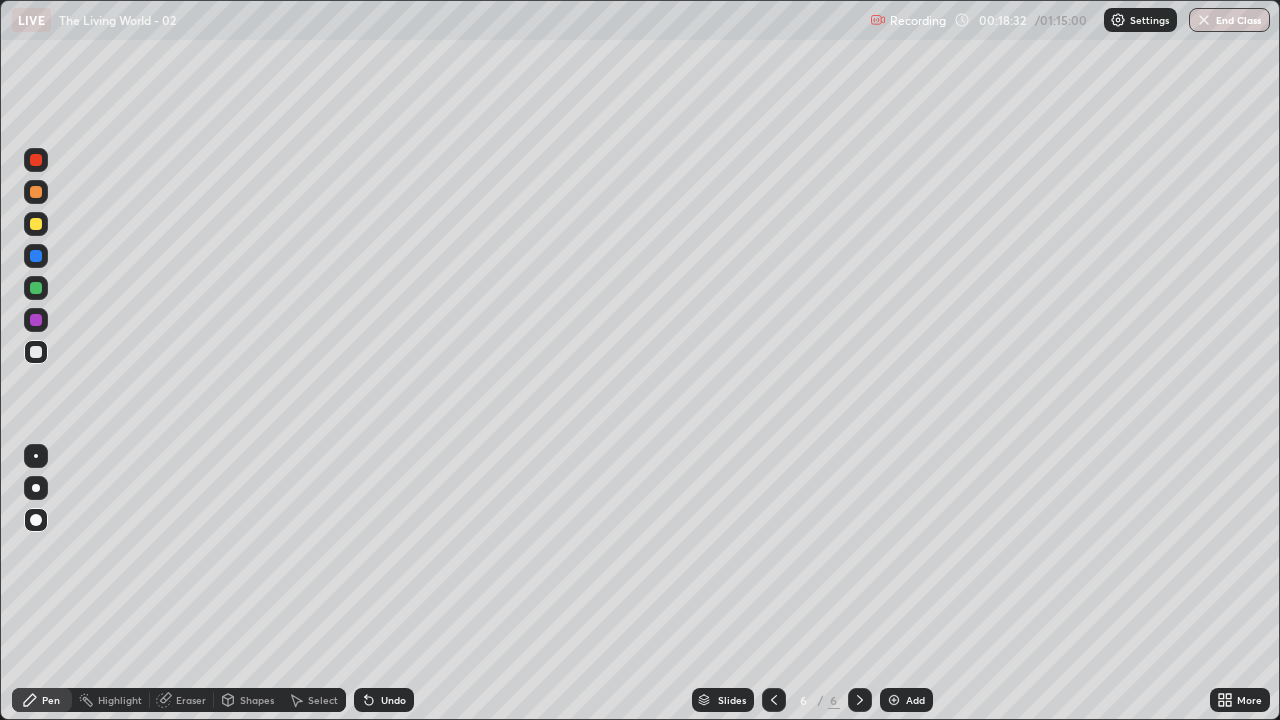 click at bounding box center (36, 192) 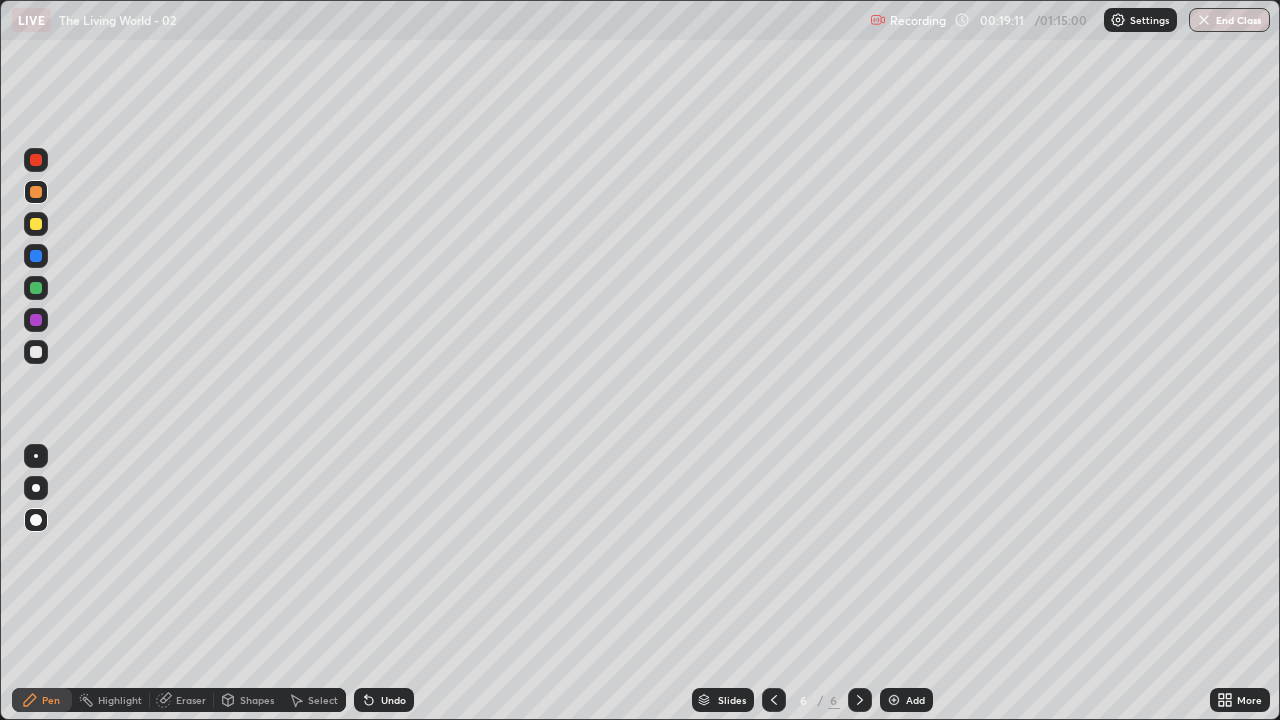 click at bounding box center (36, 224) 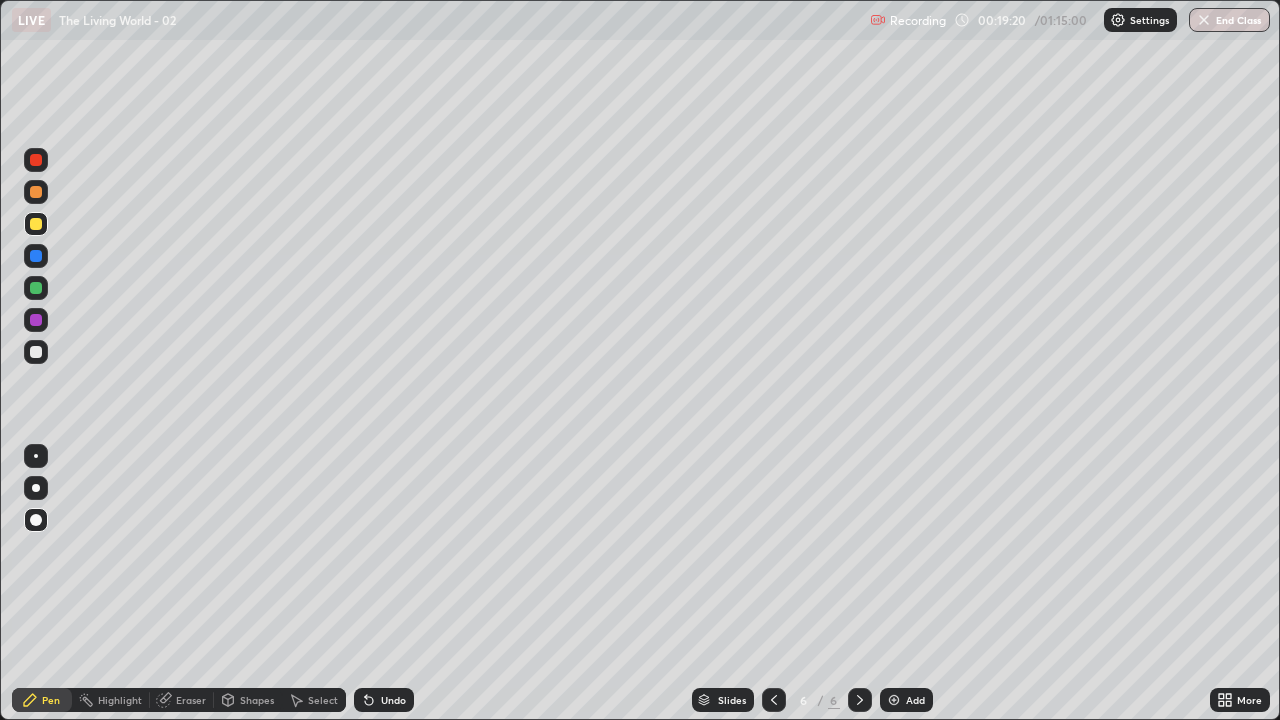 click on "Undo" at bounding box center [384, 700] 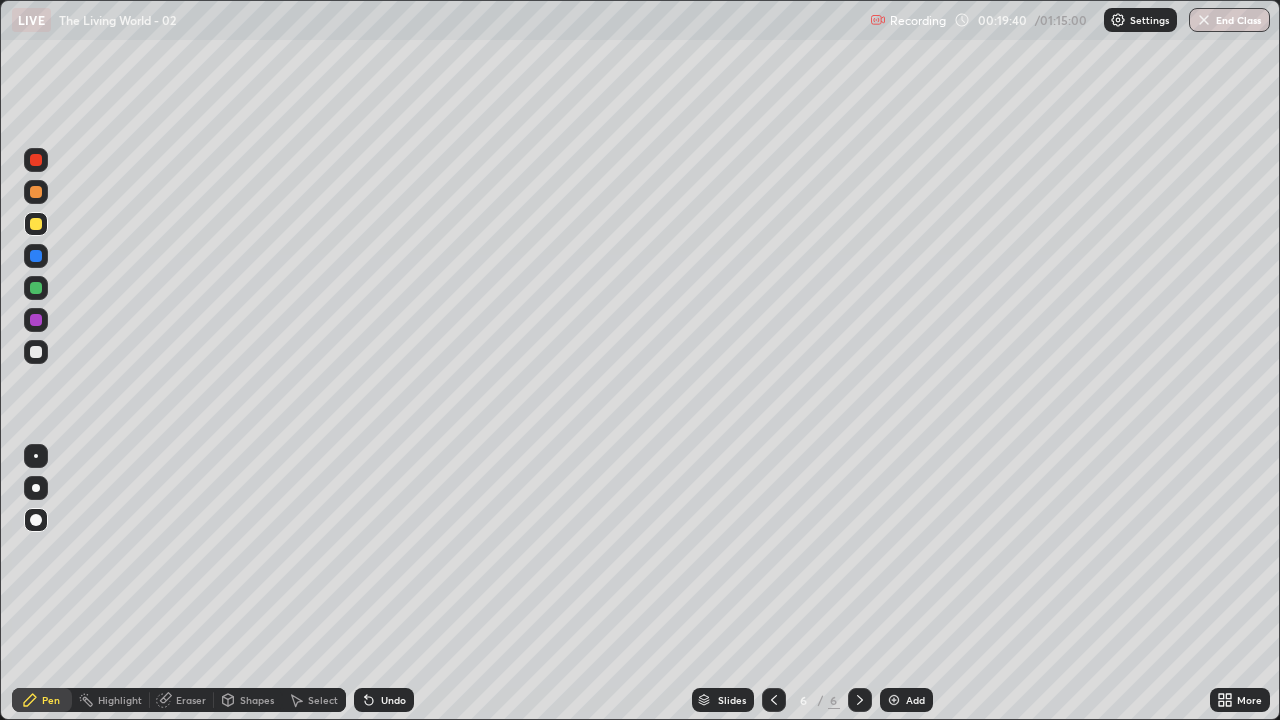 click at bounding box center [36, 352] 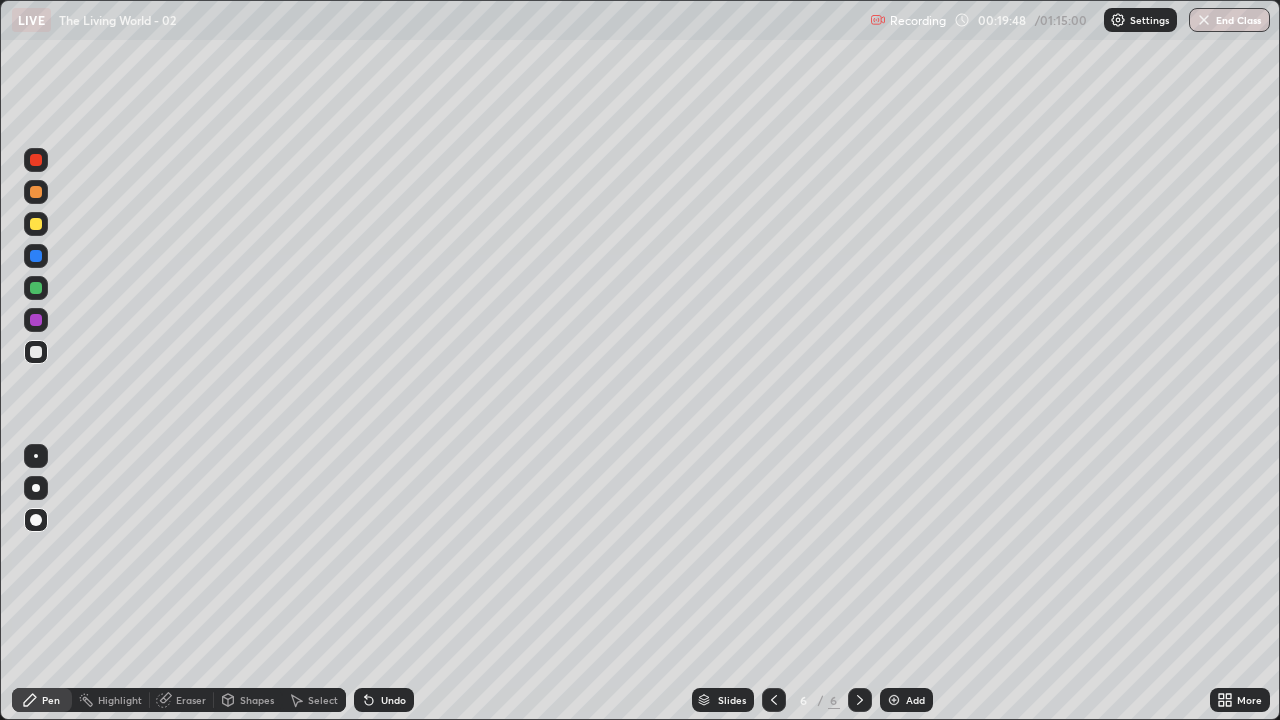 click on "Undo" at bounding box center (384, 700) 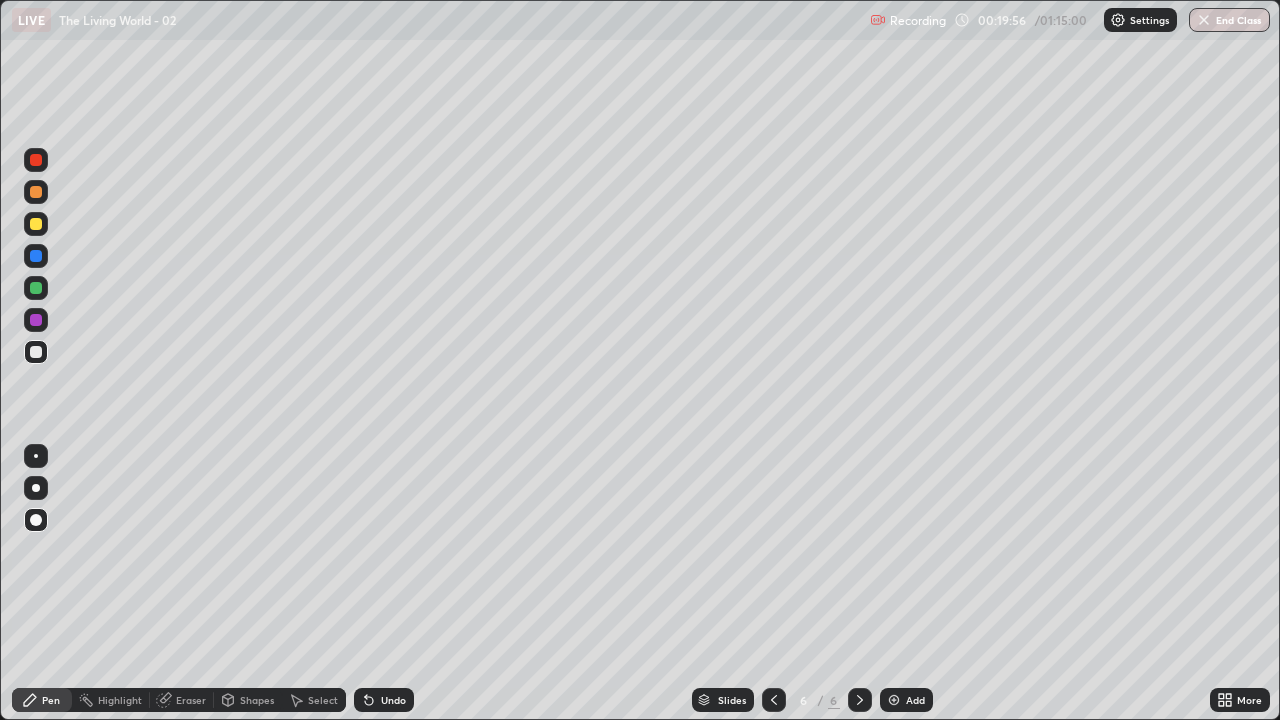 click 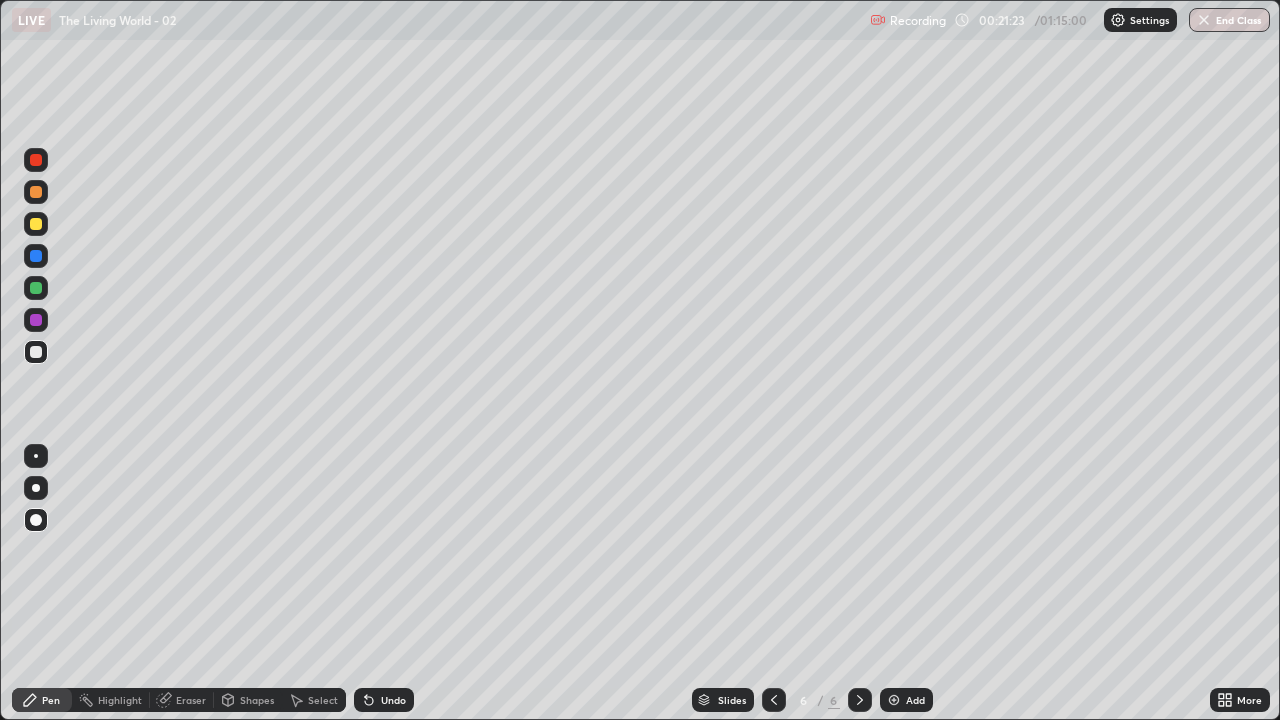 click on "Shapes" at bounding box center (257, 700) 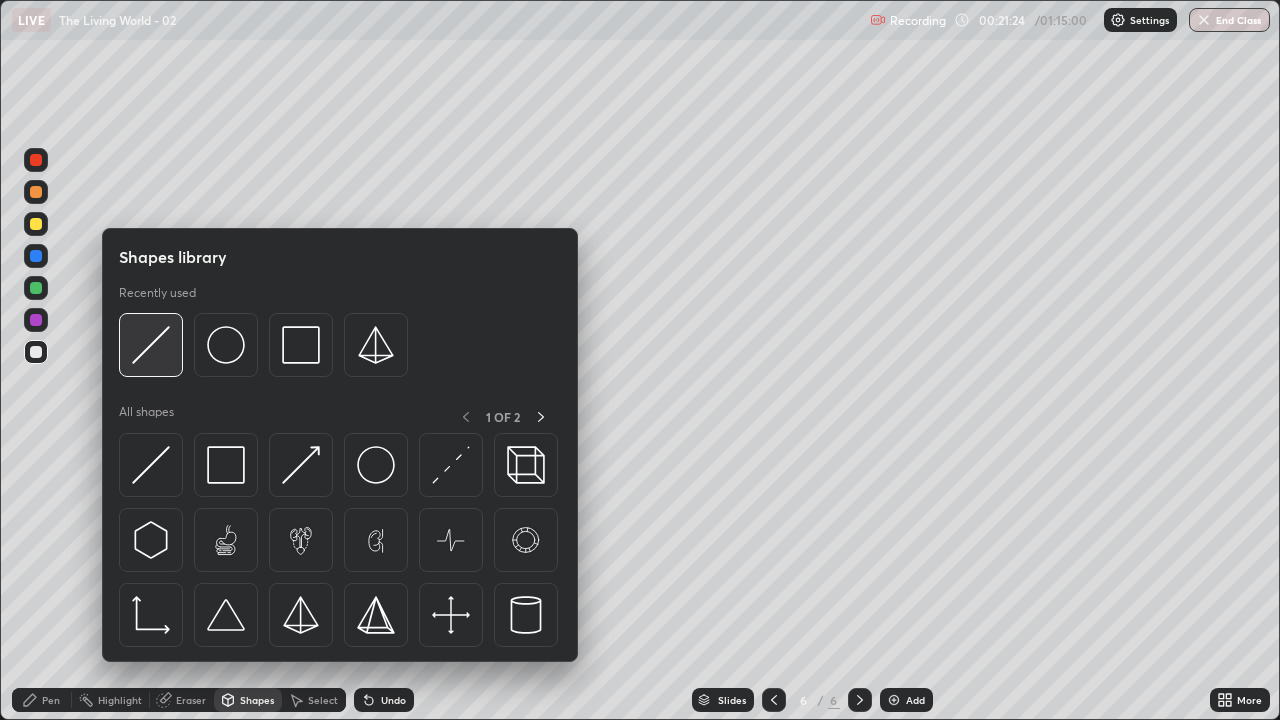 click at bounding box center [151, 345] 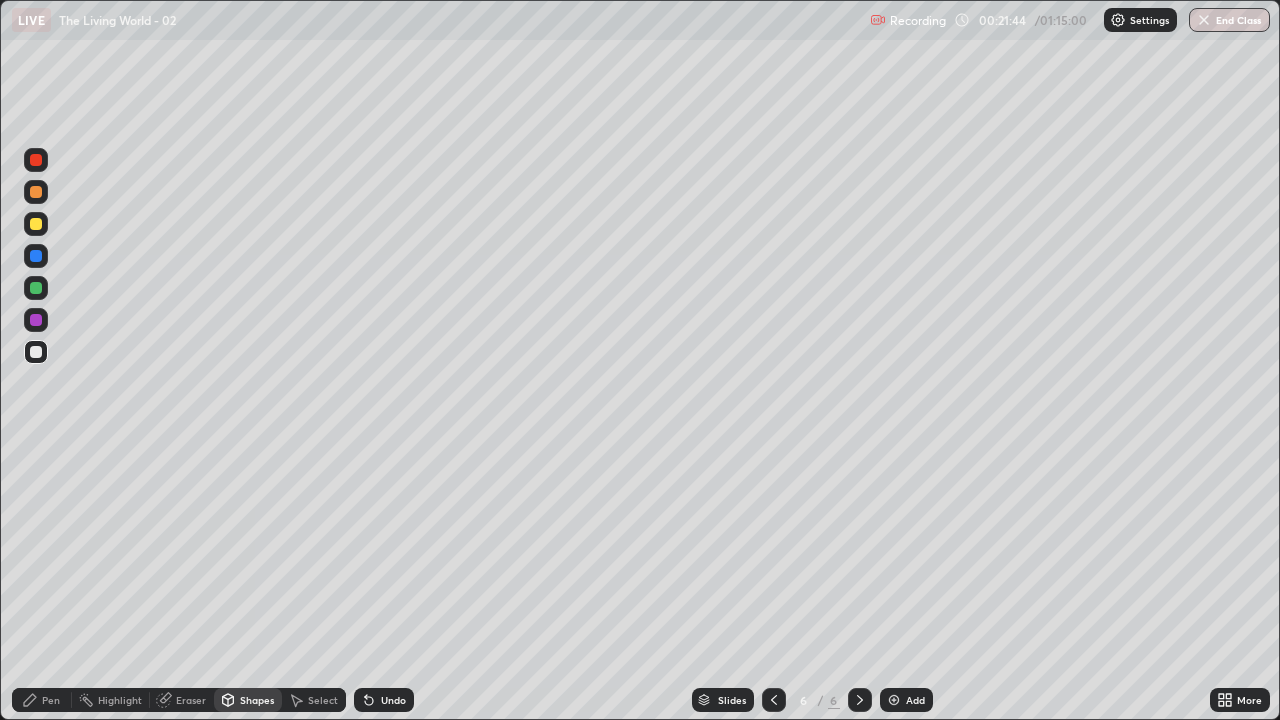 click at bounding box center (36, 320) 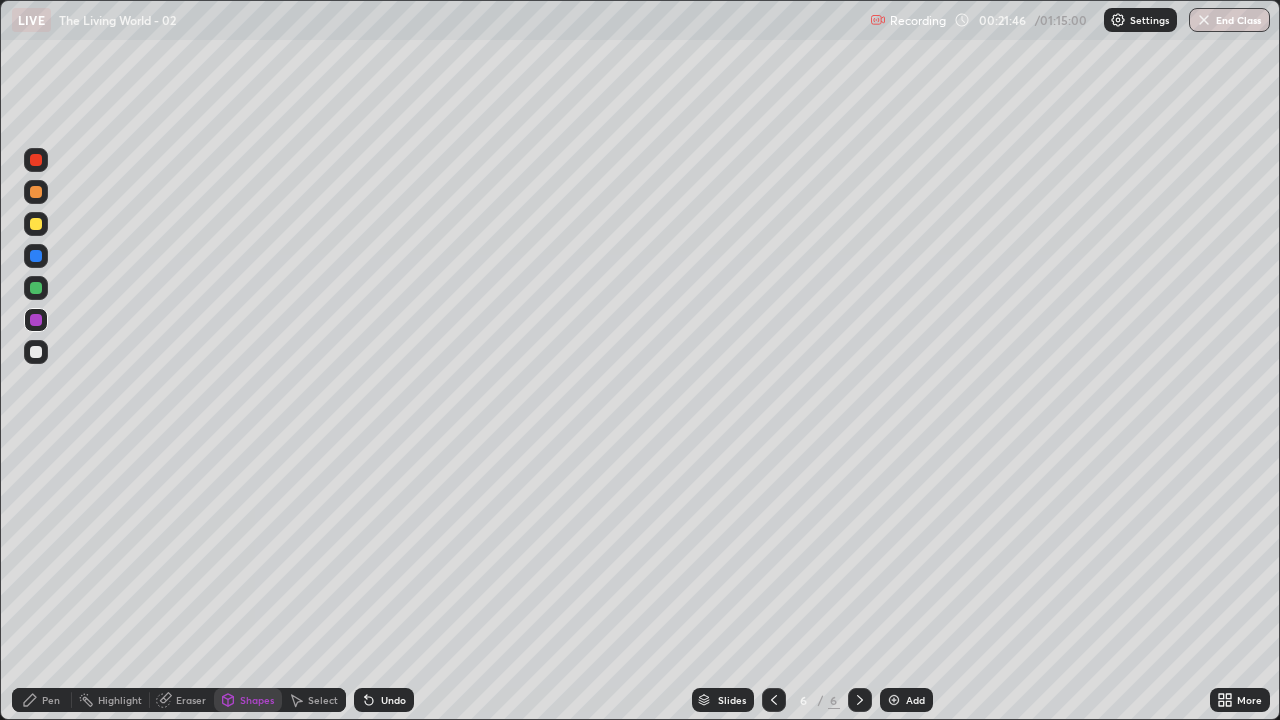 click on "Pen" at bounding box center (51, 700) 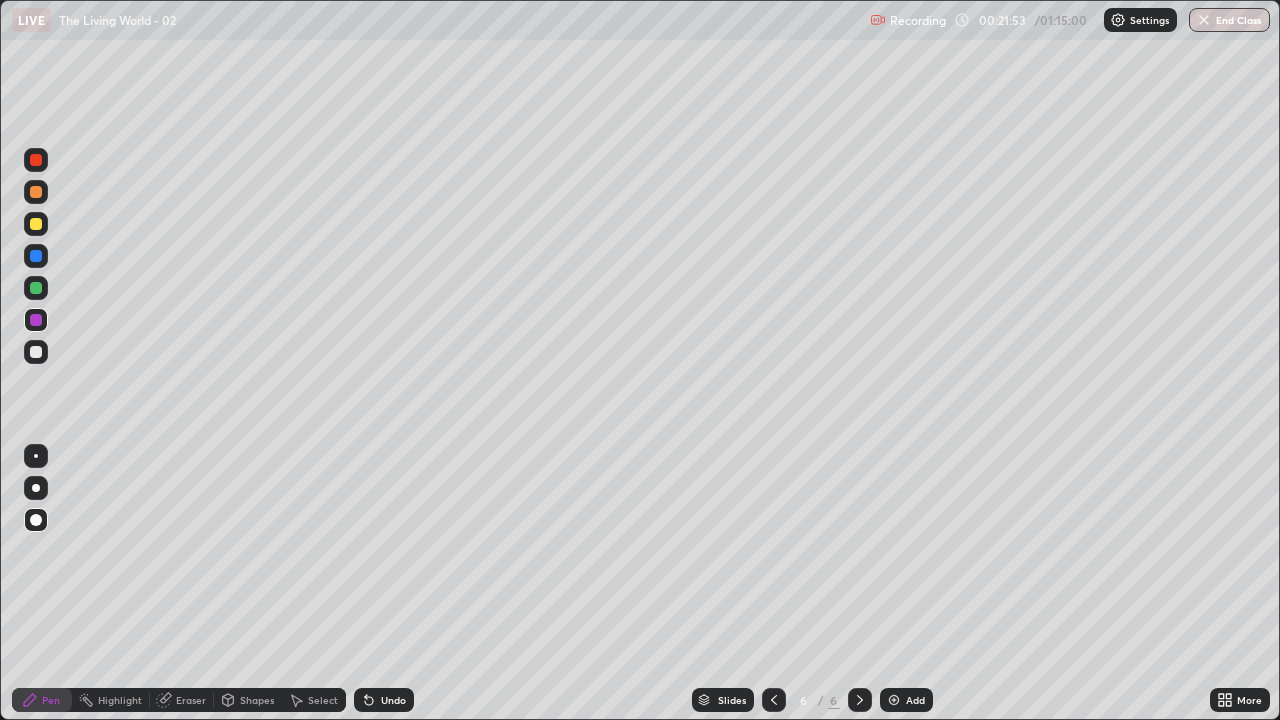 click 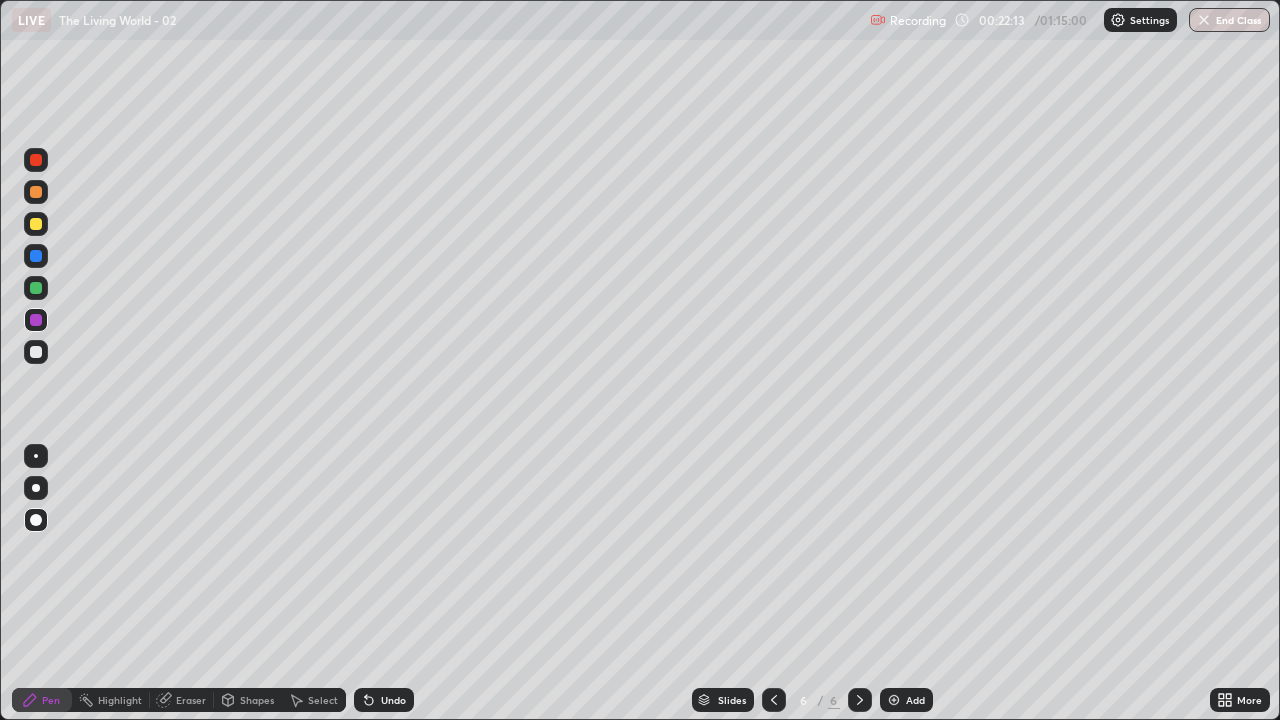 click at bounding box center (36, 288) 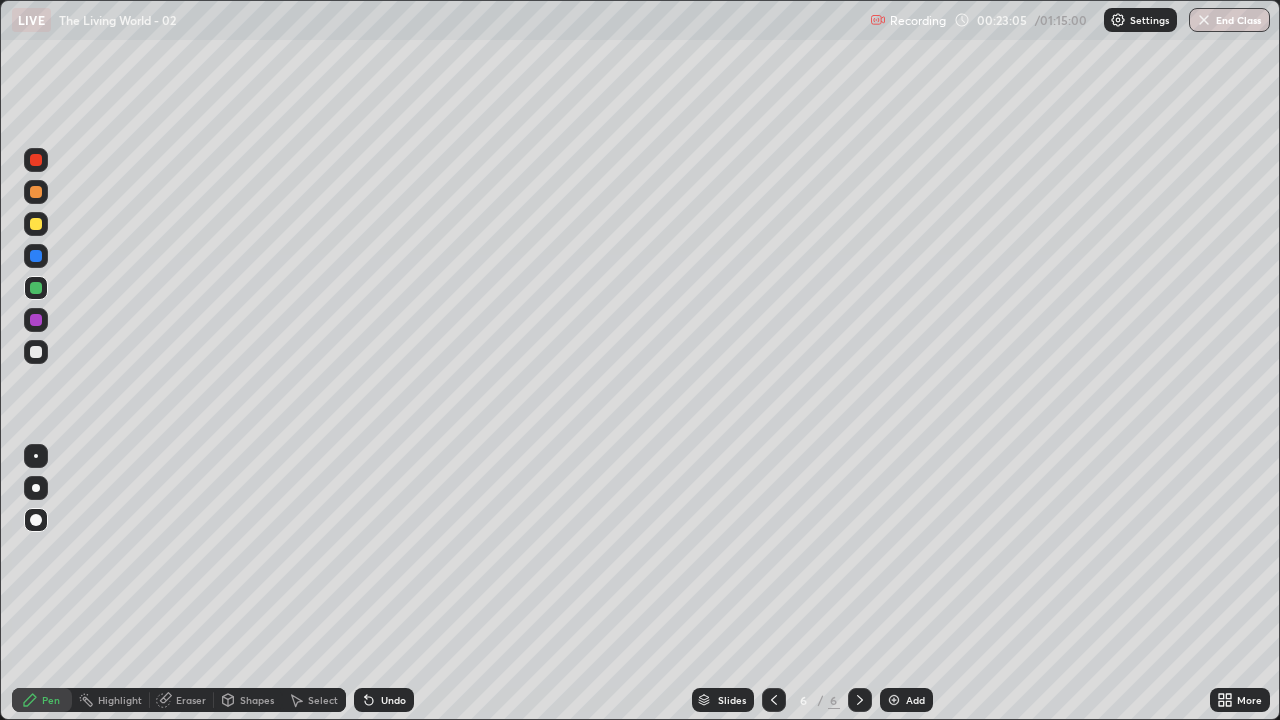 click at bounding box center [36, 352] 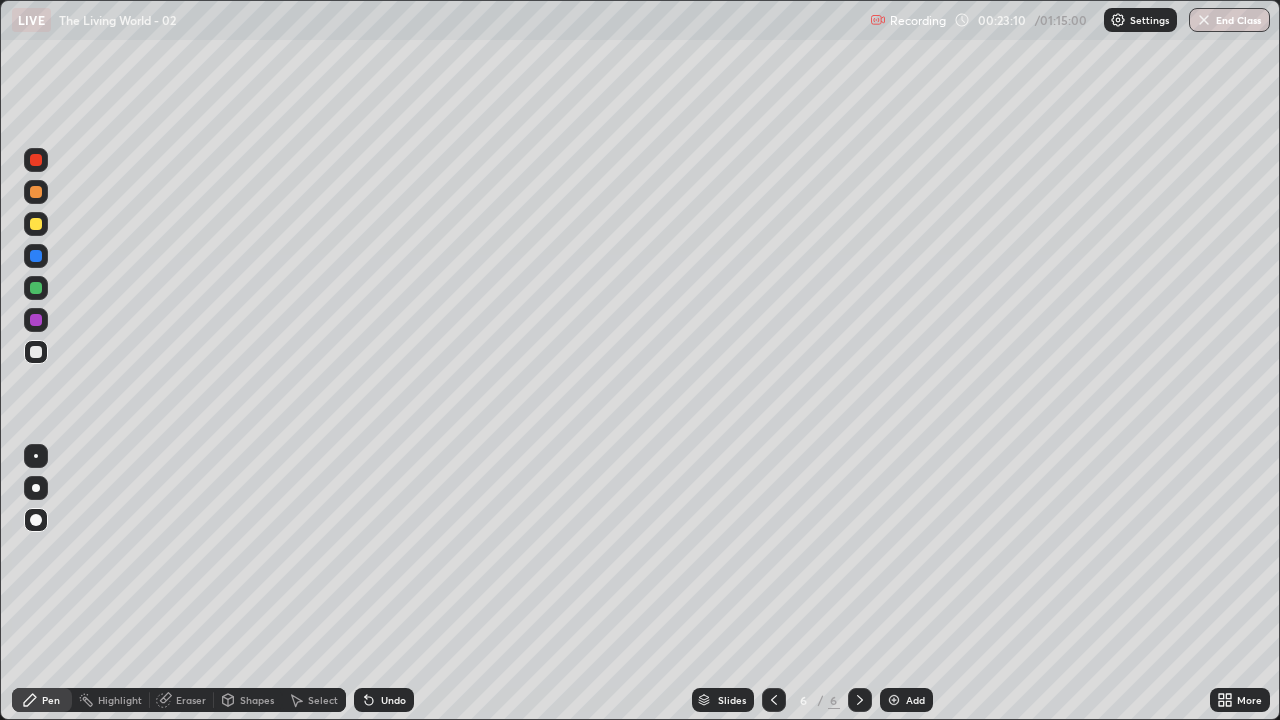 click 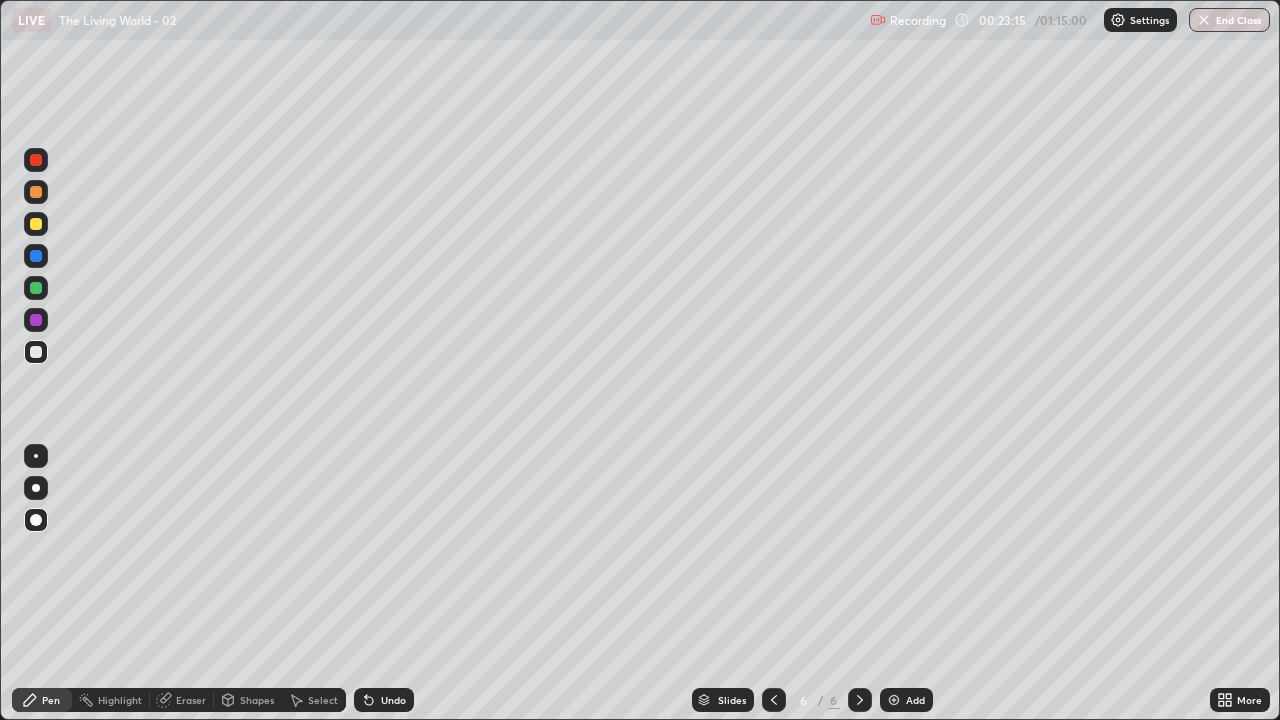 click at bounding box center [36, 224] 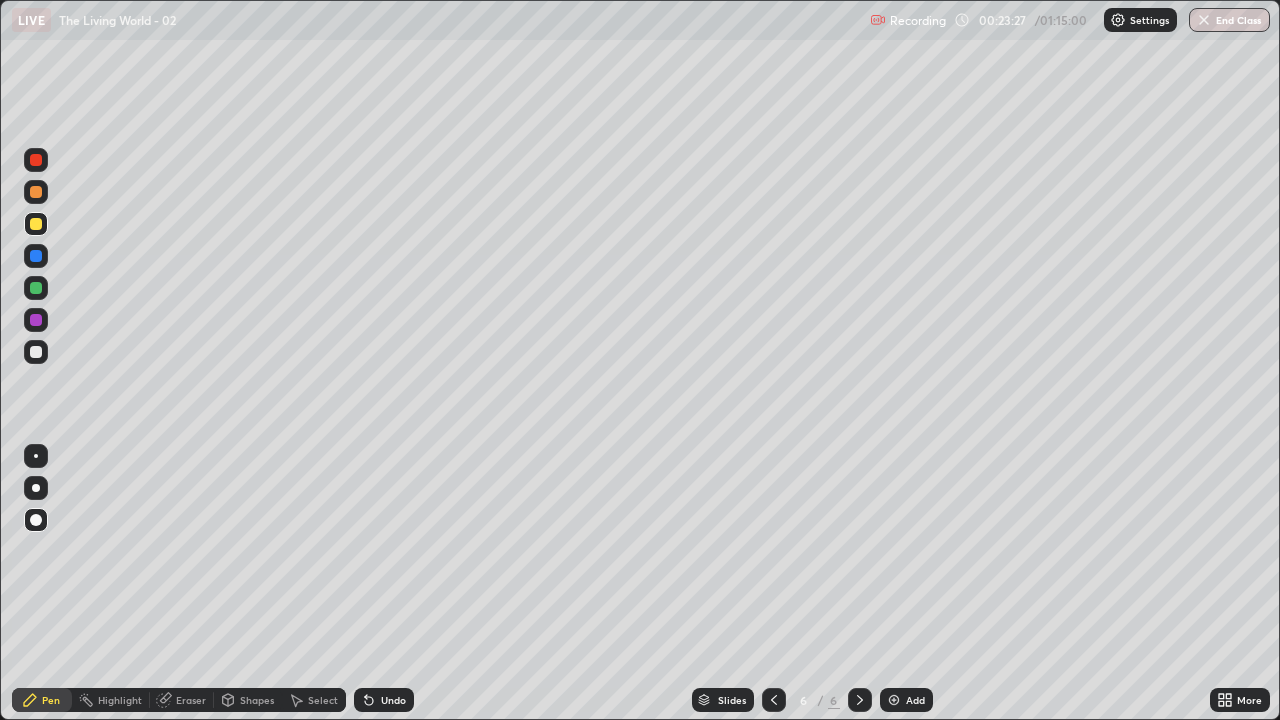 click 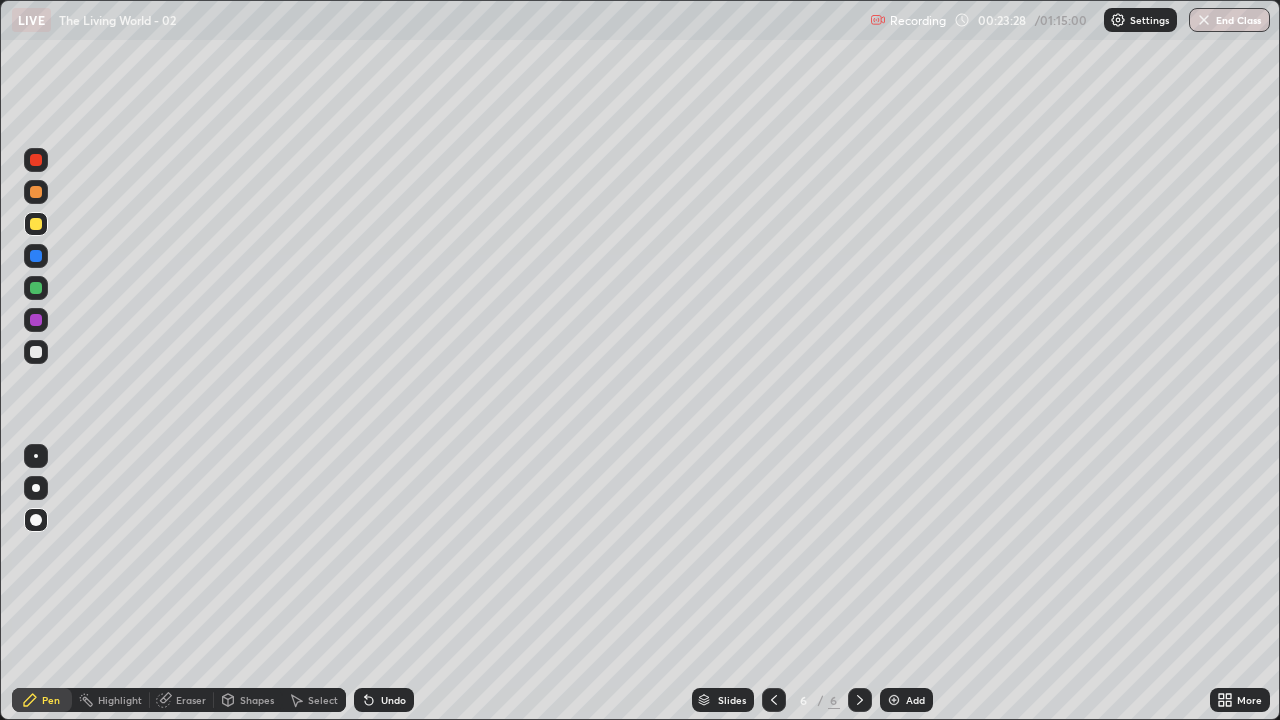 click 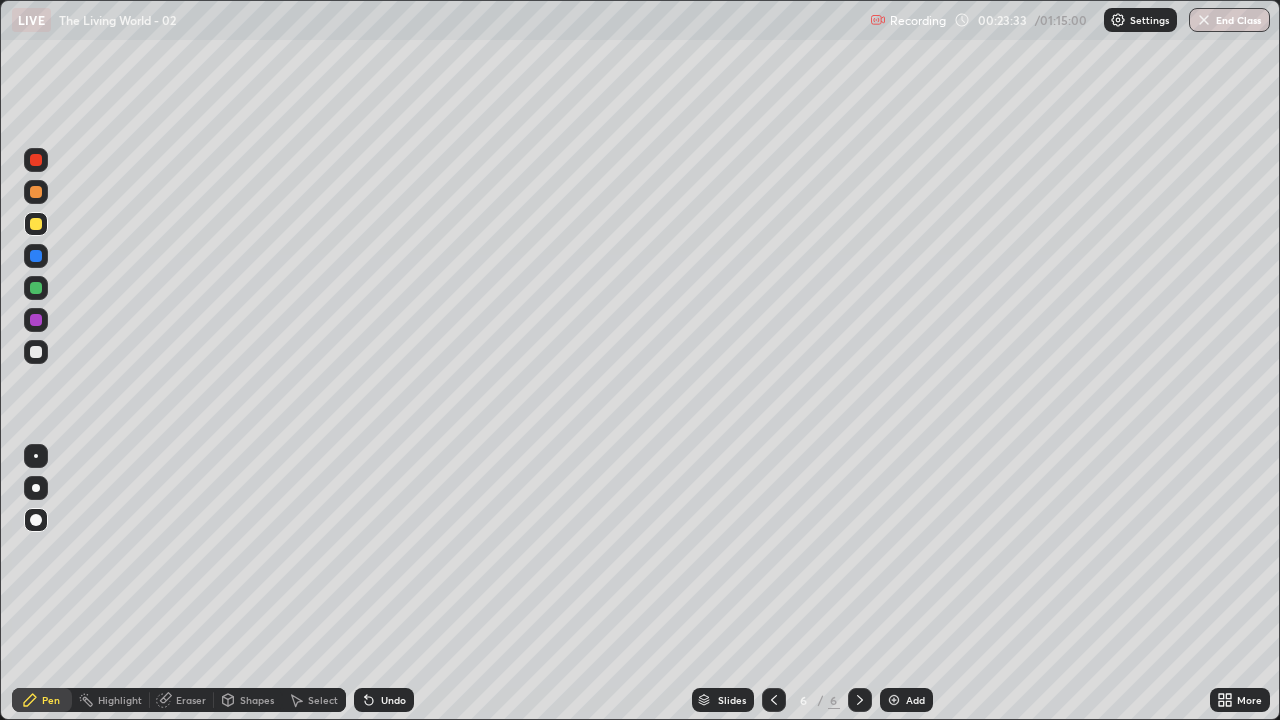 click at bounding box center [36, 352] 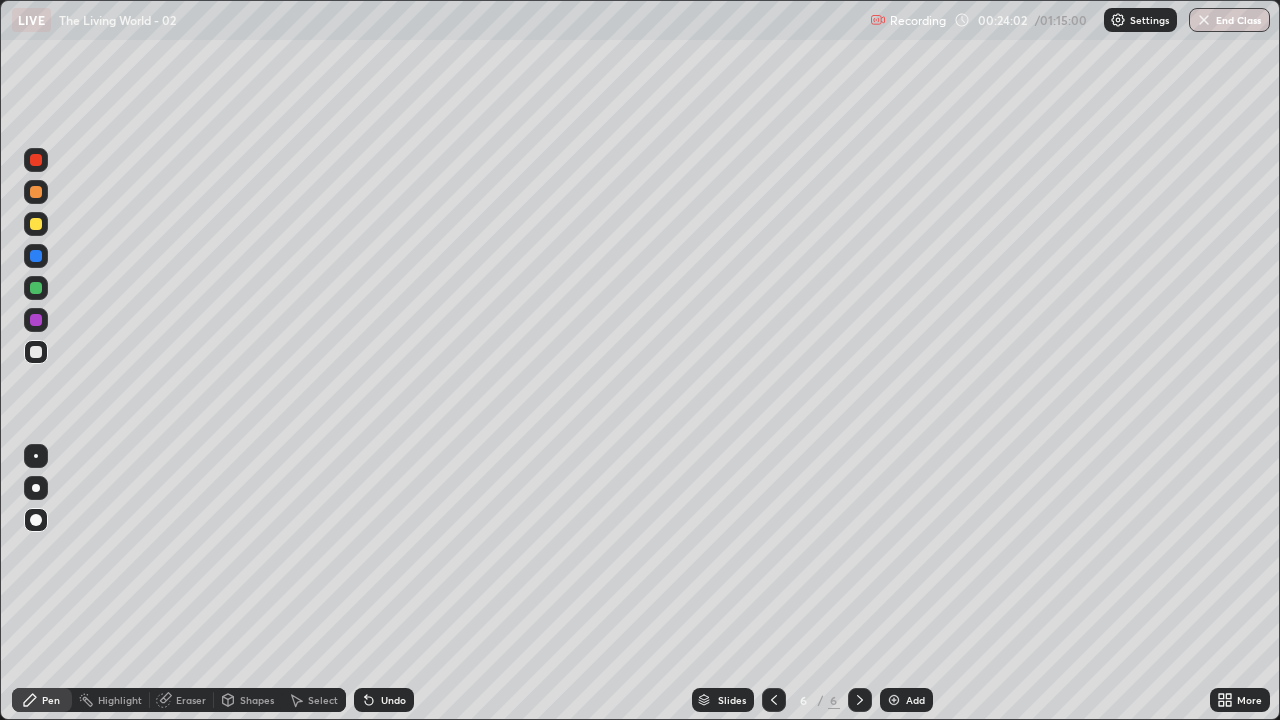 click at bounding box center [36, 352] 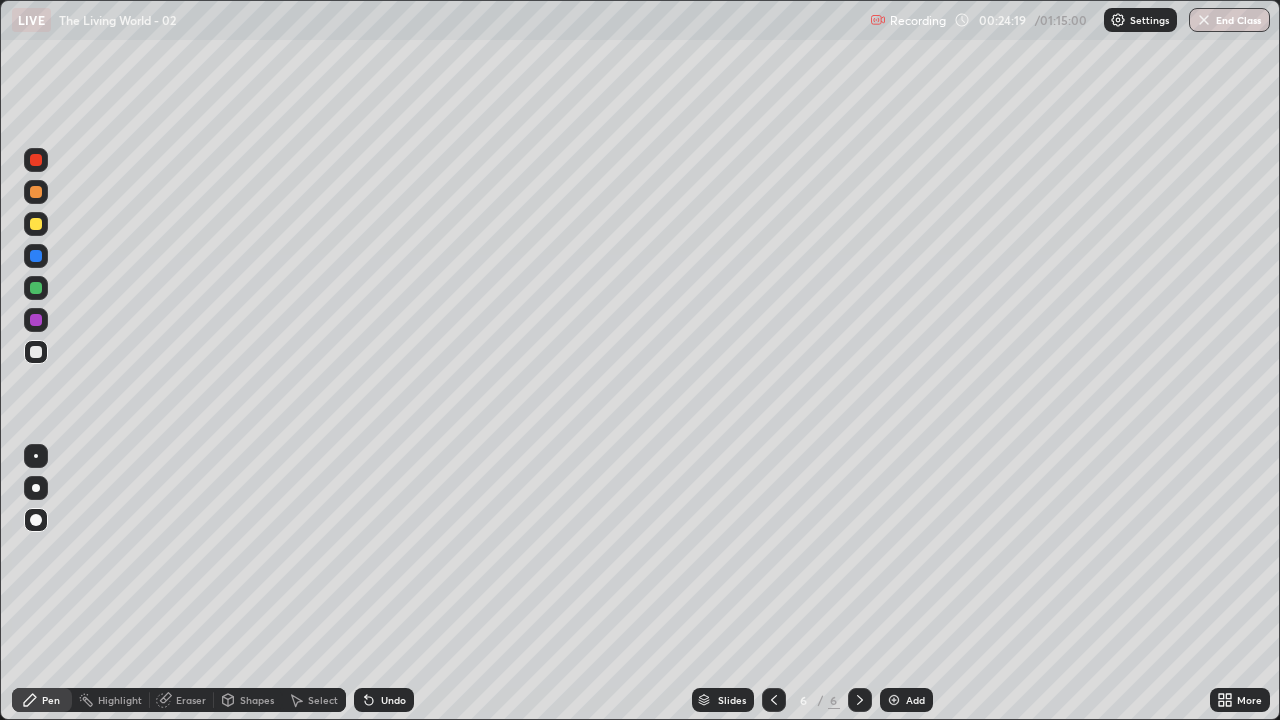 click at bounding box center (36, 352) 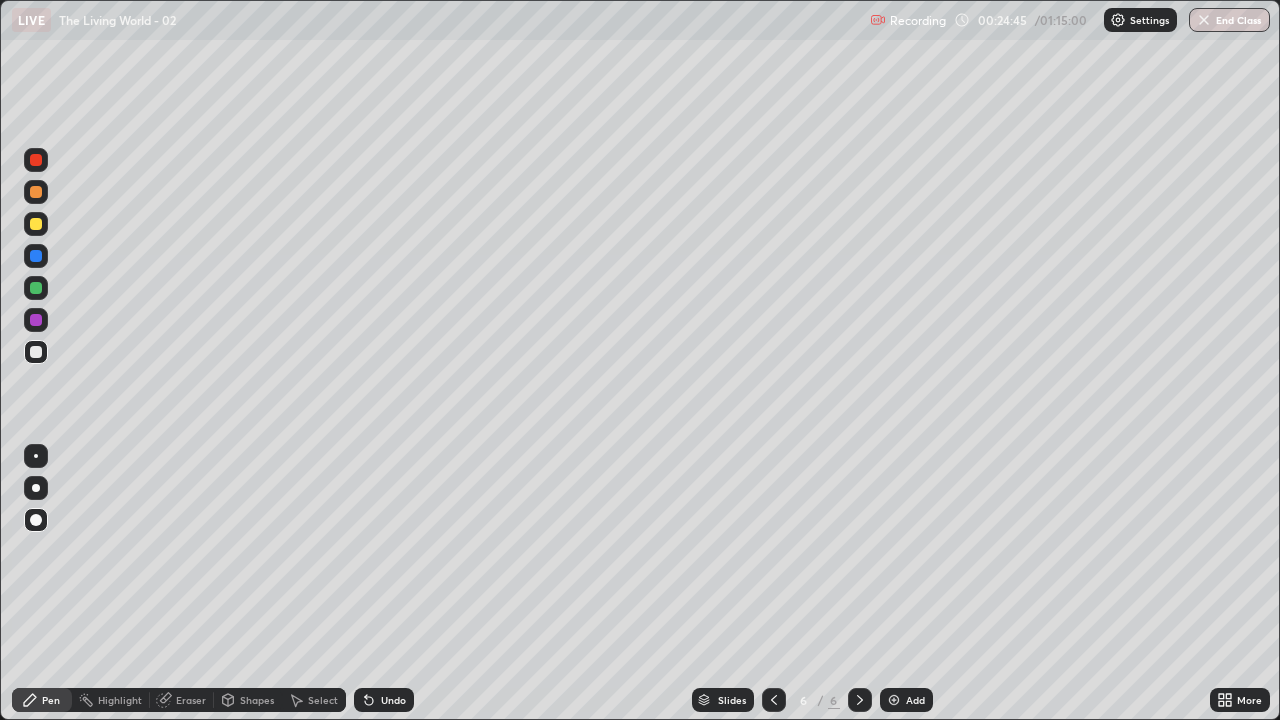 click at bounding box center [36, 352] 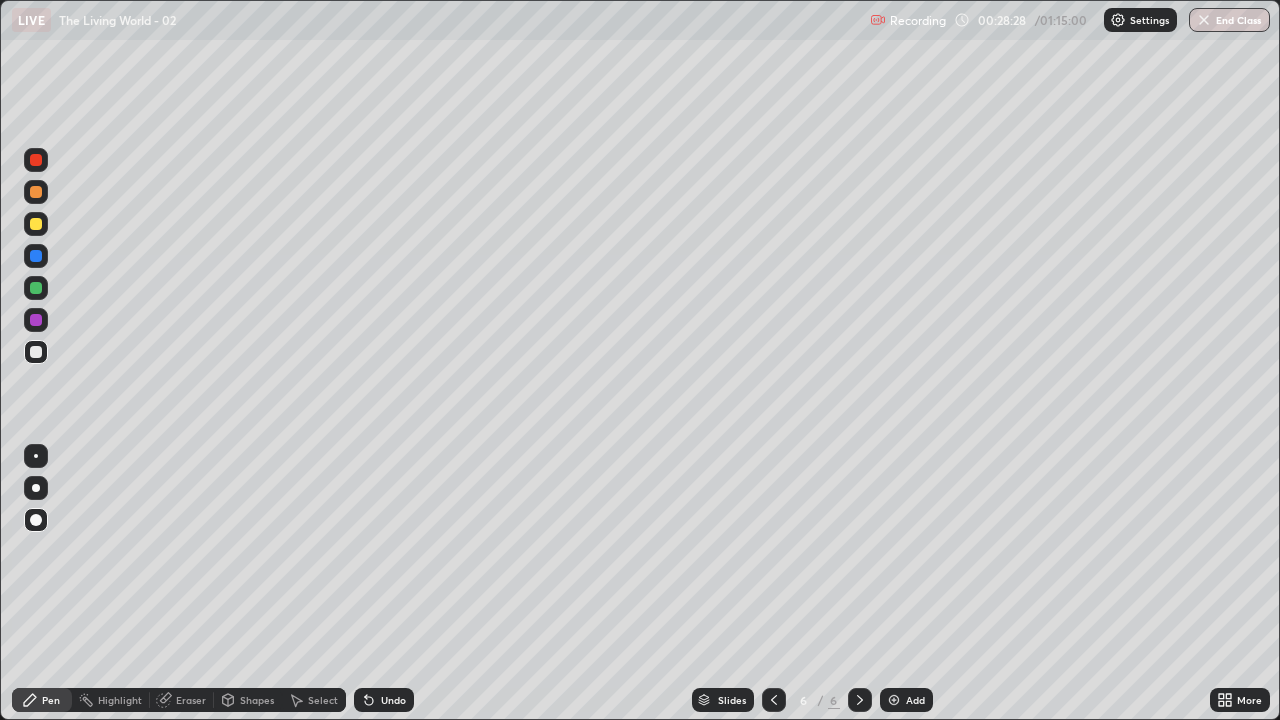 click at bounding box center (36, 192) 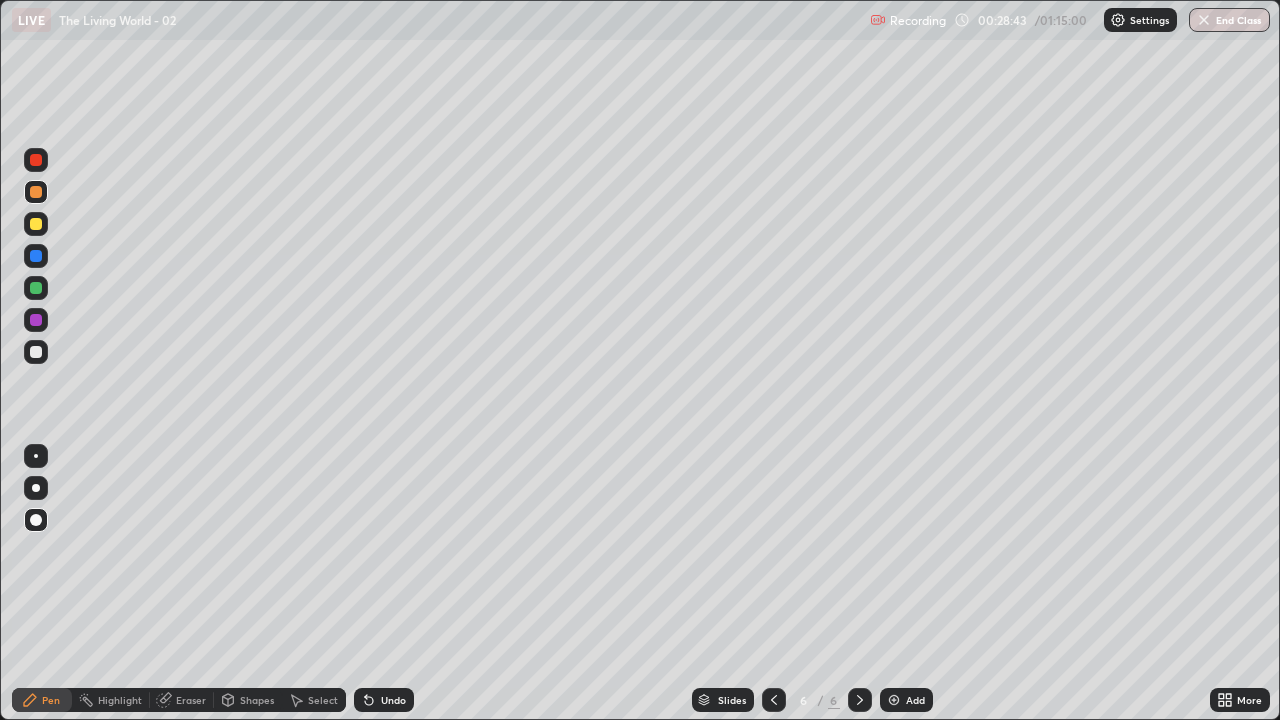click at bounding box center [36, 352] 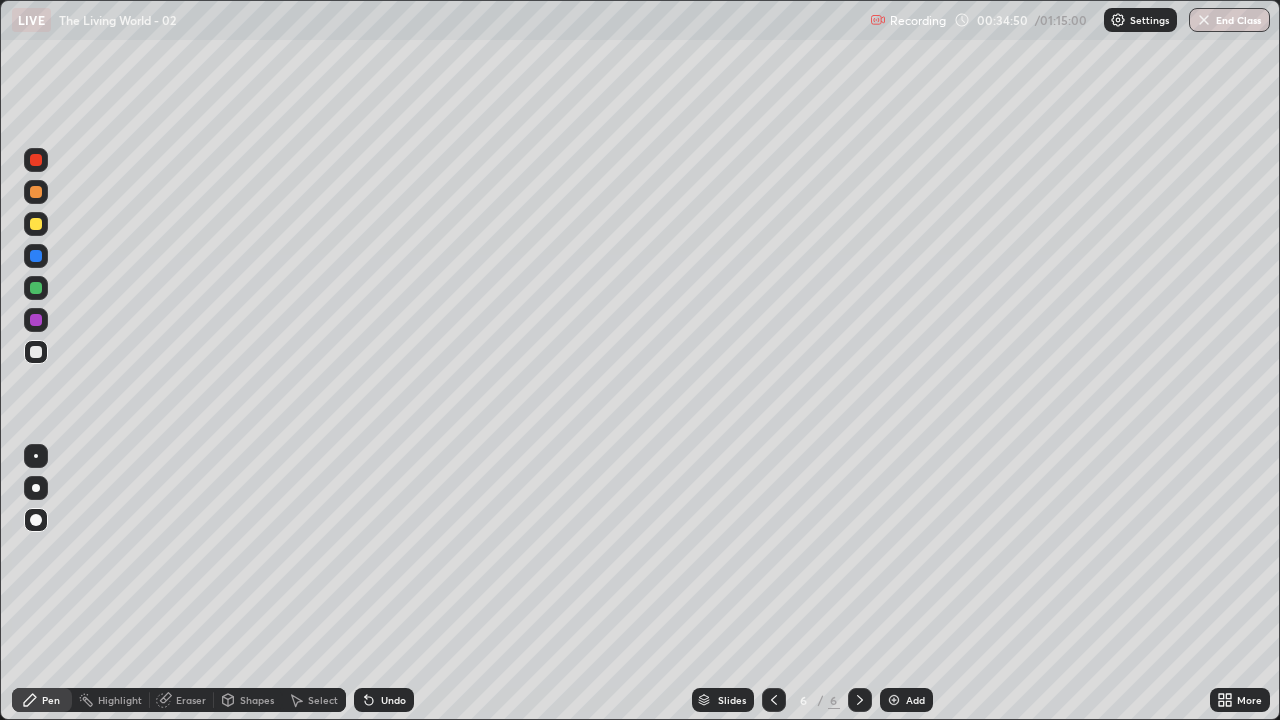 click on "Add" at bounding box center [906, 700] 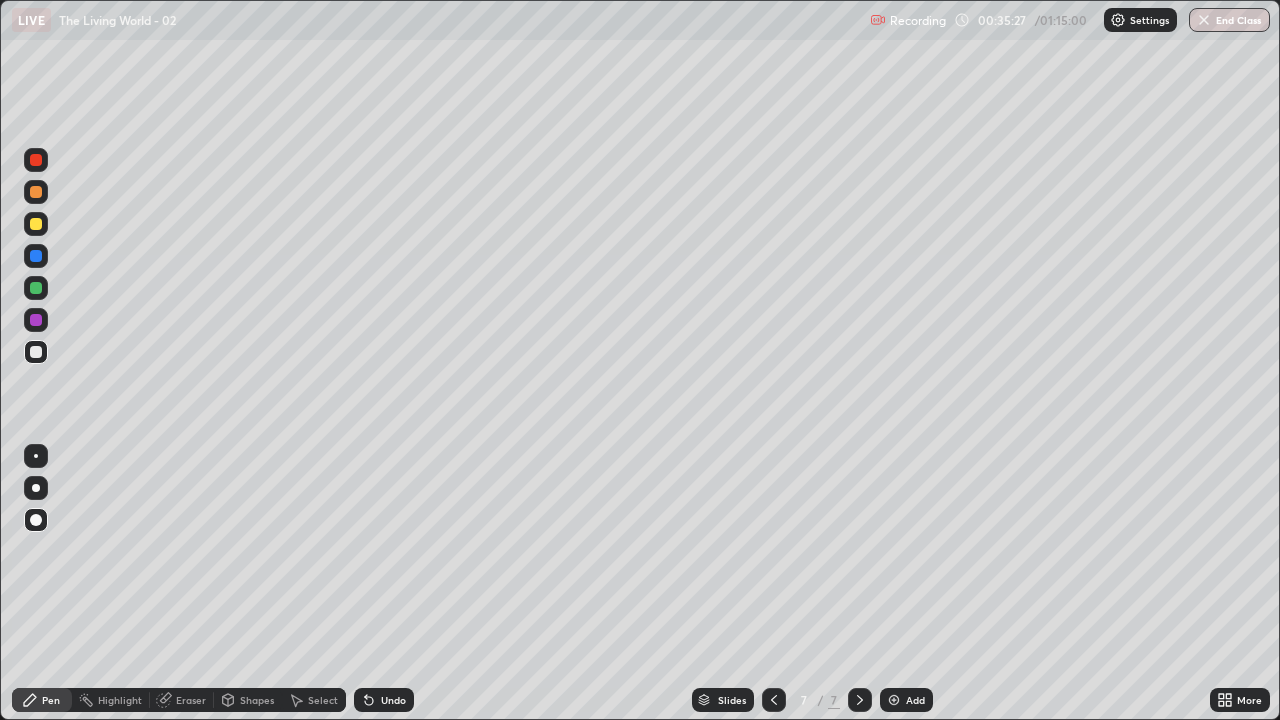 click at bounding box center [36, 224] 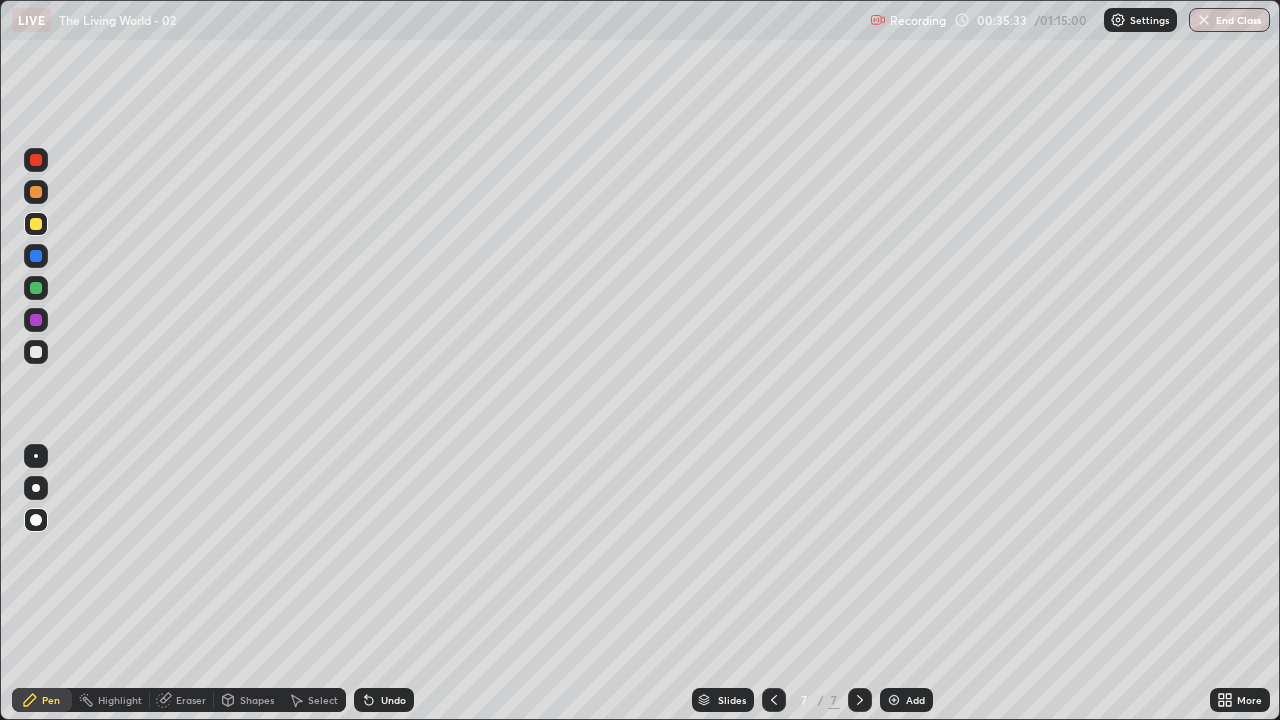 click at bounding box center (36, 224) 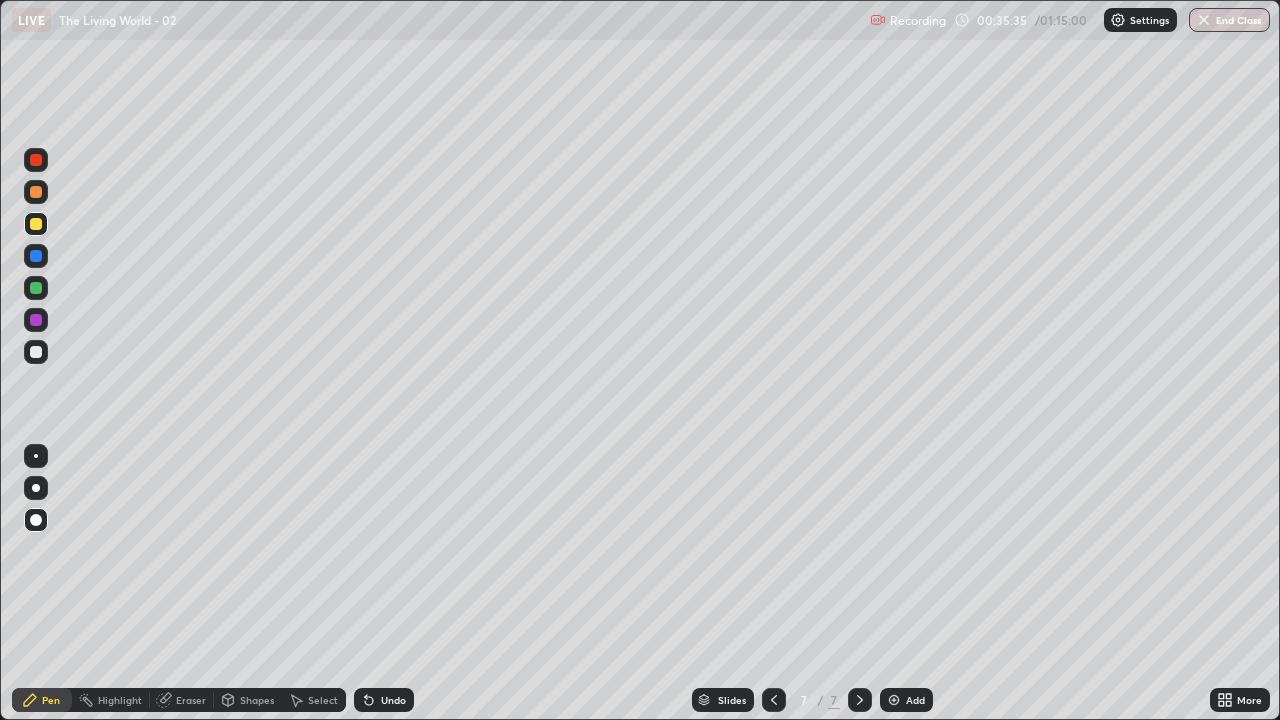 click at bounding box center (36, 192) 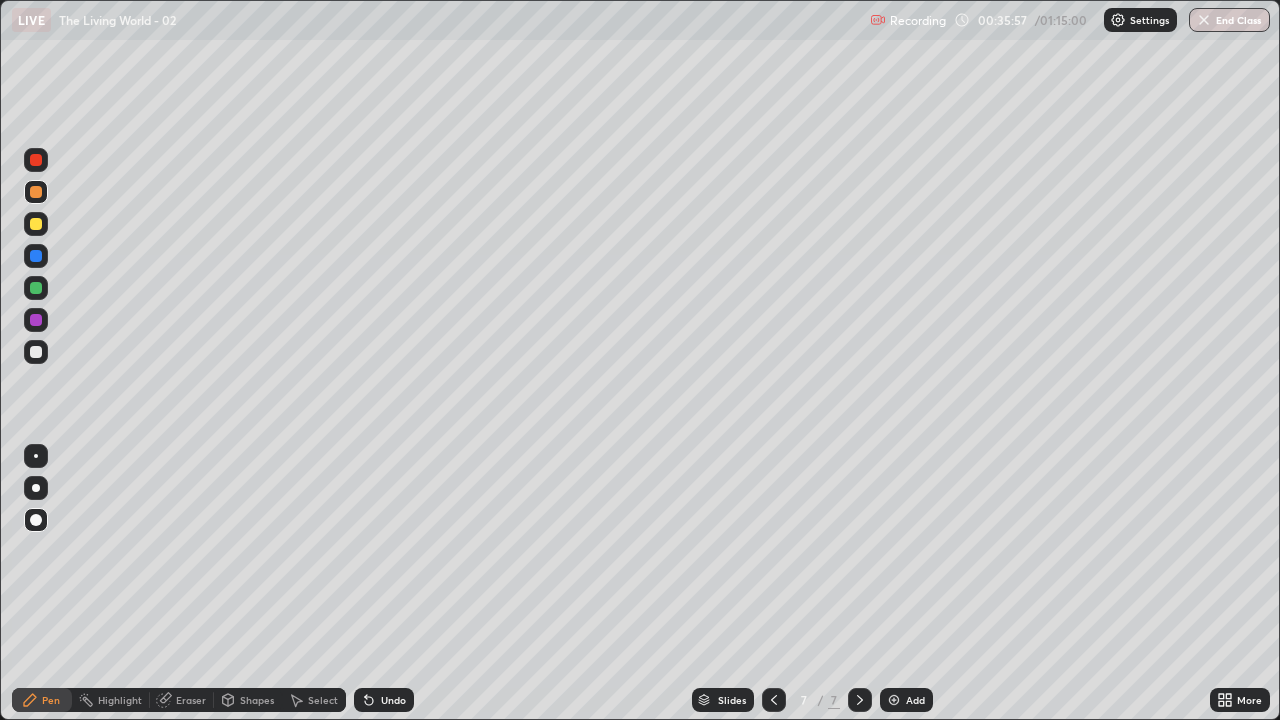 click at bounding box center [36, 352] 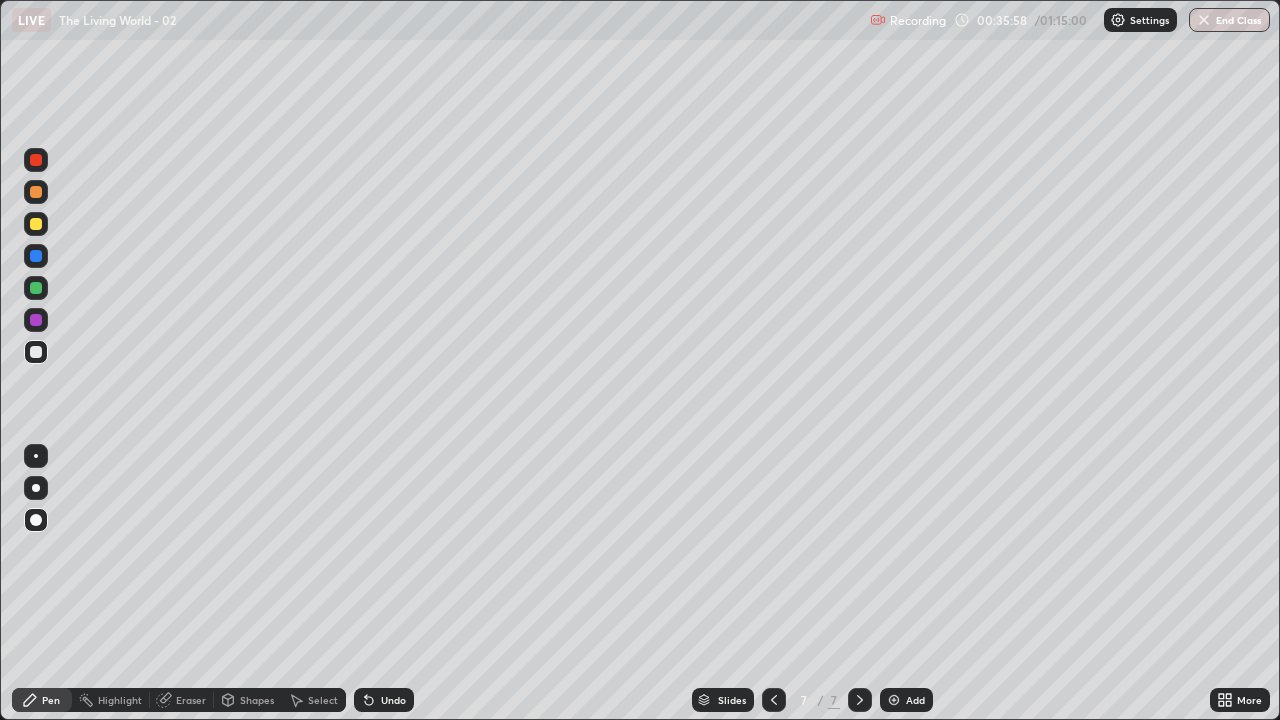 click at bounding box center (36, 320) 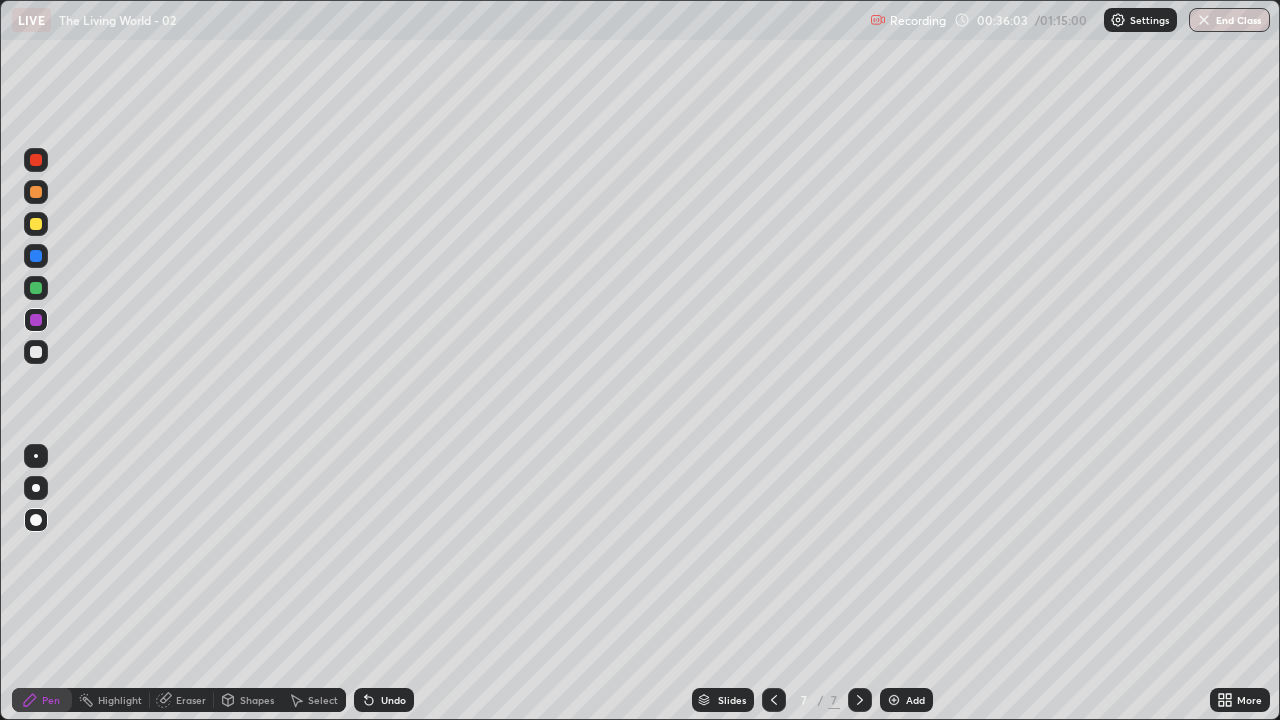 click 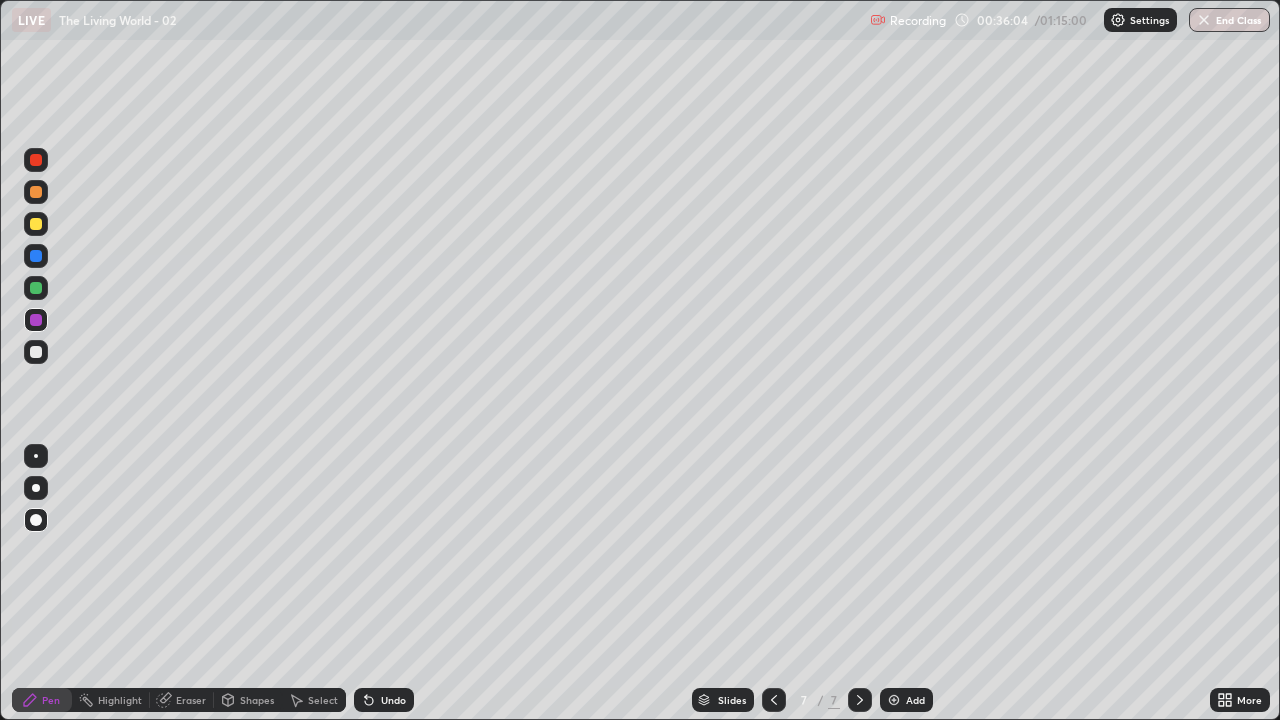 click 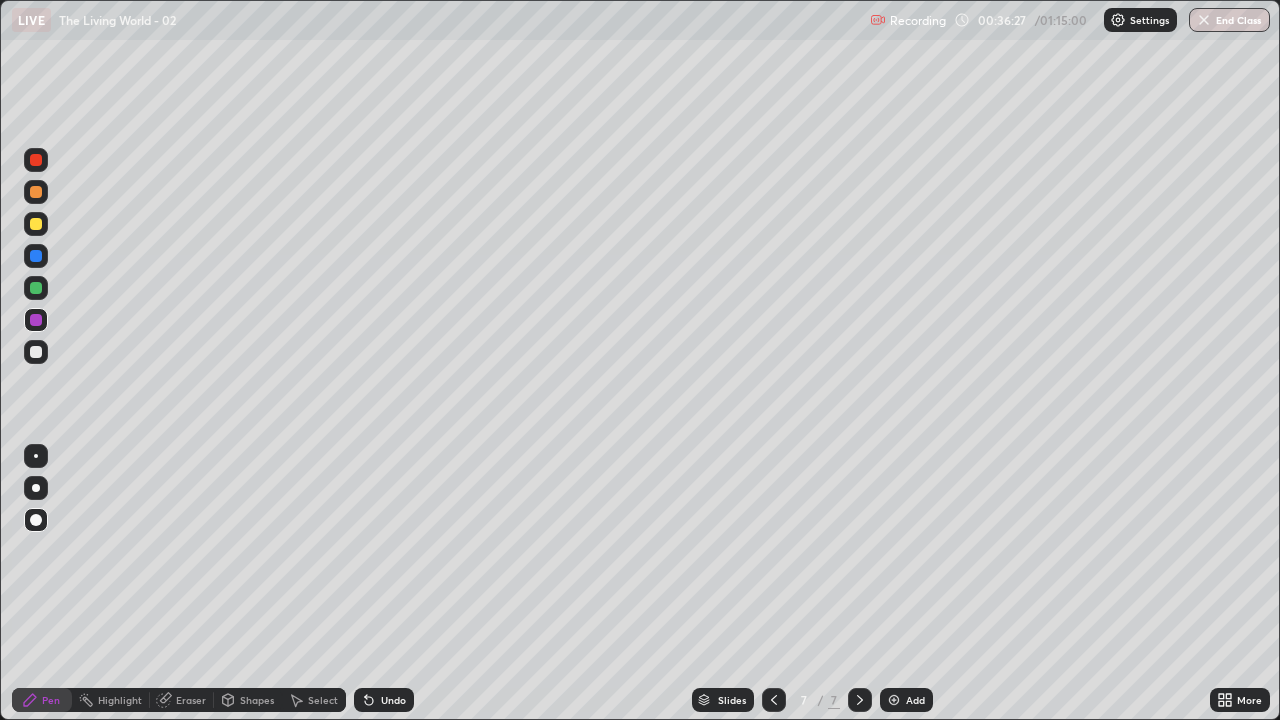 click at bounding box center [36, 288] 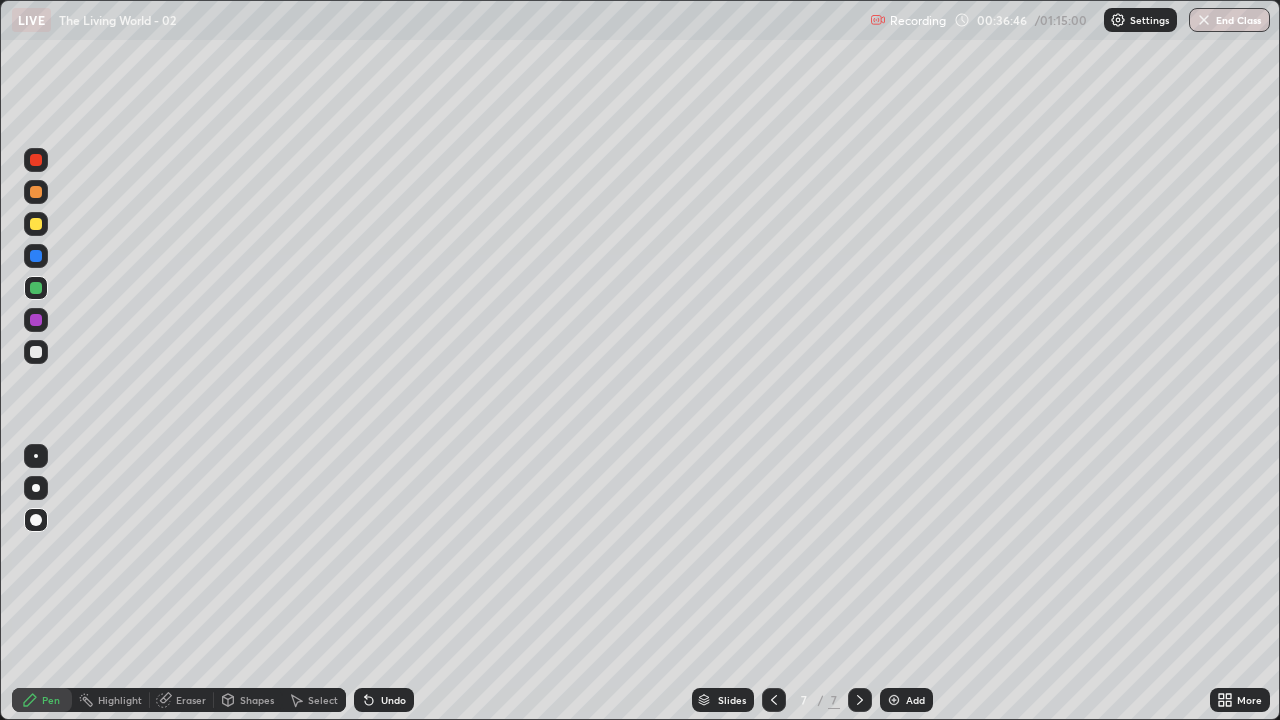 click 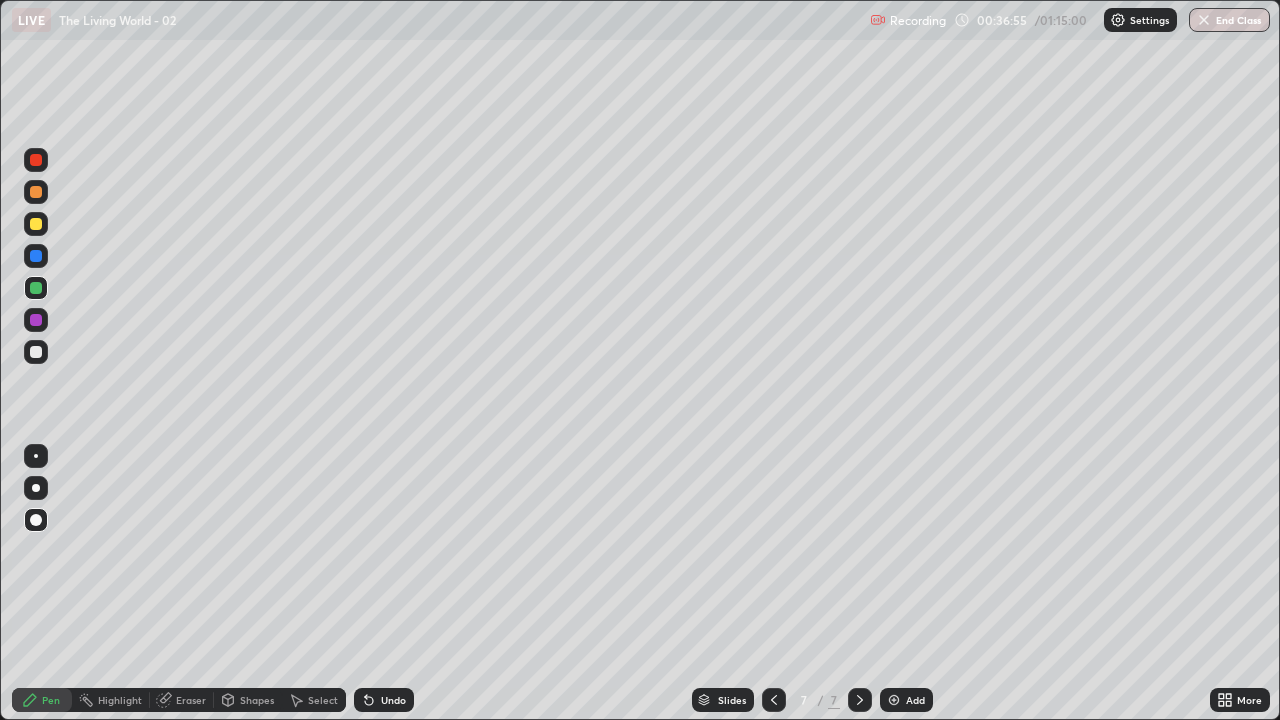click at bounding box center (36, 352) 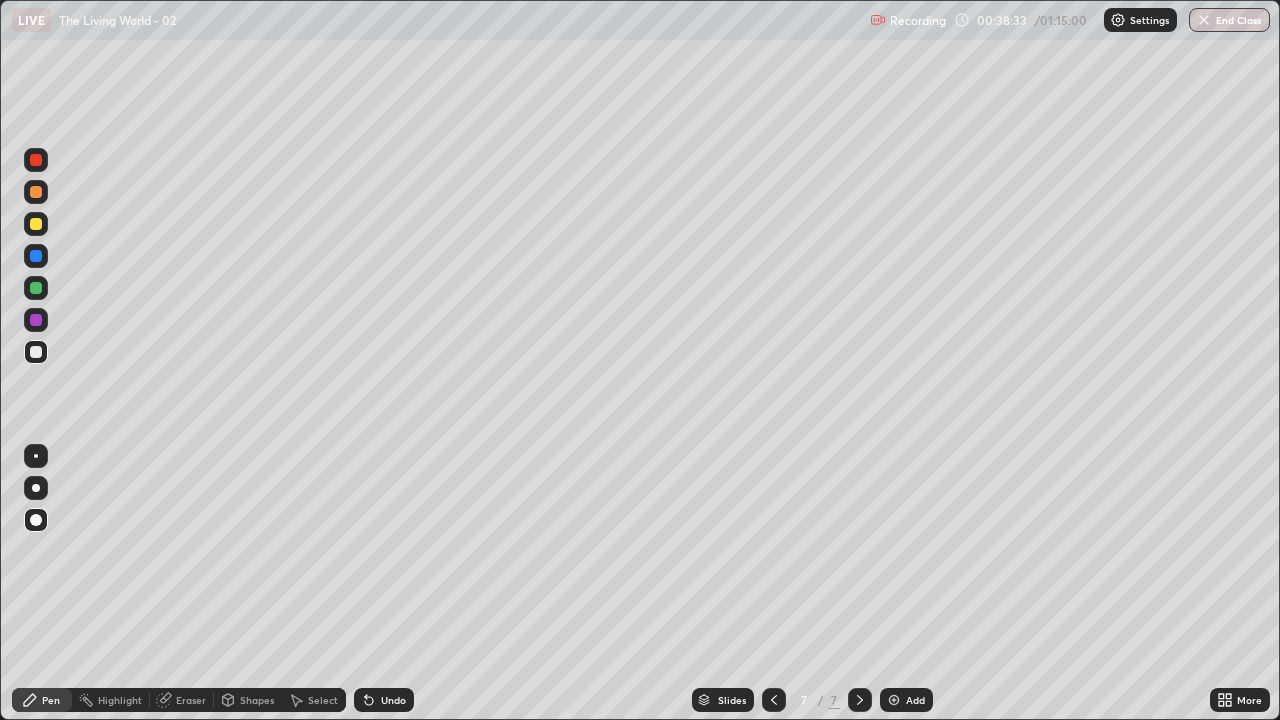 click 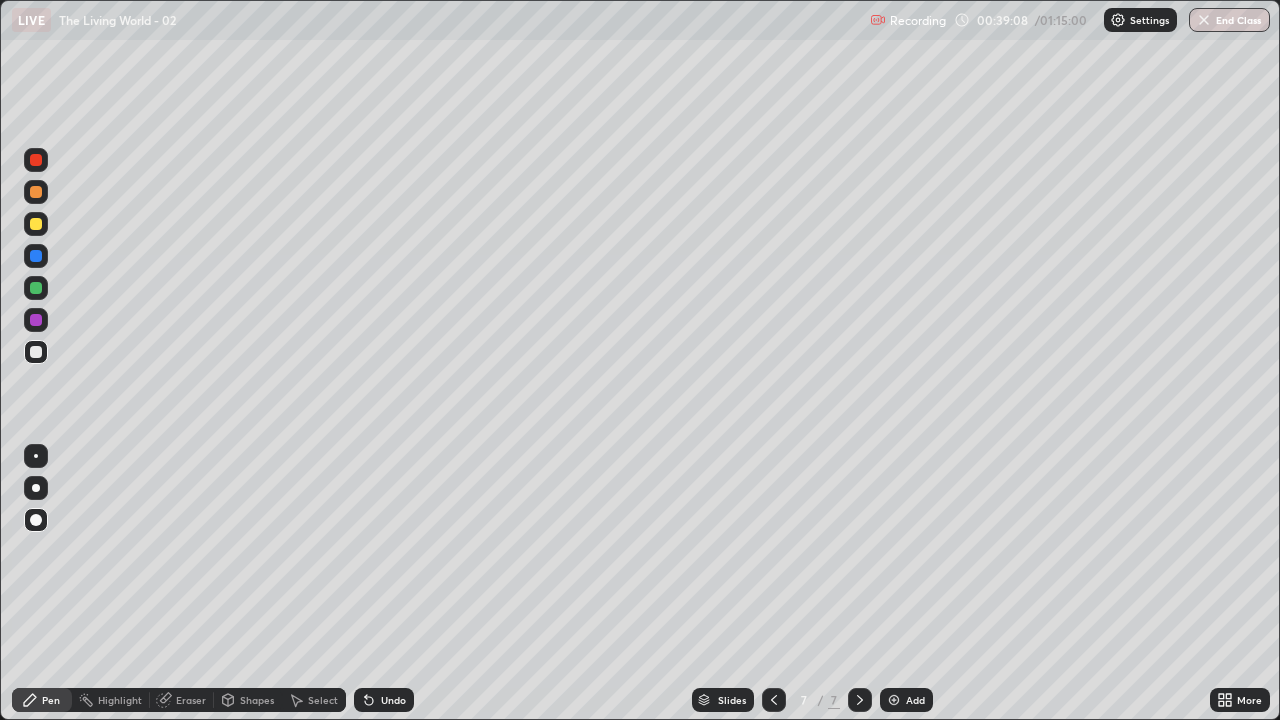 click at bounding box center (36, 352) 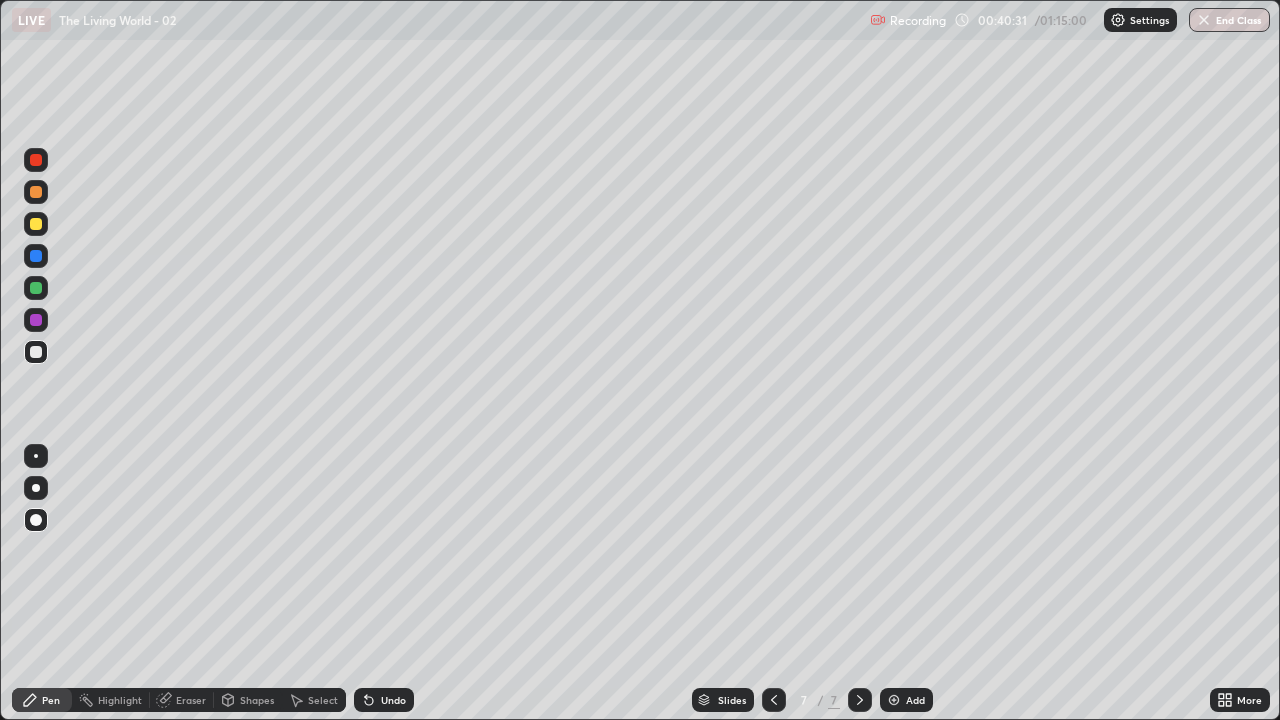 click at bounding box center [36, 352] 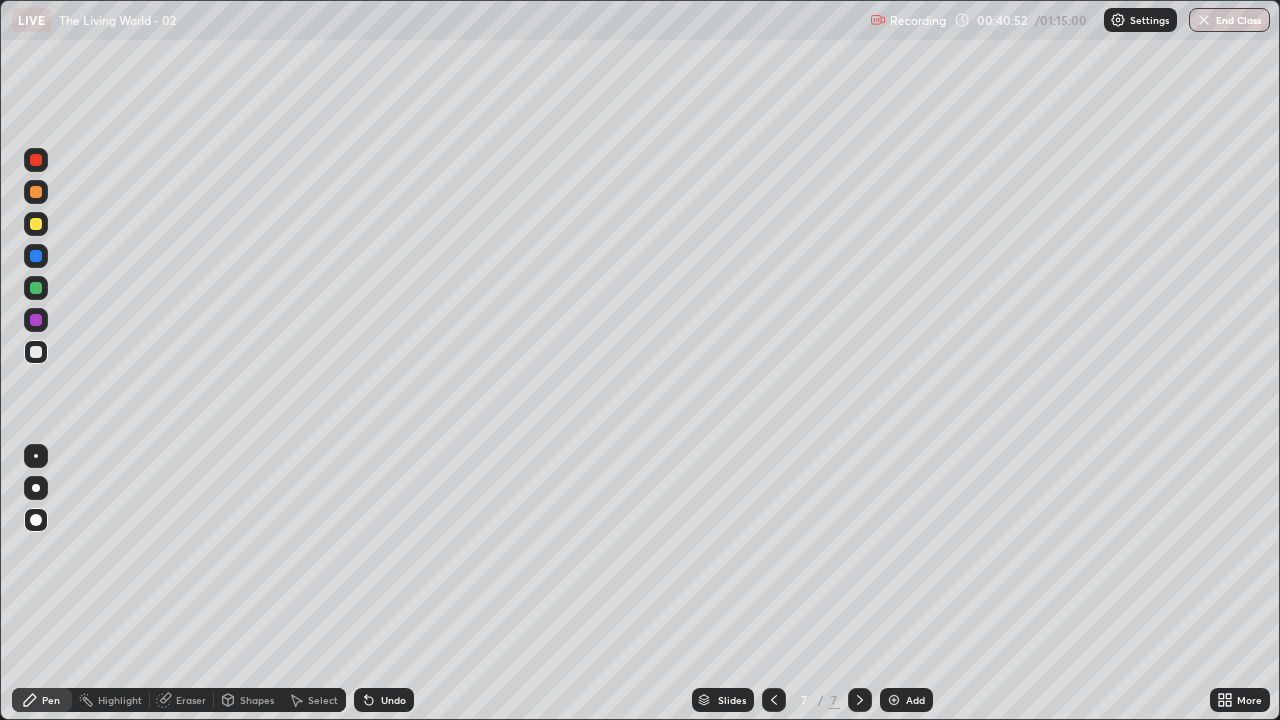 click at bounding box center [36, 288] 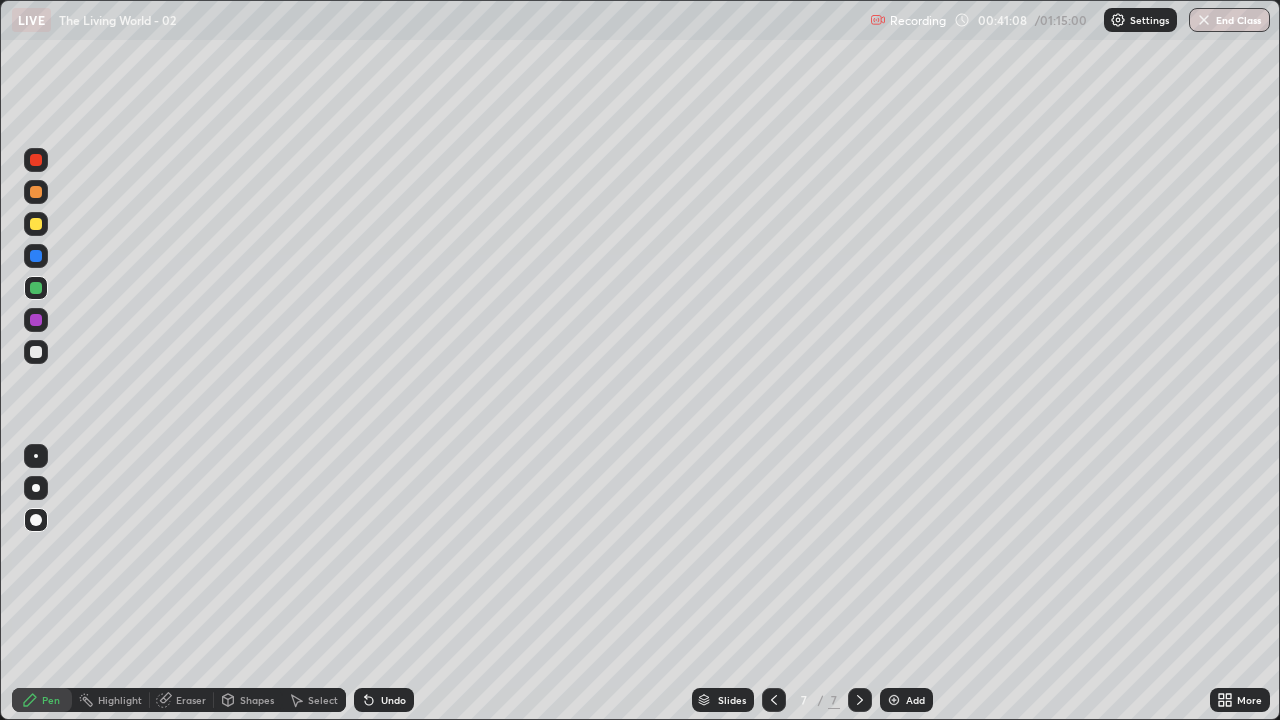 click at bounding box center [36, 352] 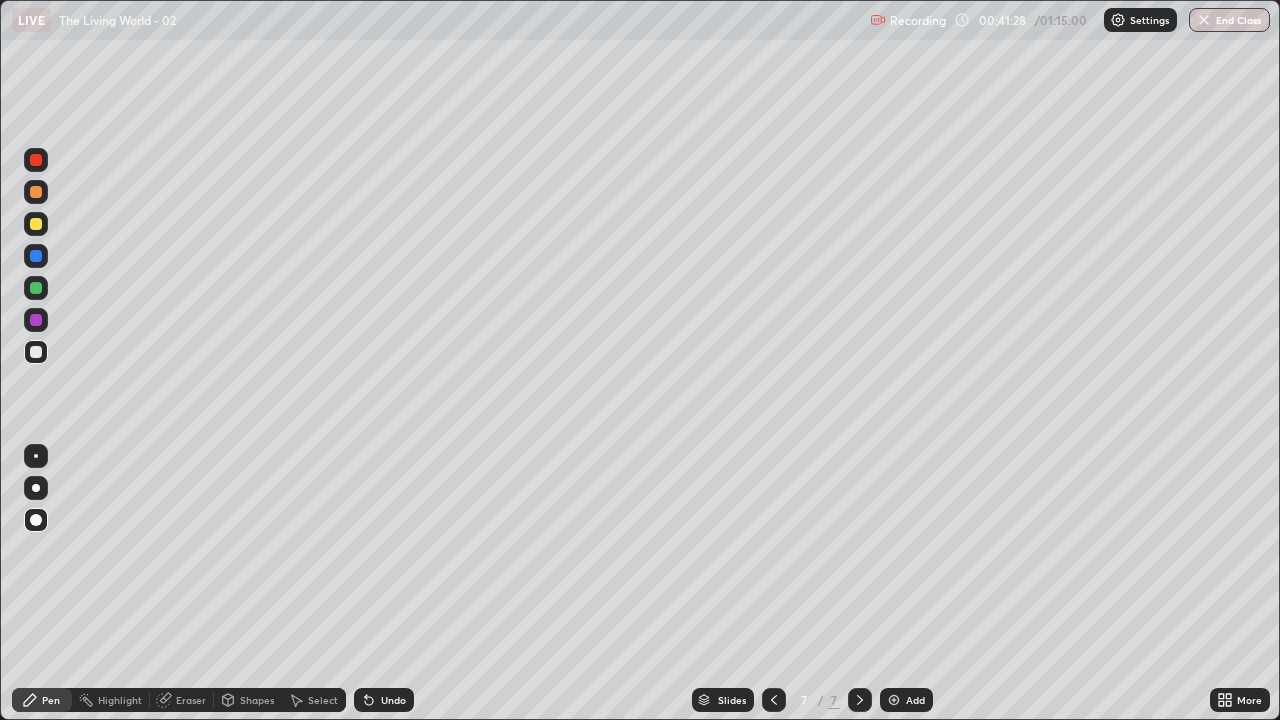click at bounding box center [36, 256] 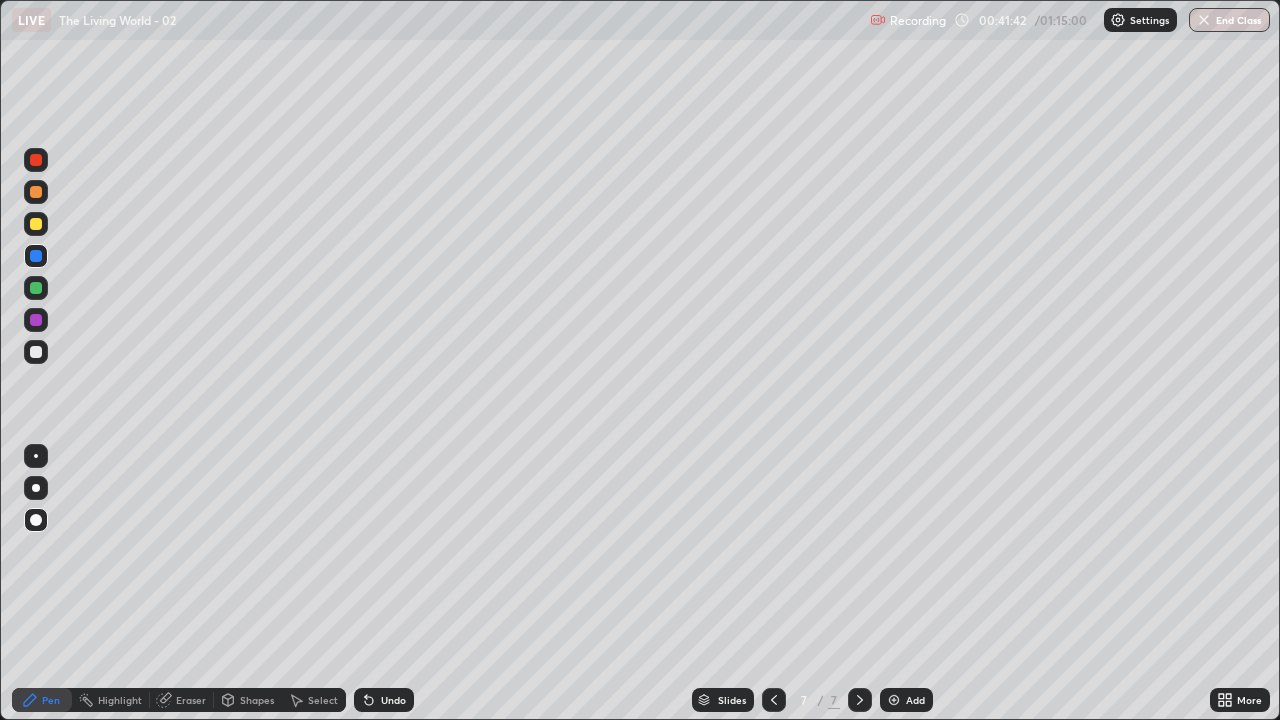 click at bounding box center [36, 352] 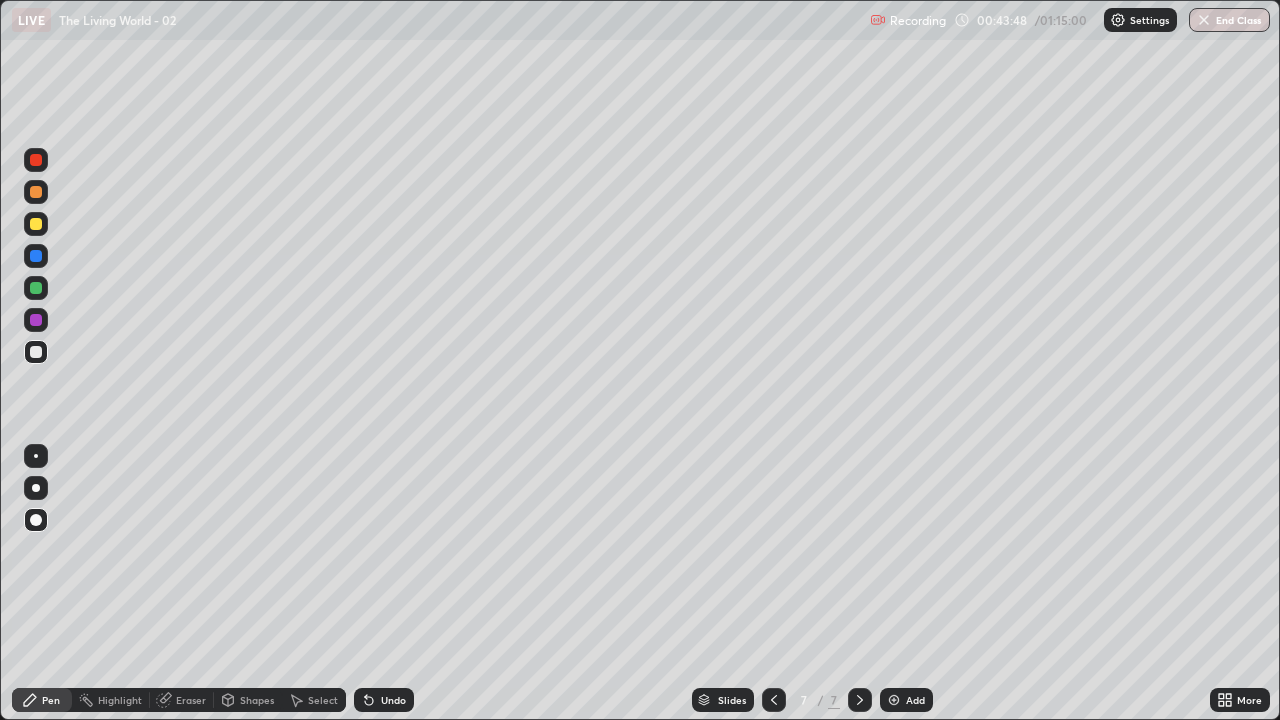 click at bounding box center [894, 700] 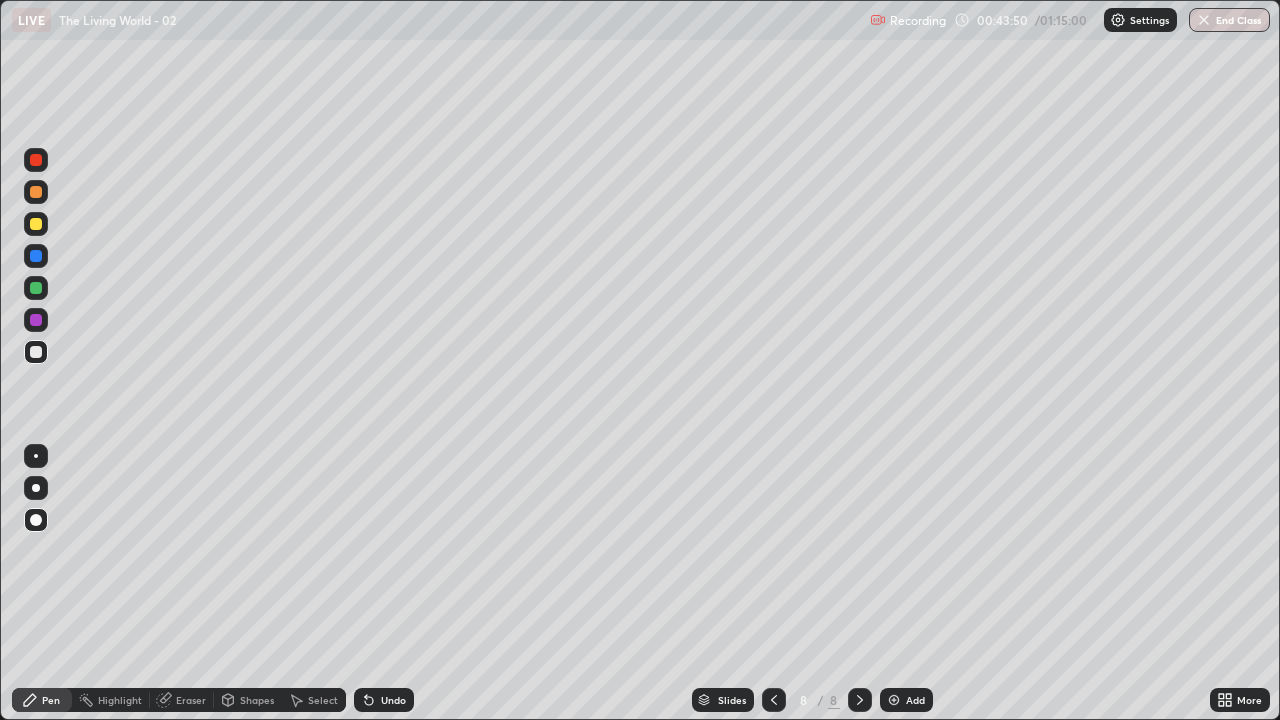 click at bounding box center (36, 224) 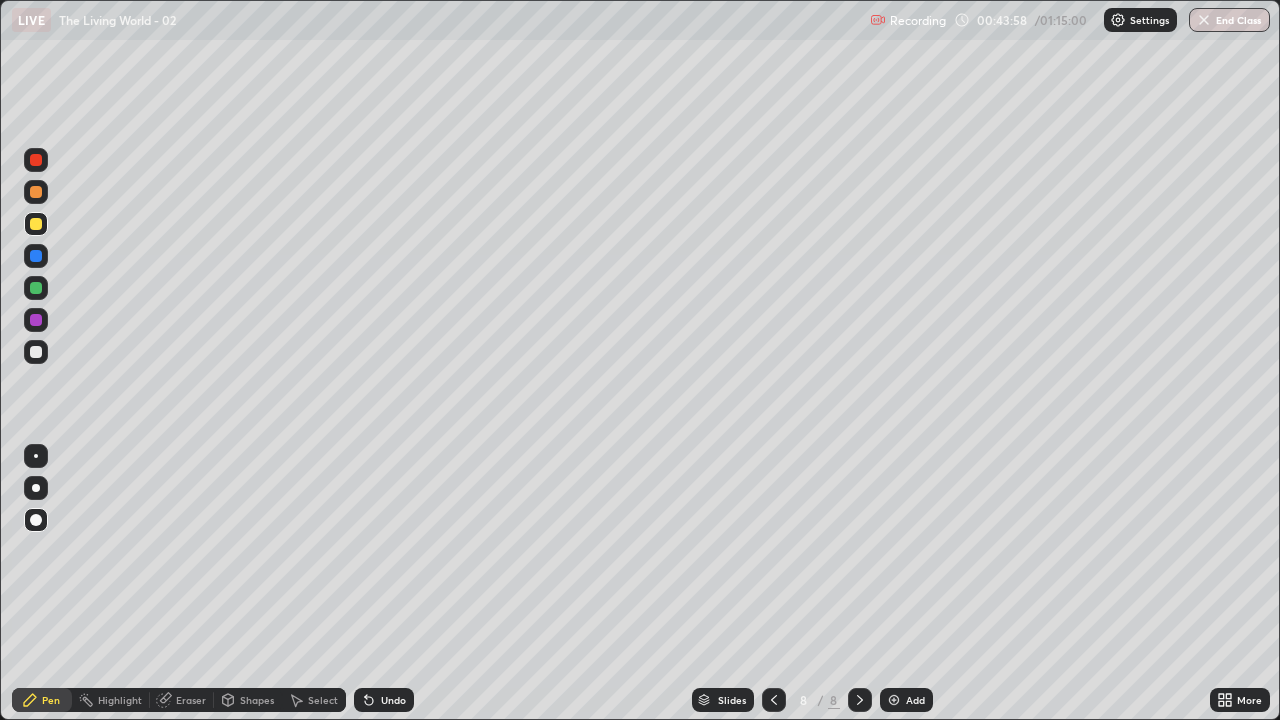 click at bounding box center [36, 352] 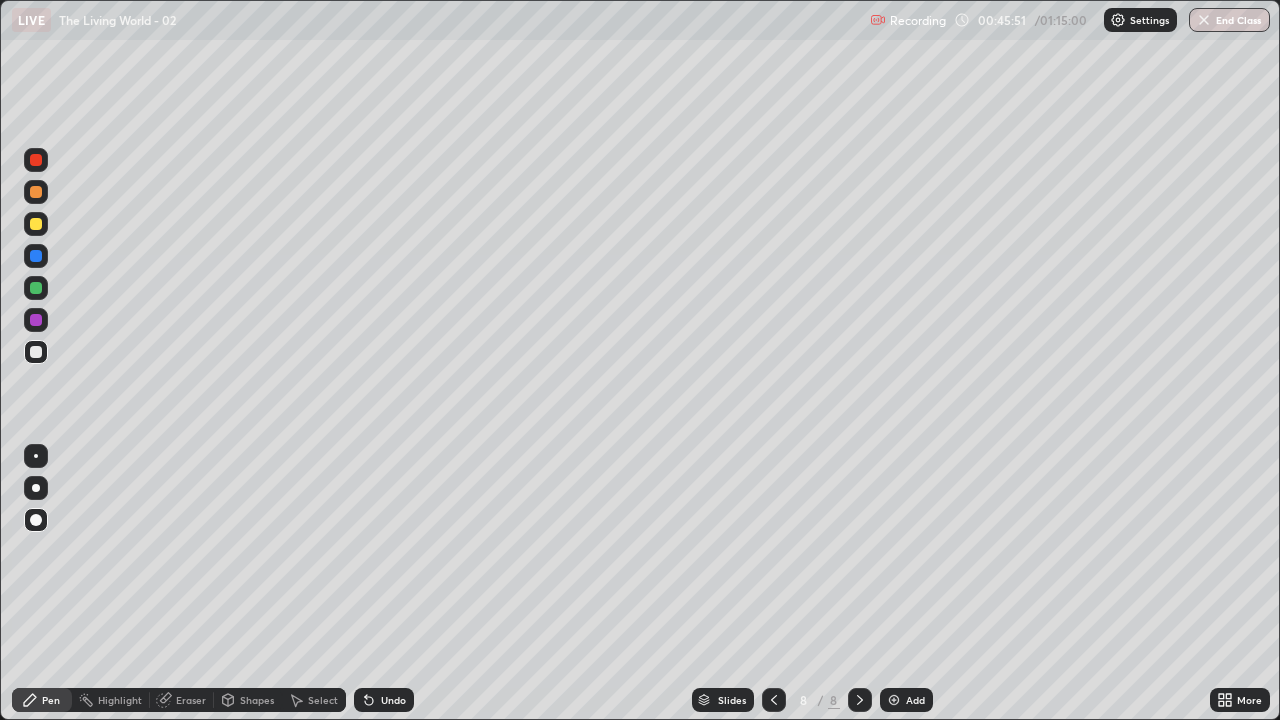 click at bounding box center (36, 352) 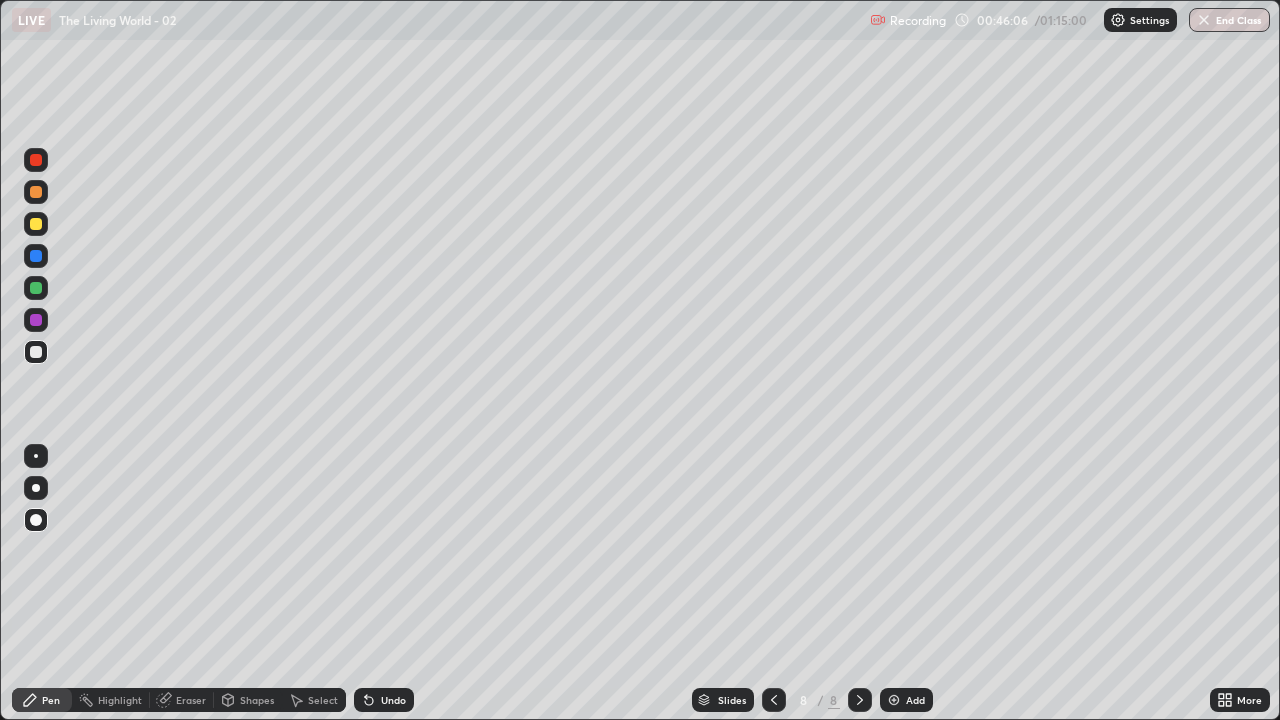 click at bounding box center (36, 320) 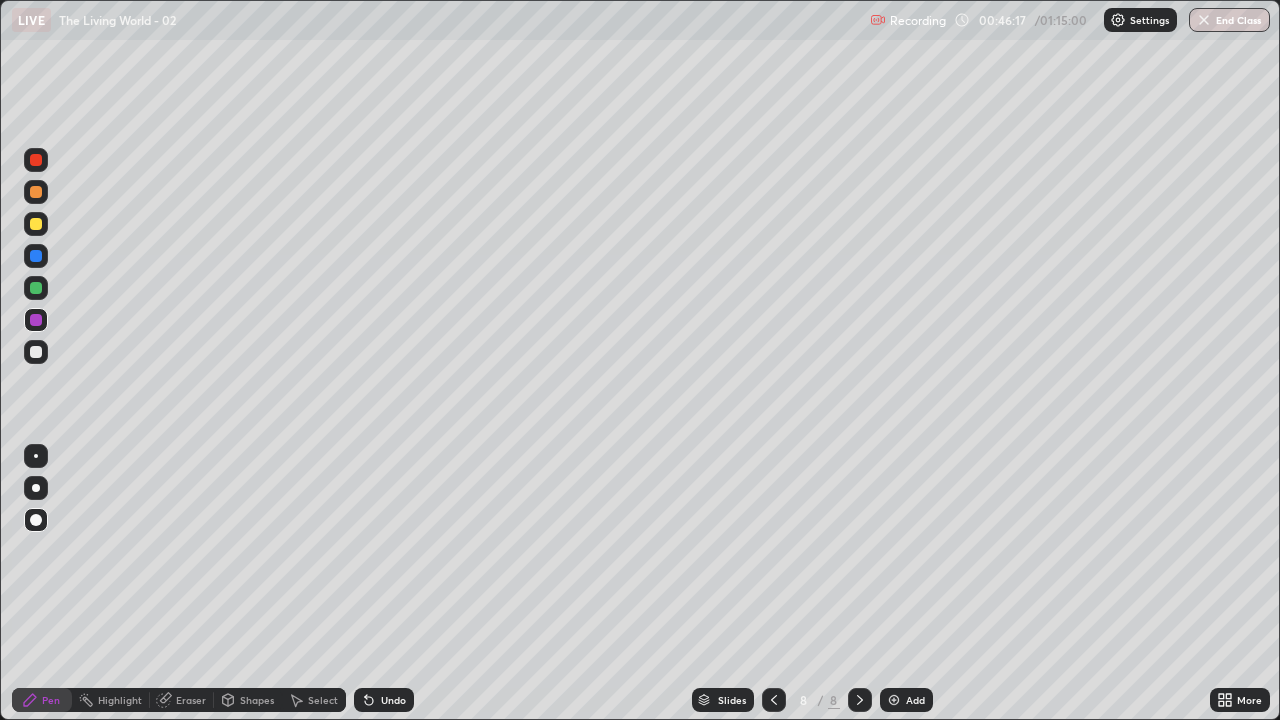 click at bounding box center [36, 352] 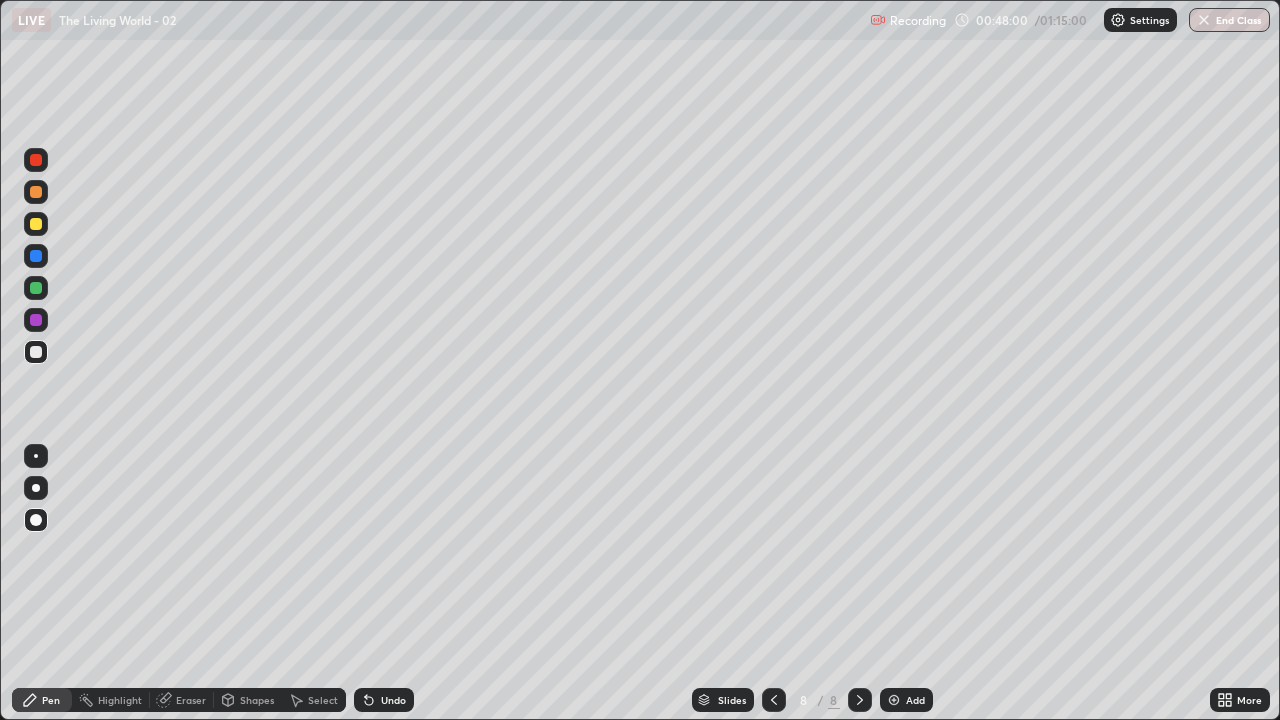 click on "Undo" at bounding box center (384, 700) 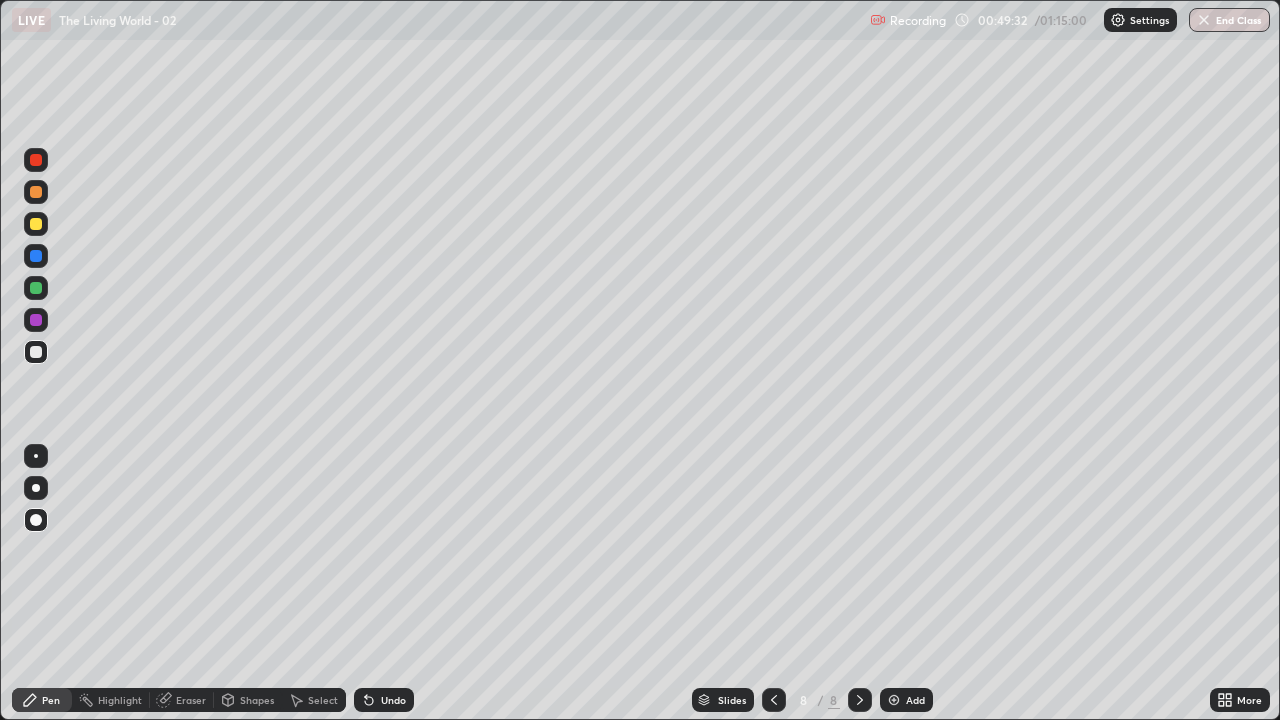 click at bounding box center [36, 224] 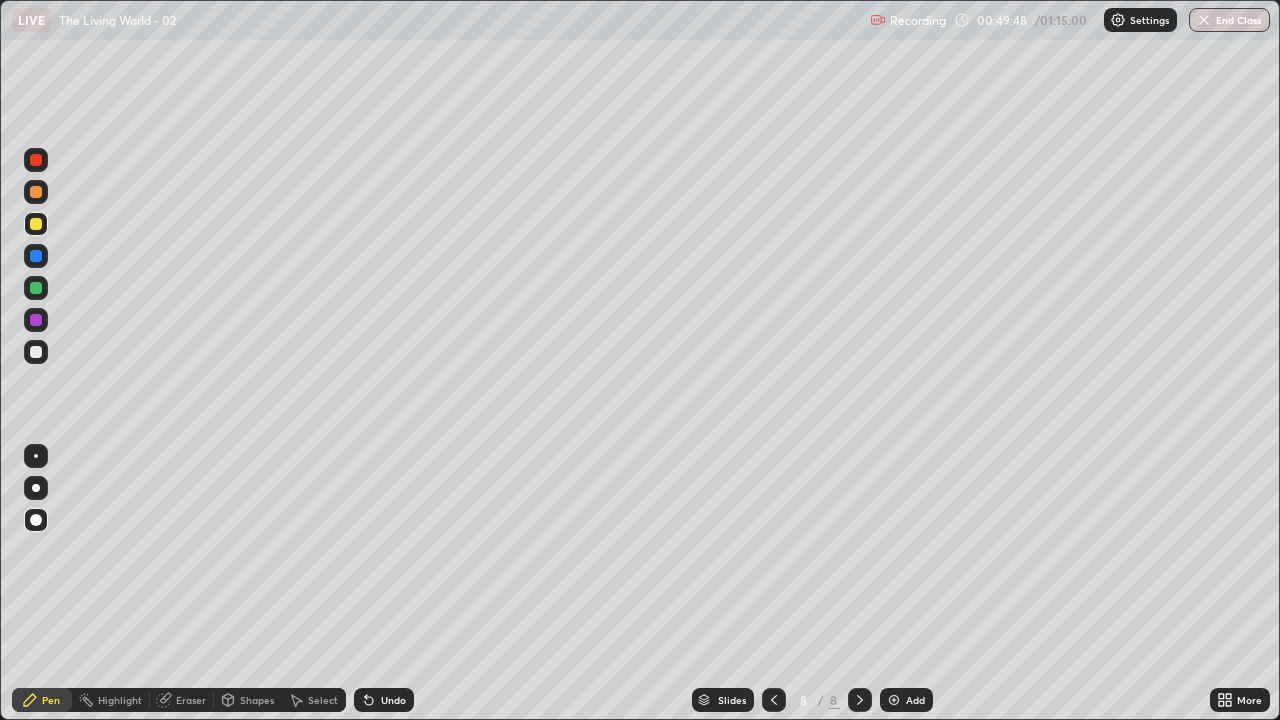 click 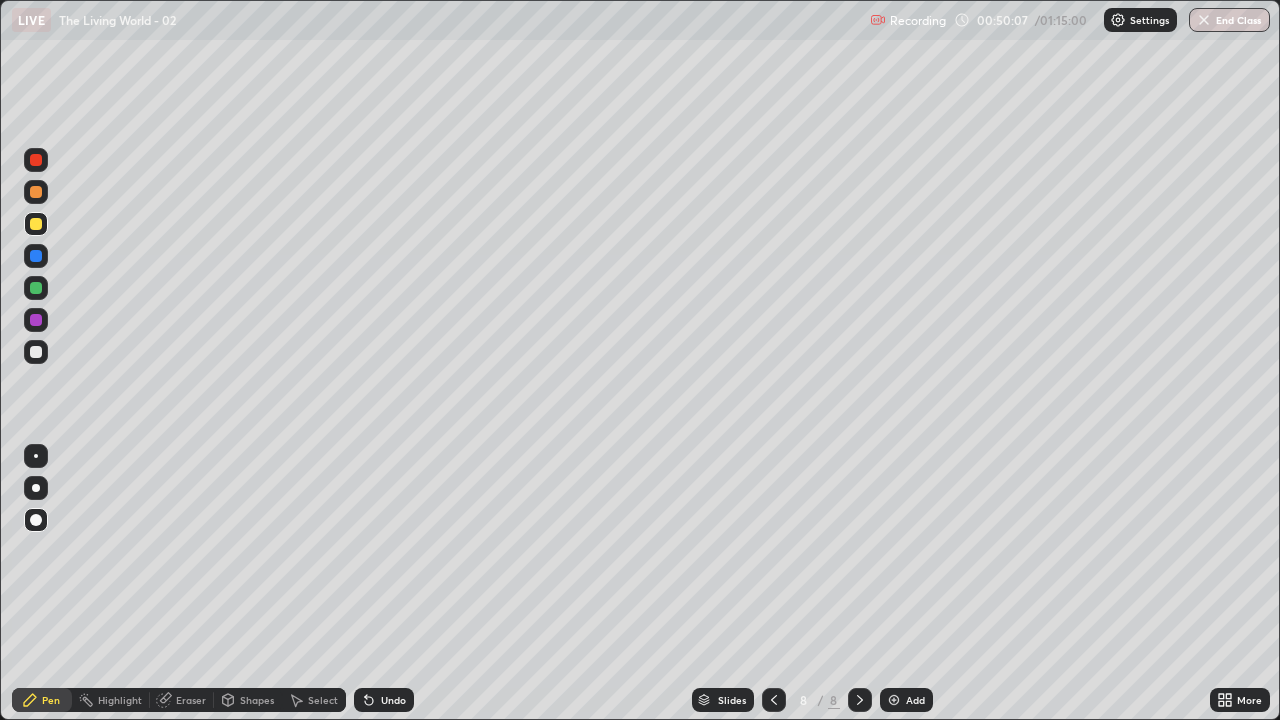 click at bounding box center [36, 352] 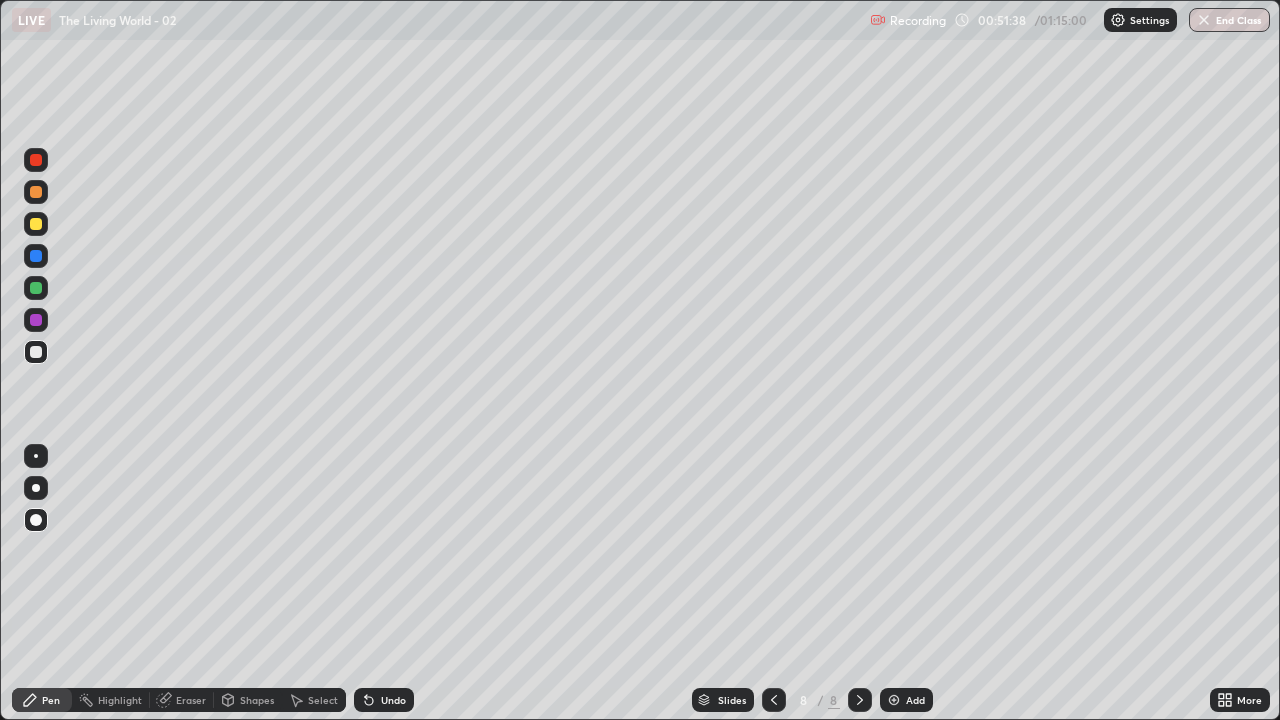 click at bounding box center (36, 224) 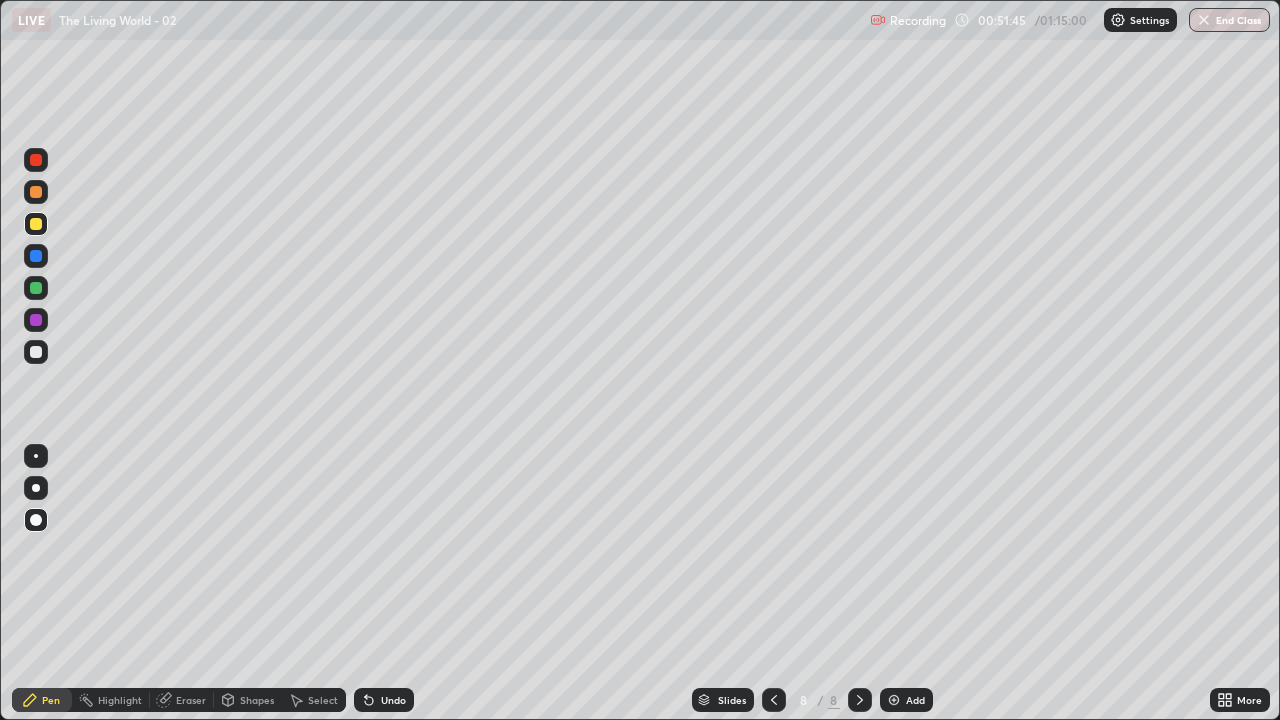 click at bounding box center [894, 700] 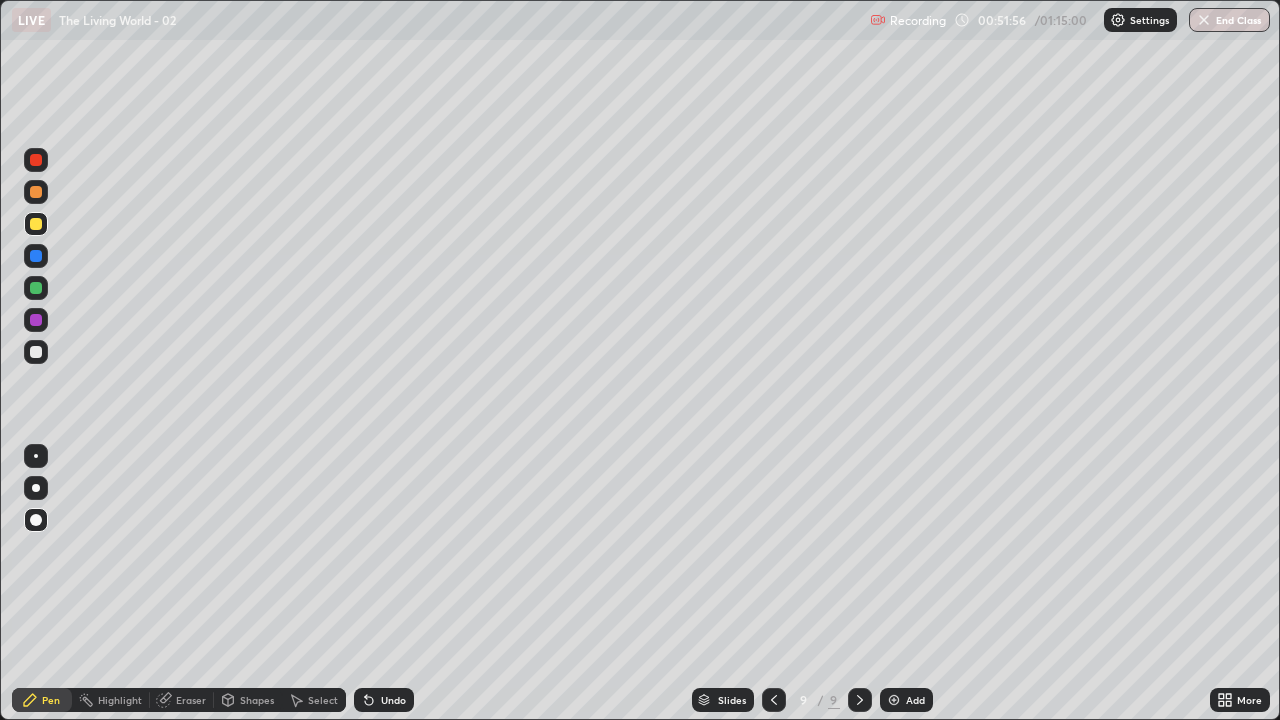 click at bounding box center (36, 352) 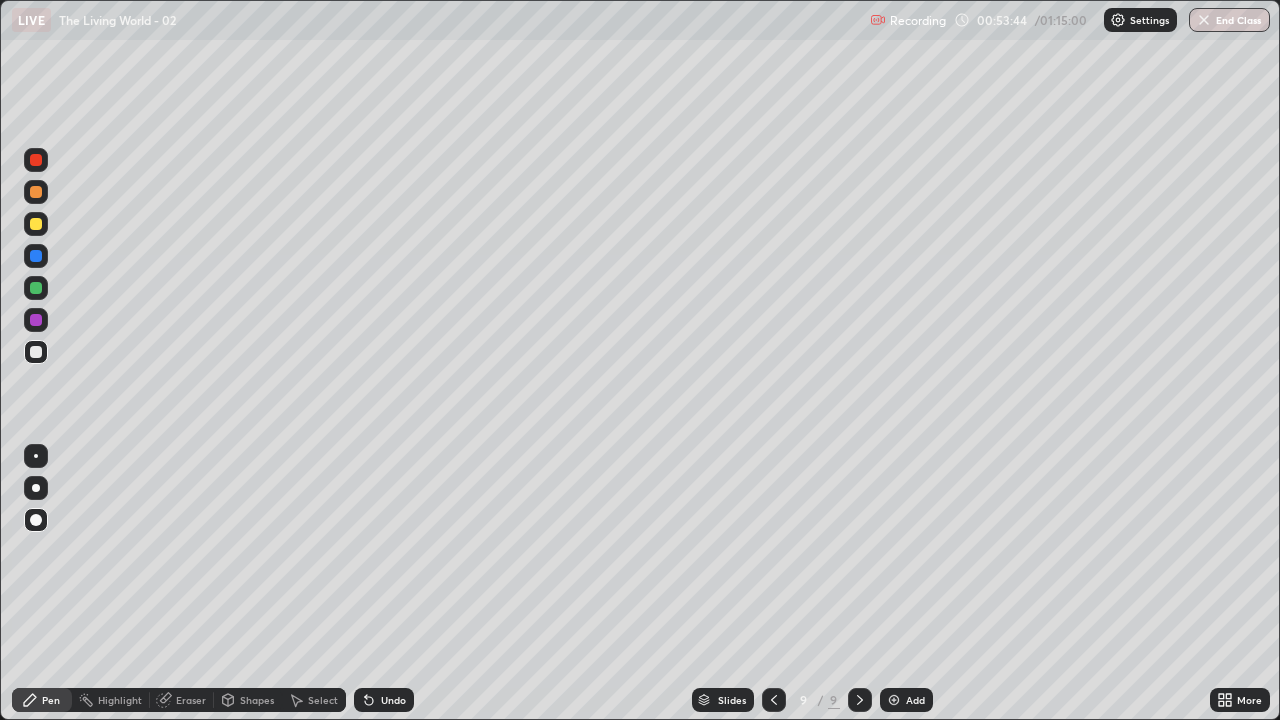 click at bounding box center [36, 352] 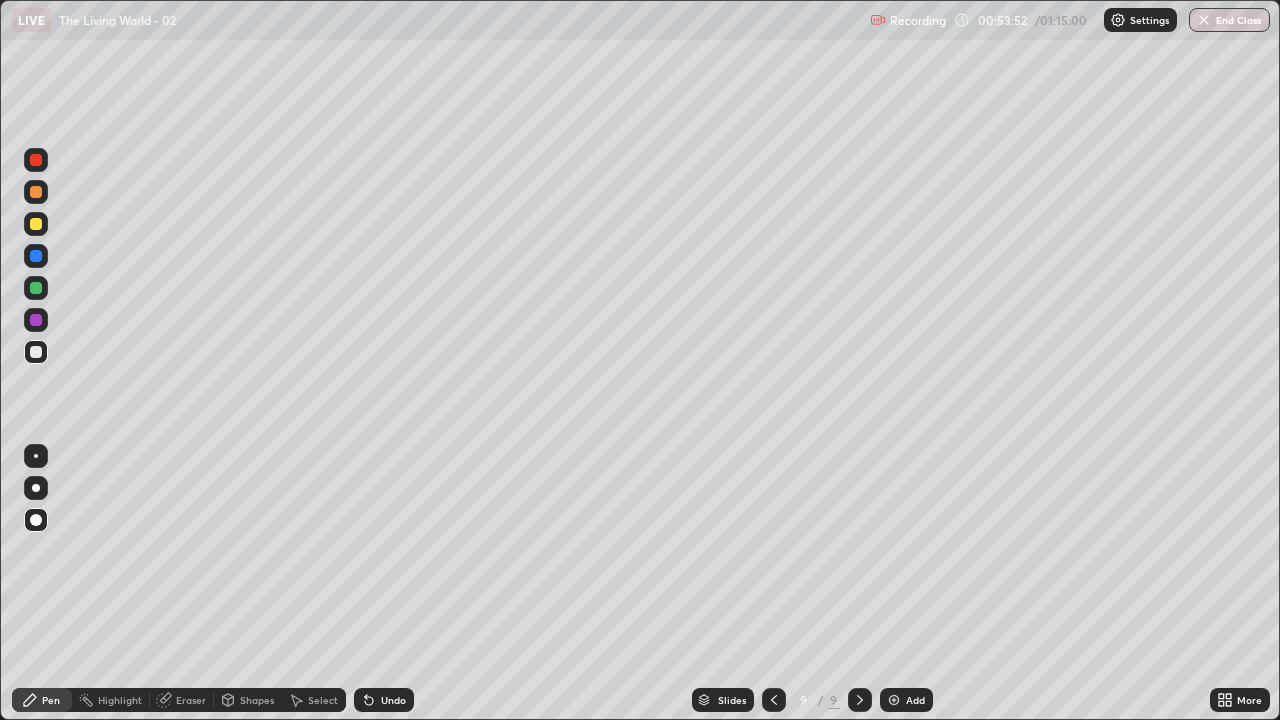 click at bounding box center [36, 224] 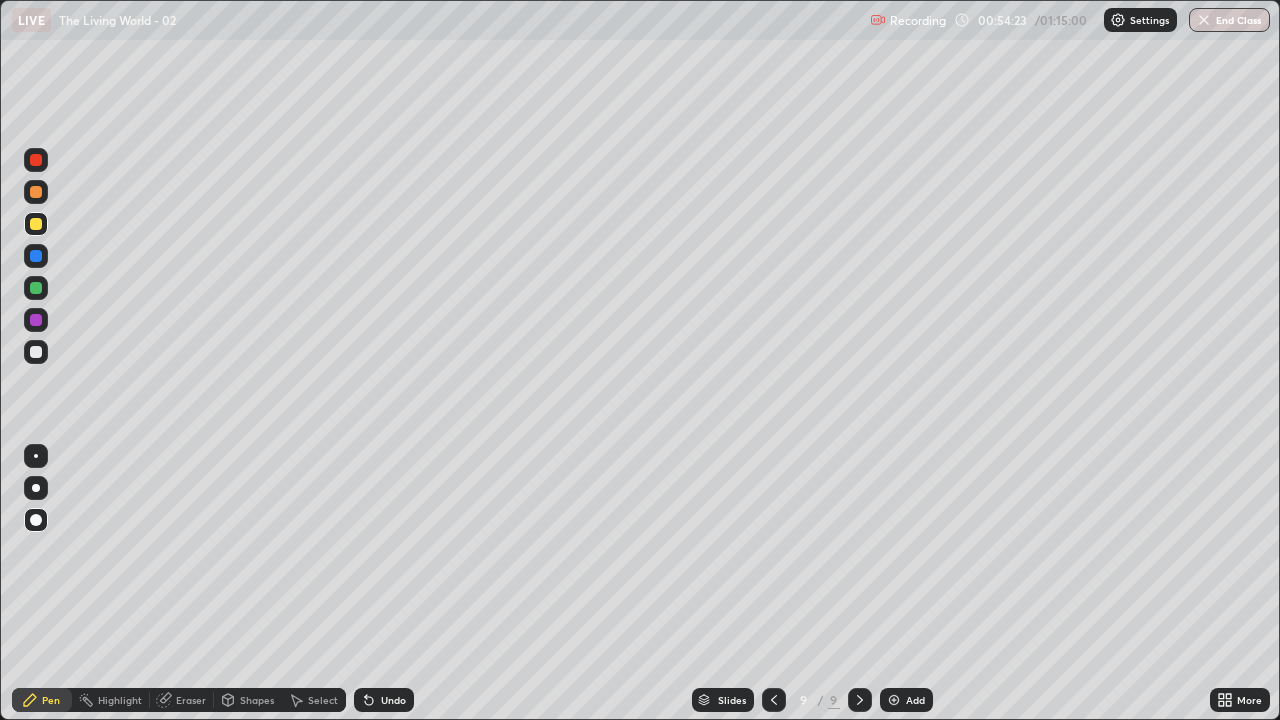 click at bounding box center (36, 352) 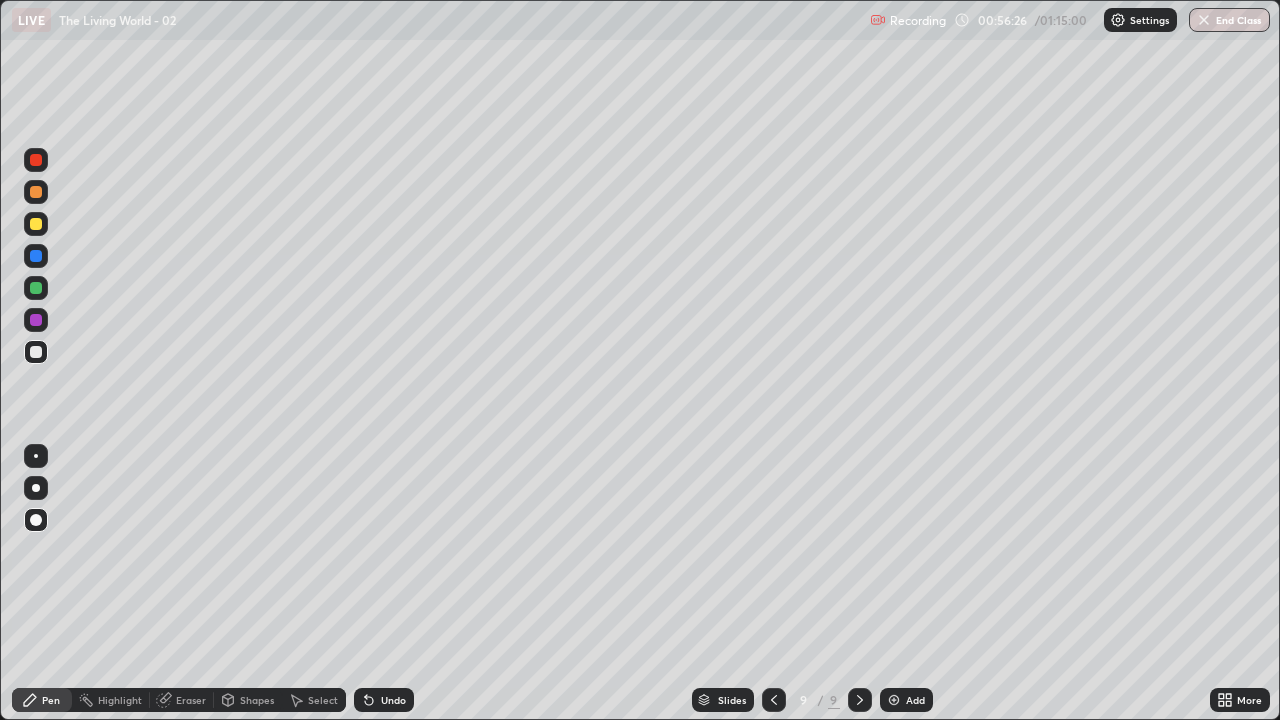click at bounding box center (36, 256) 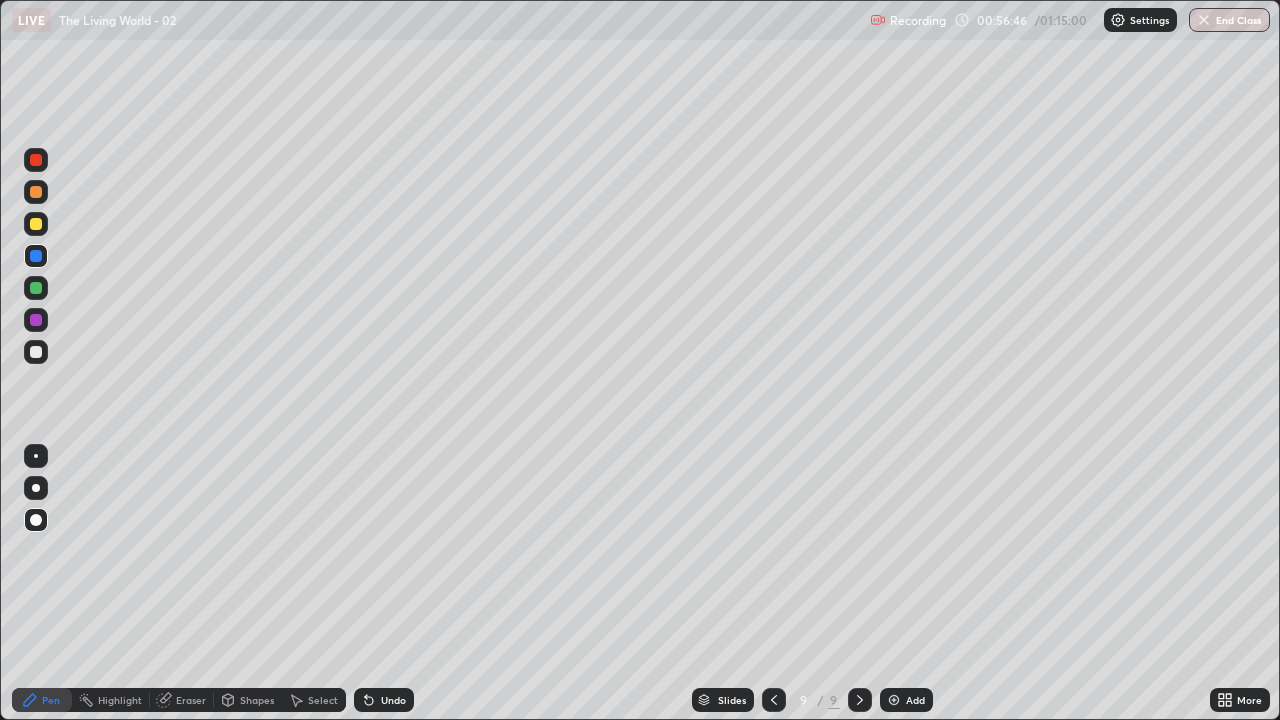 click at bounding box center (36, 352) 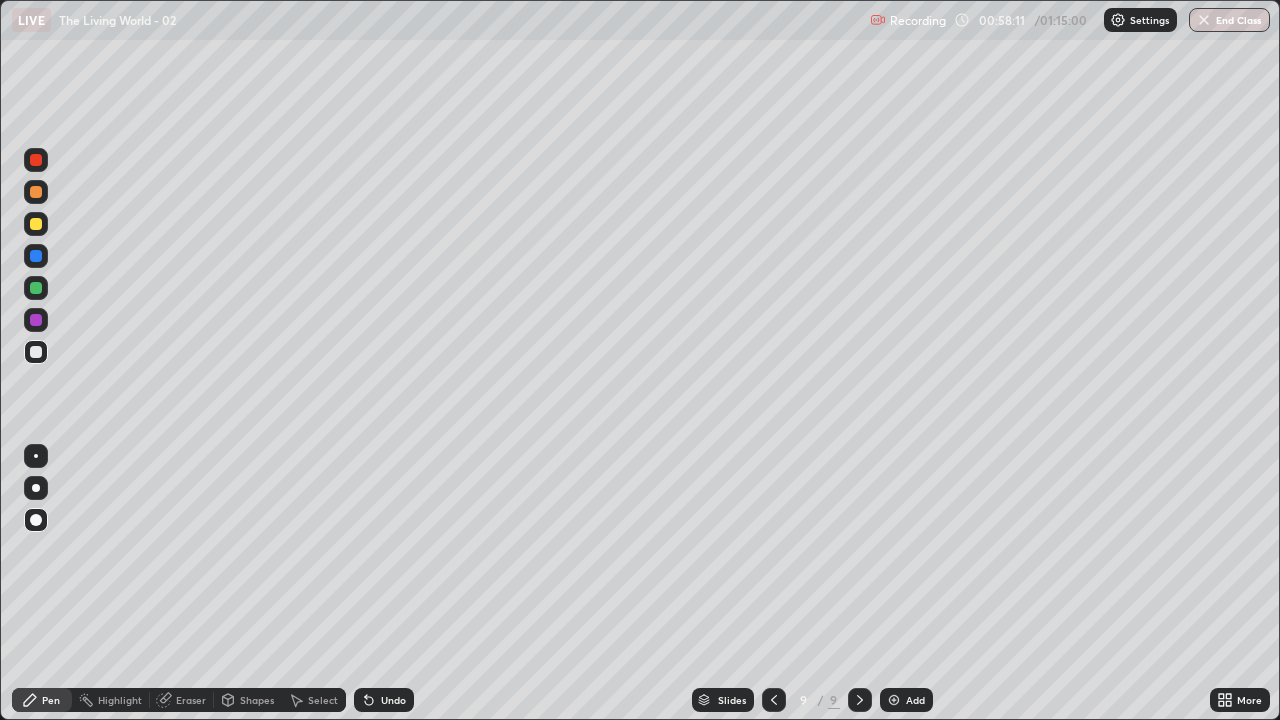 click on "Add" at bounding box center [906, 700] 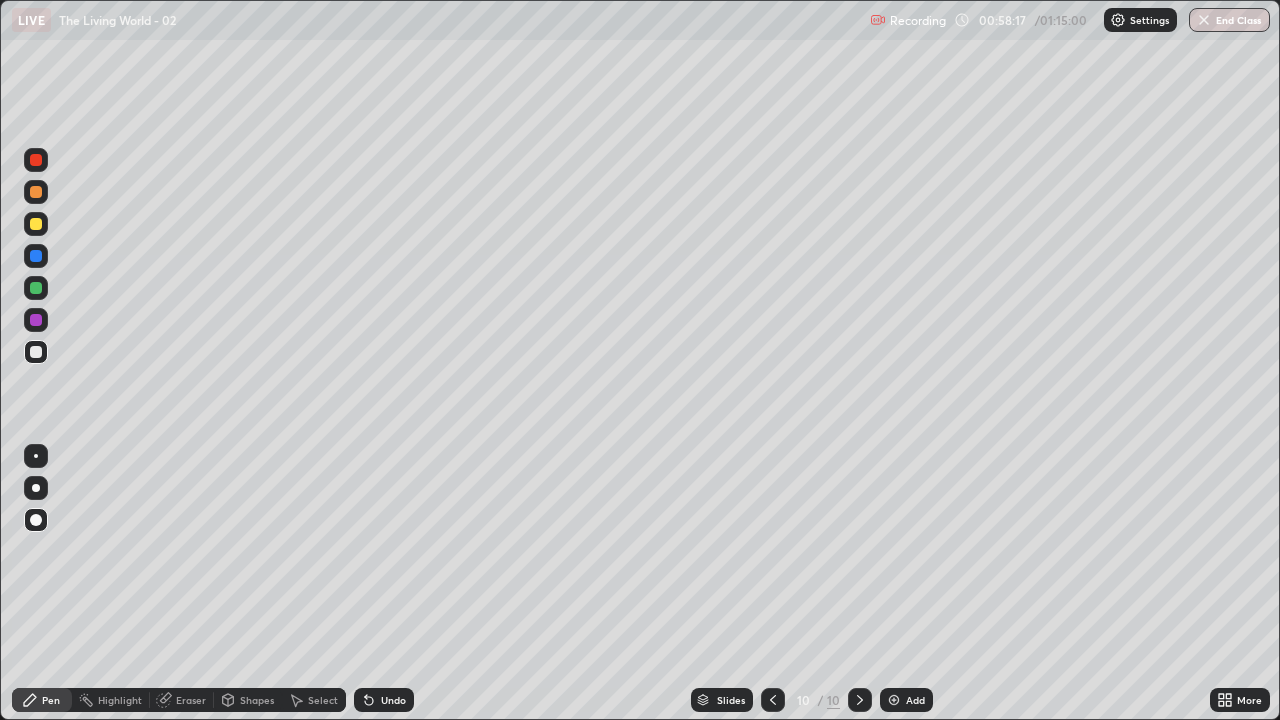 click at bounding box center [36, 224] 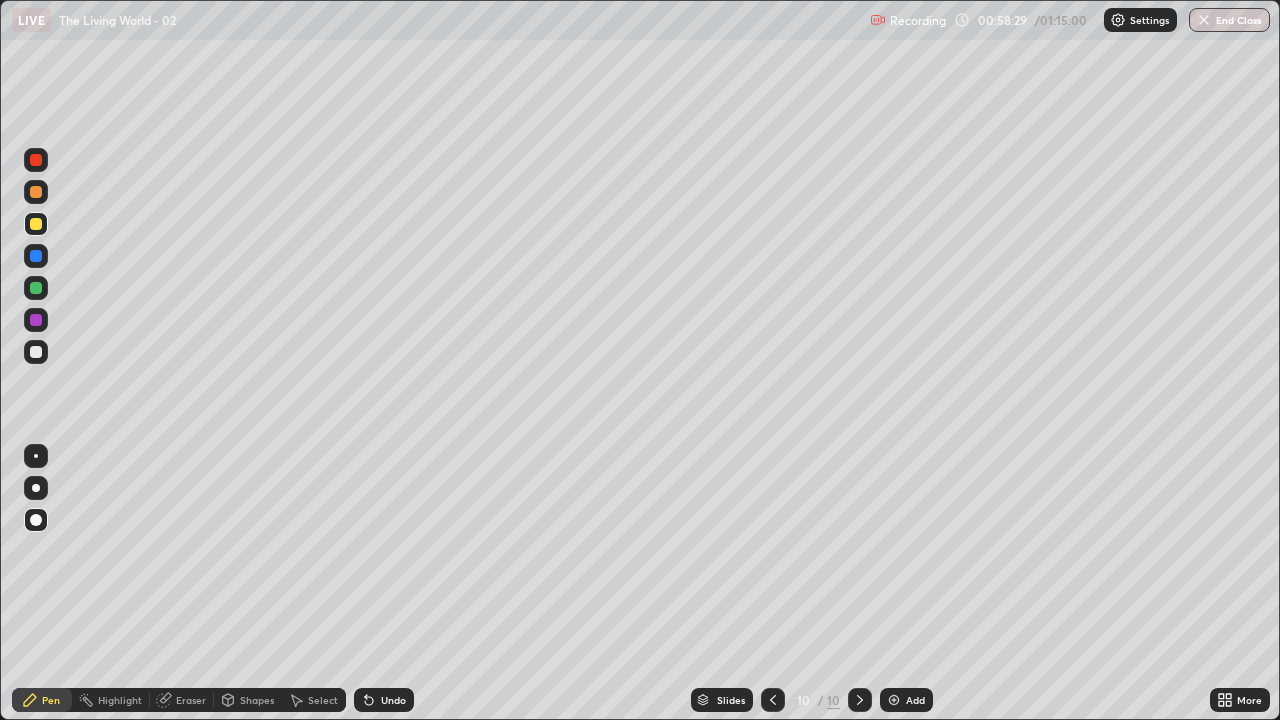 click at bounding box center (36, 352) 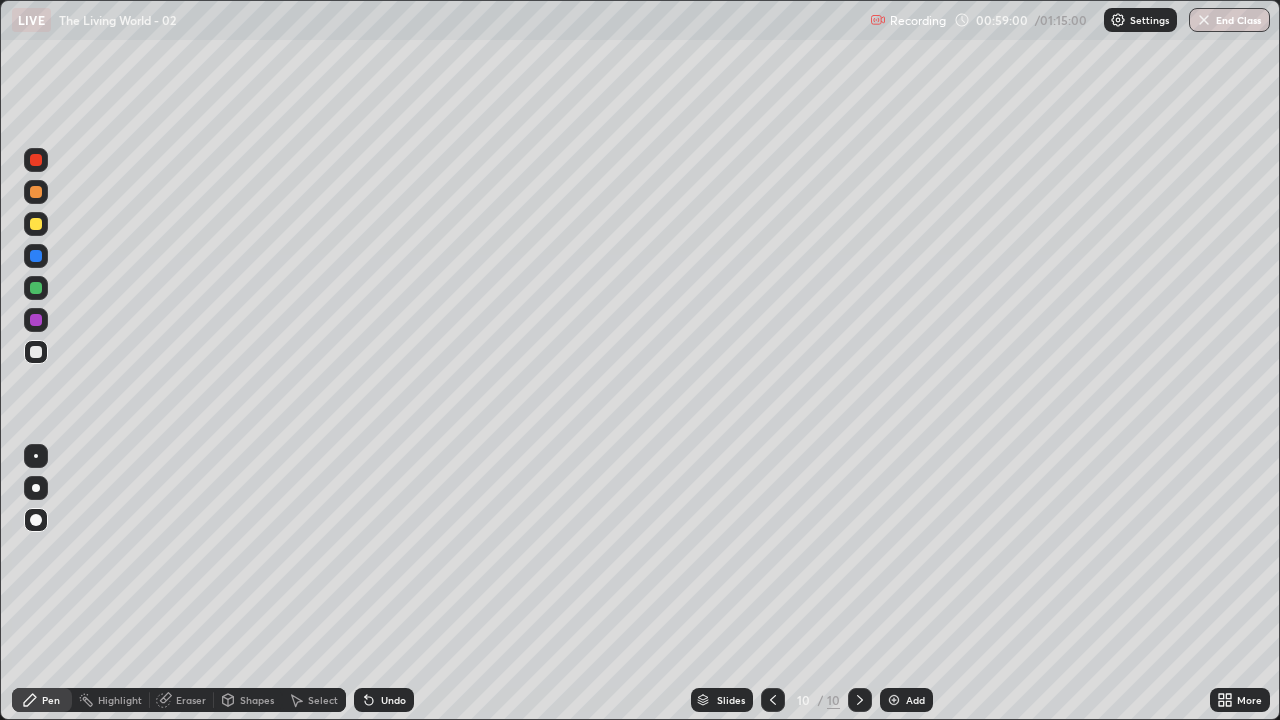 click at bounding box center (36, 352) 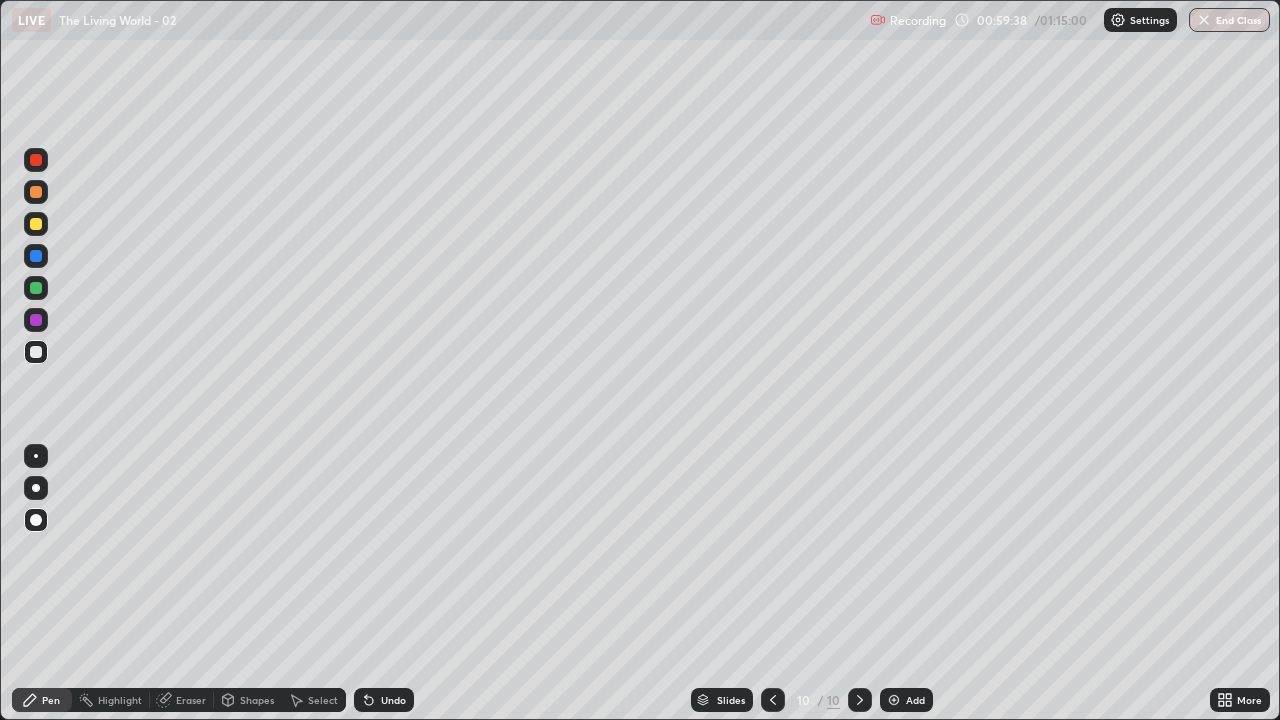 click 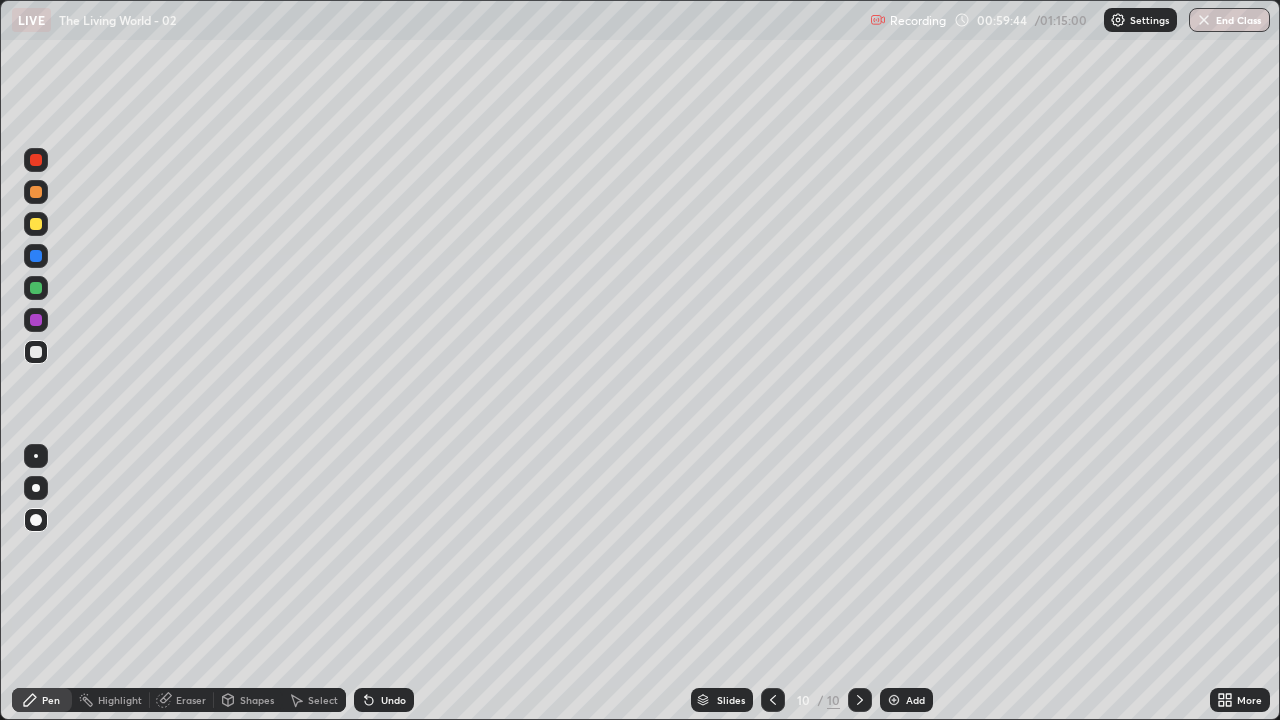 click at bounding box center [36, 224] 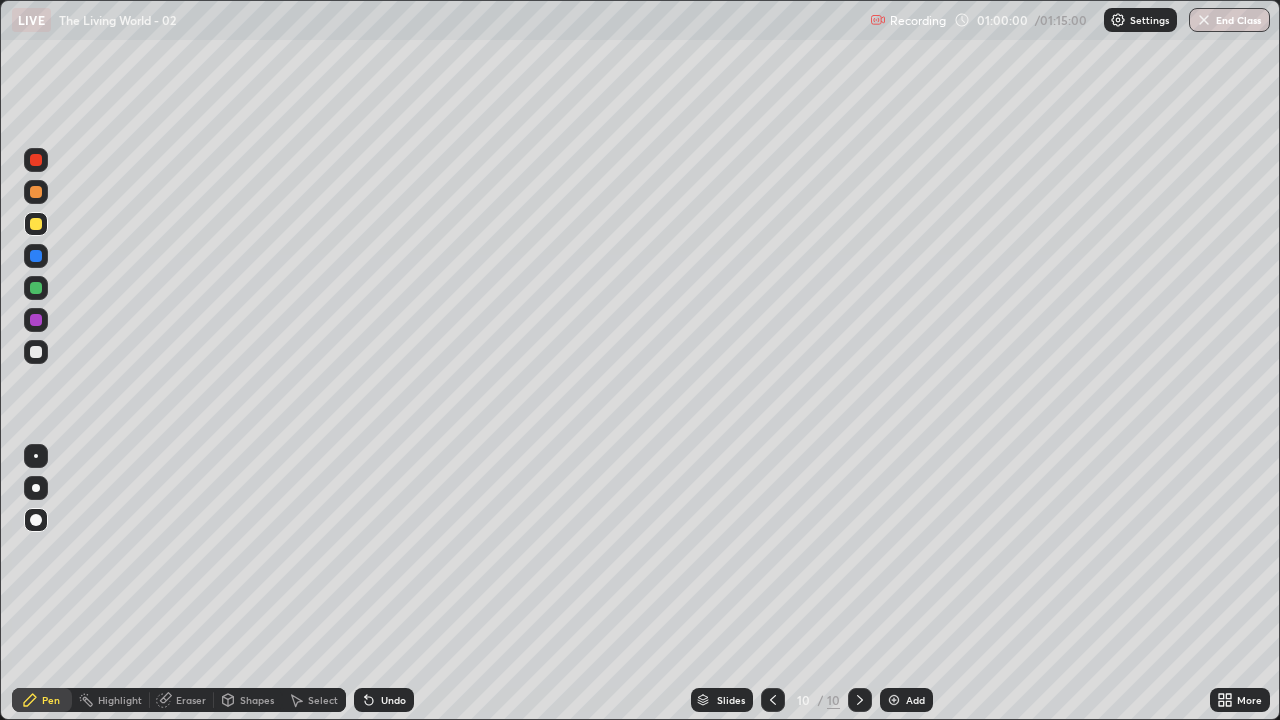 click at bounding box center [36, 352] 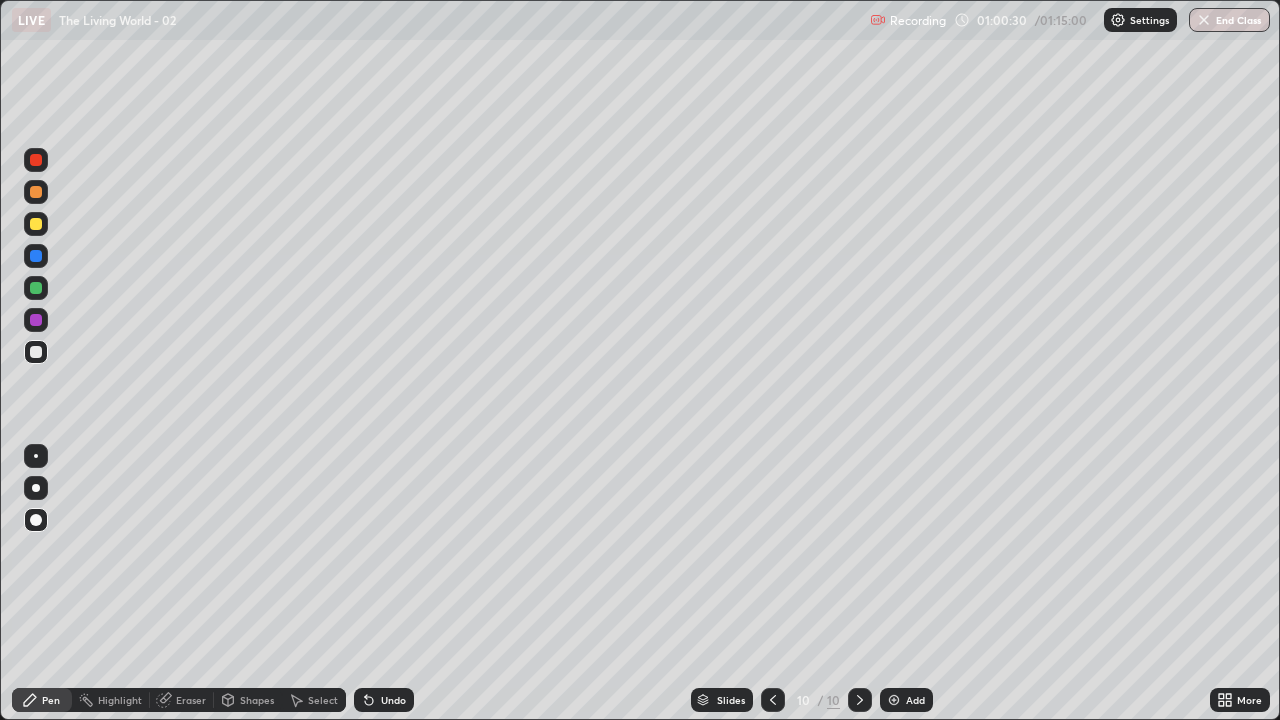 click at bounding box center (36, 352) 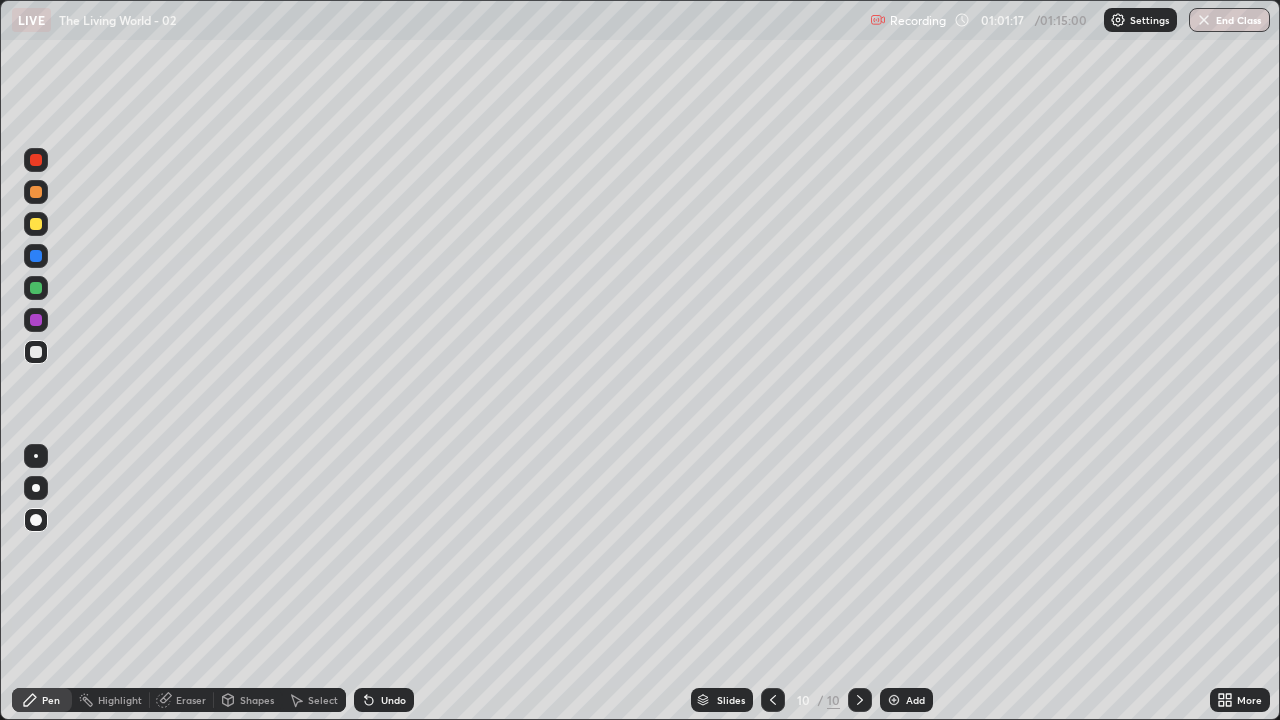 click at bounding box center (36, 192) 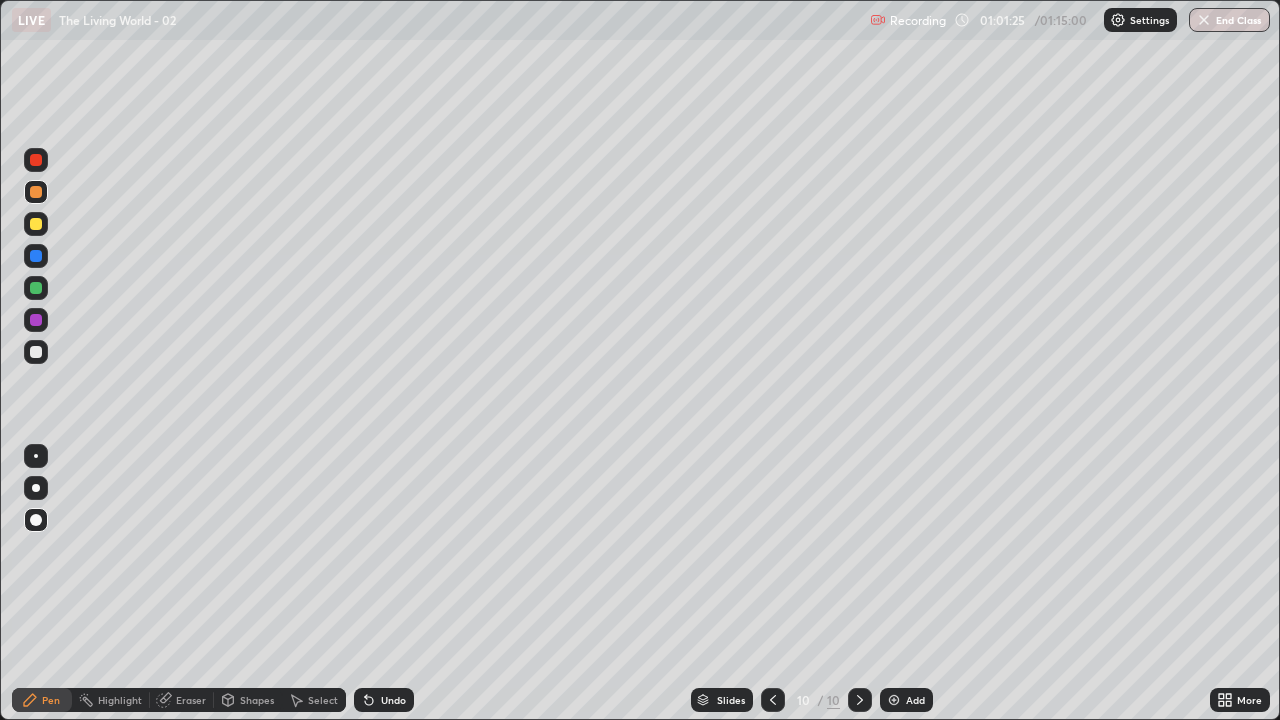 click 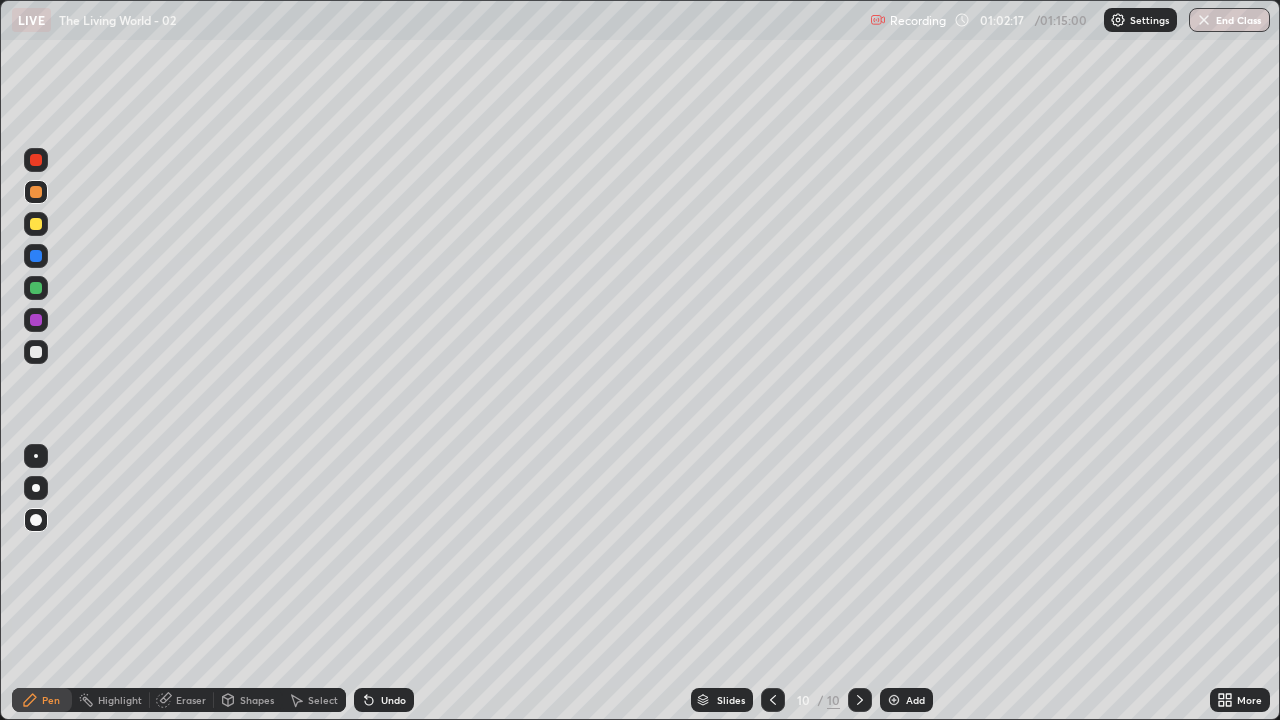 click at bounding box center (36, 352) 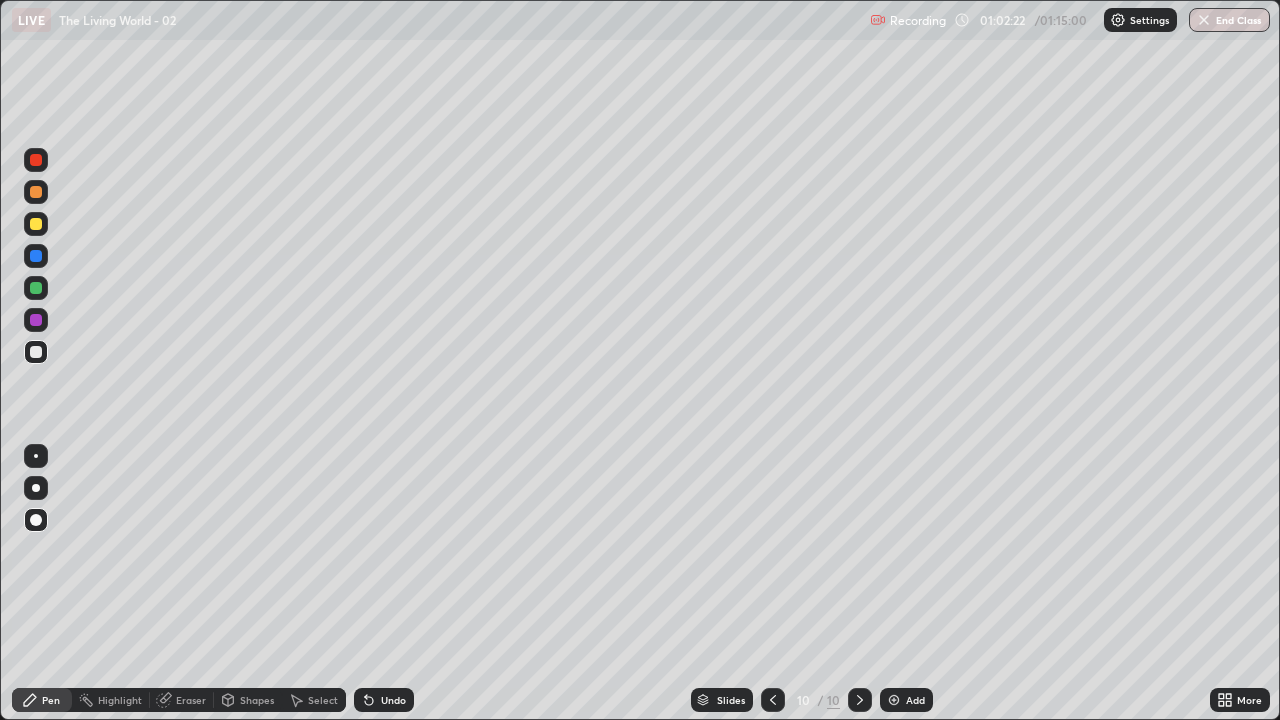 click on "Undo" at bounding box center (384, 700) 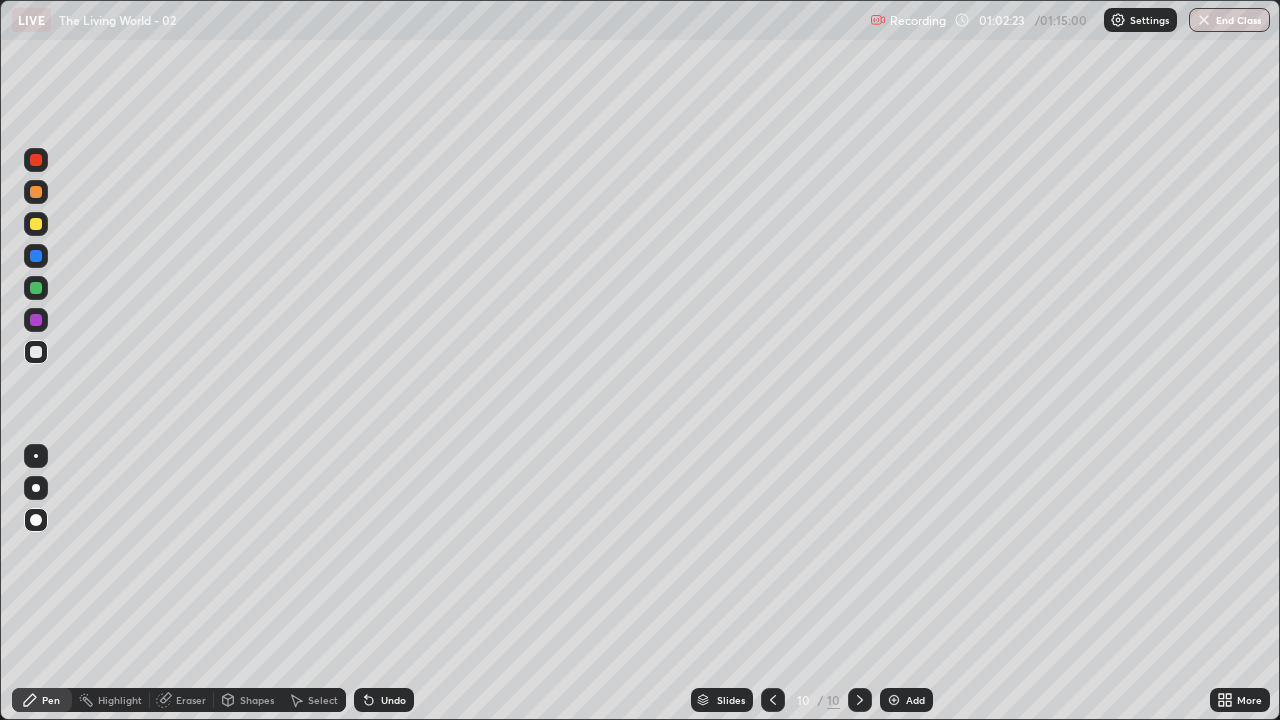 click on "Undo" at bounding box center (384, 700) 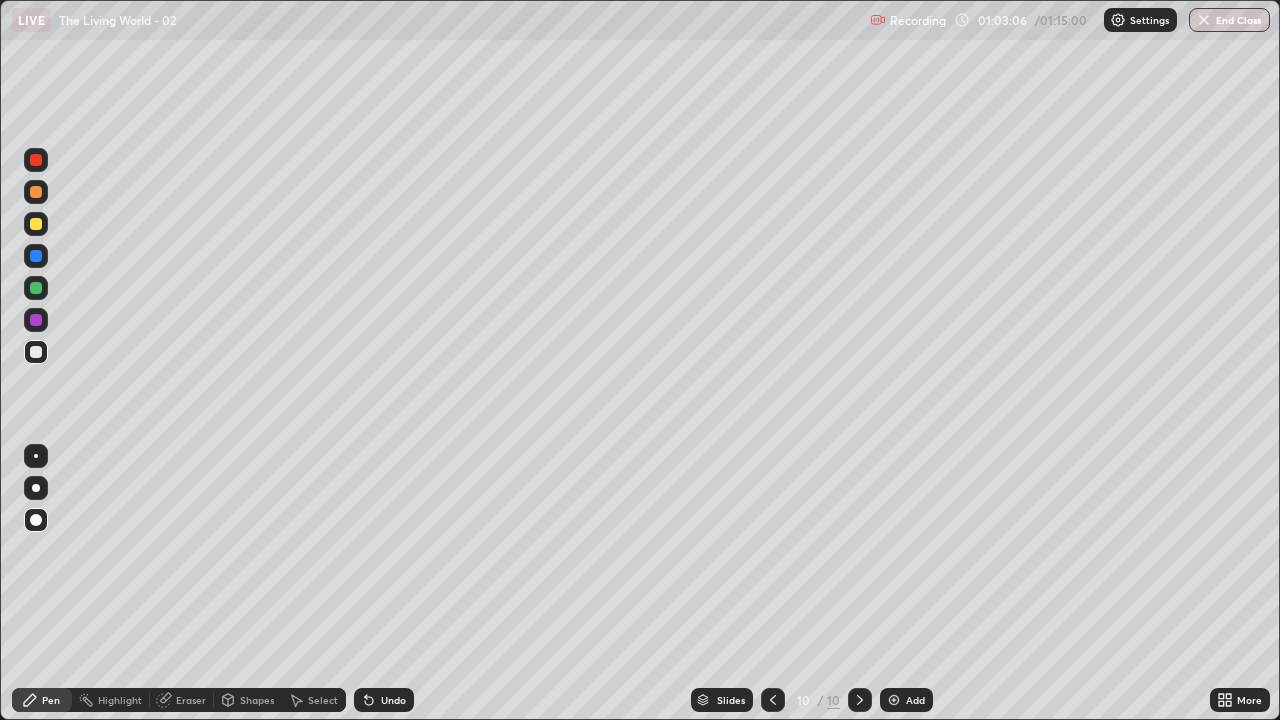 click at bounding box center [36, 352] 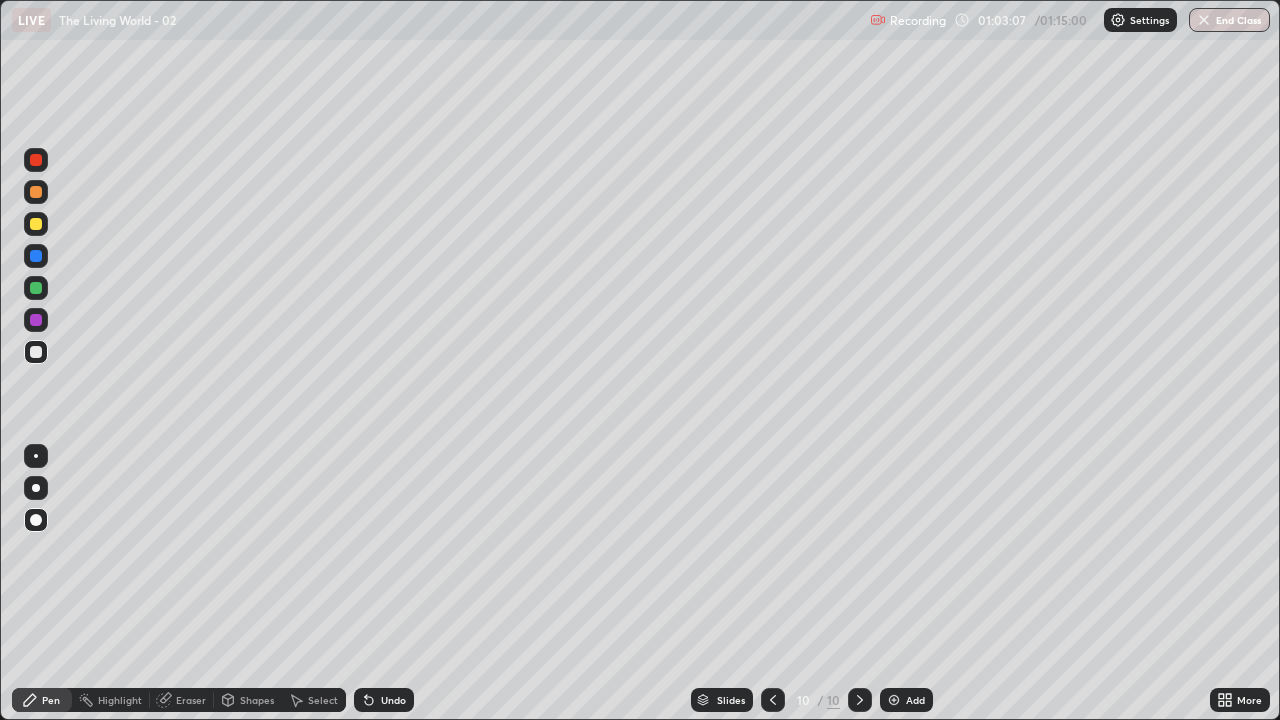 click at bounding box center [36, 256] 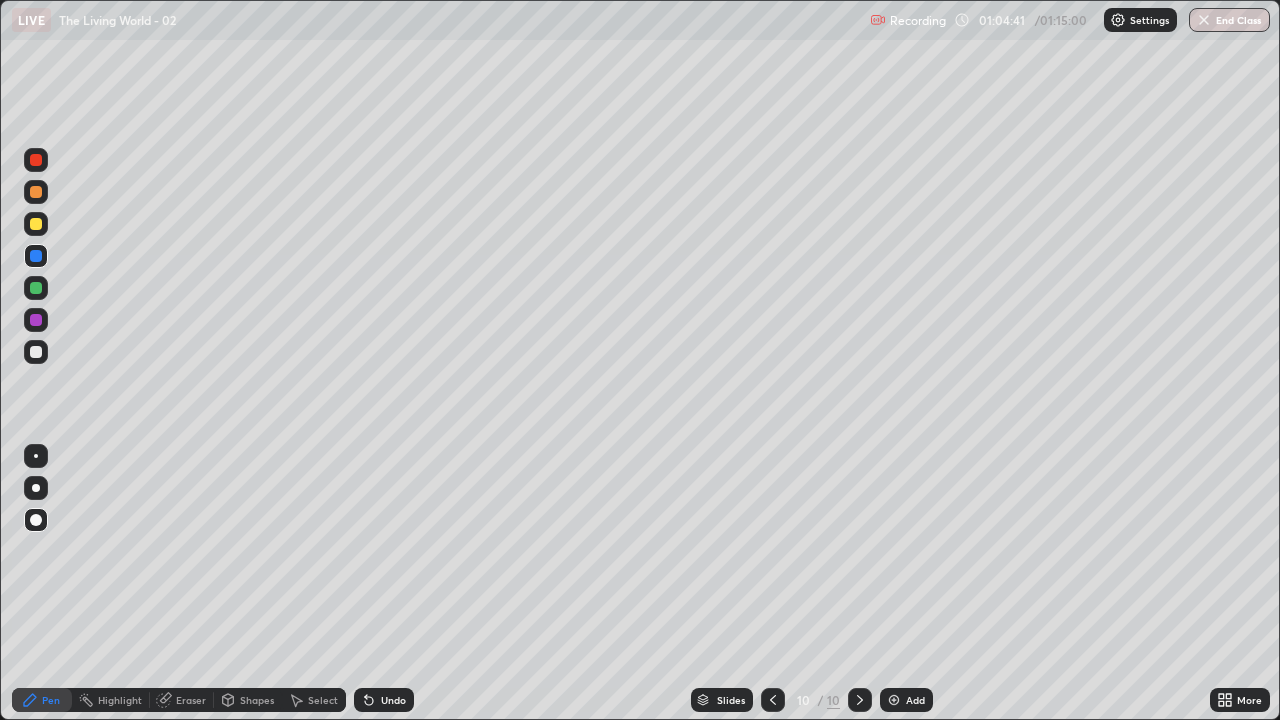 click at bounding box center [36, 352] 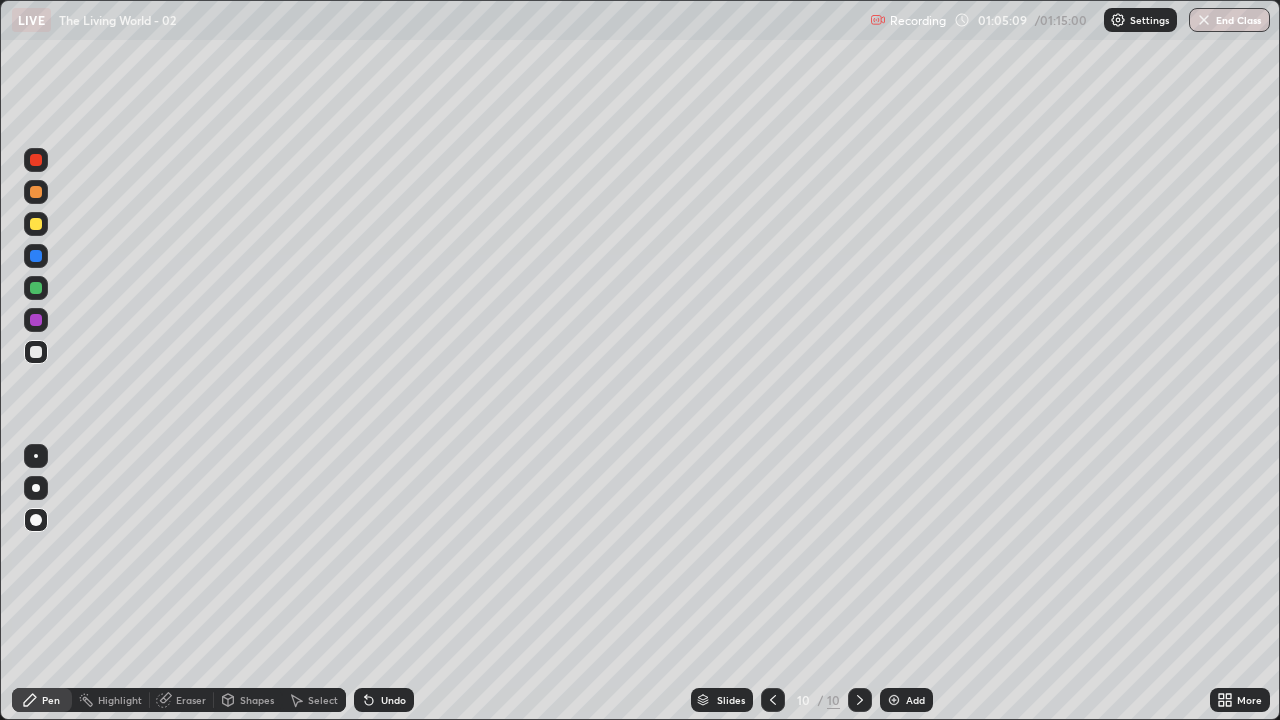 click at bounding box center [36, 352] 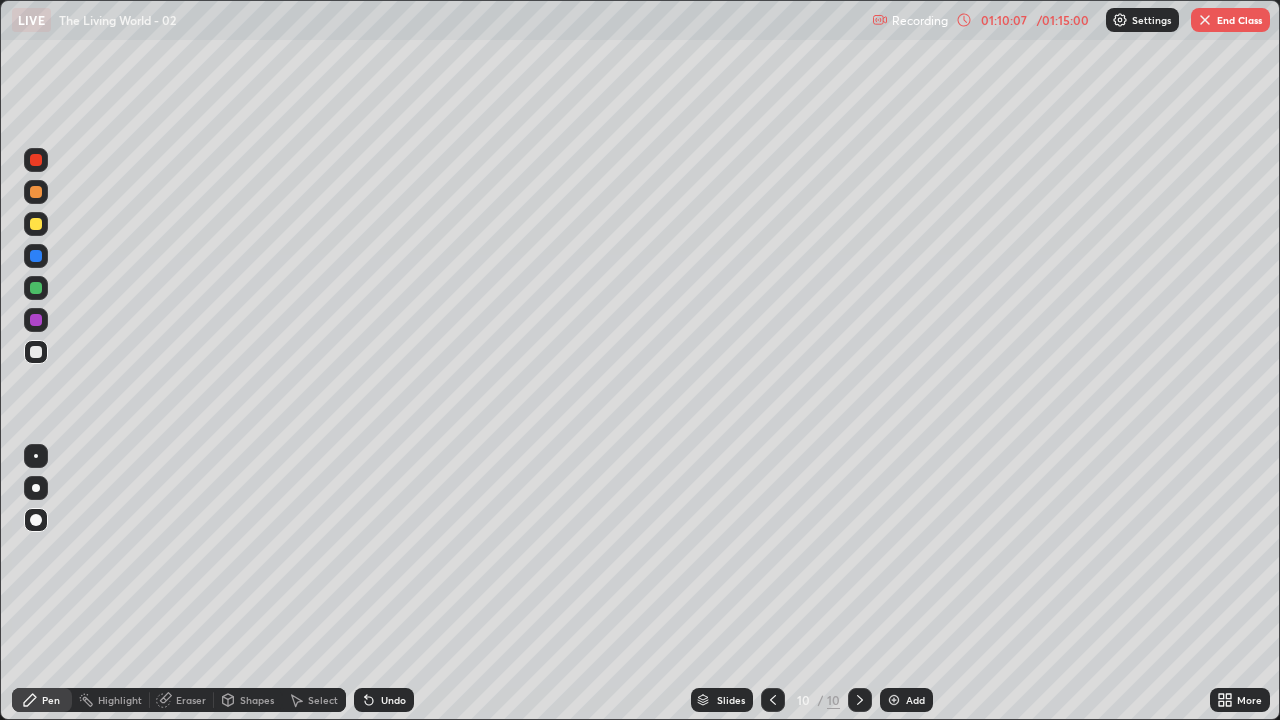 click on "End Class" at bounding box center (1230, 20) 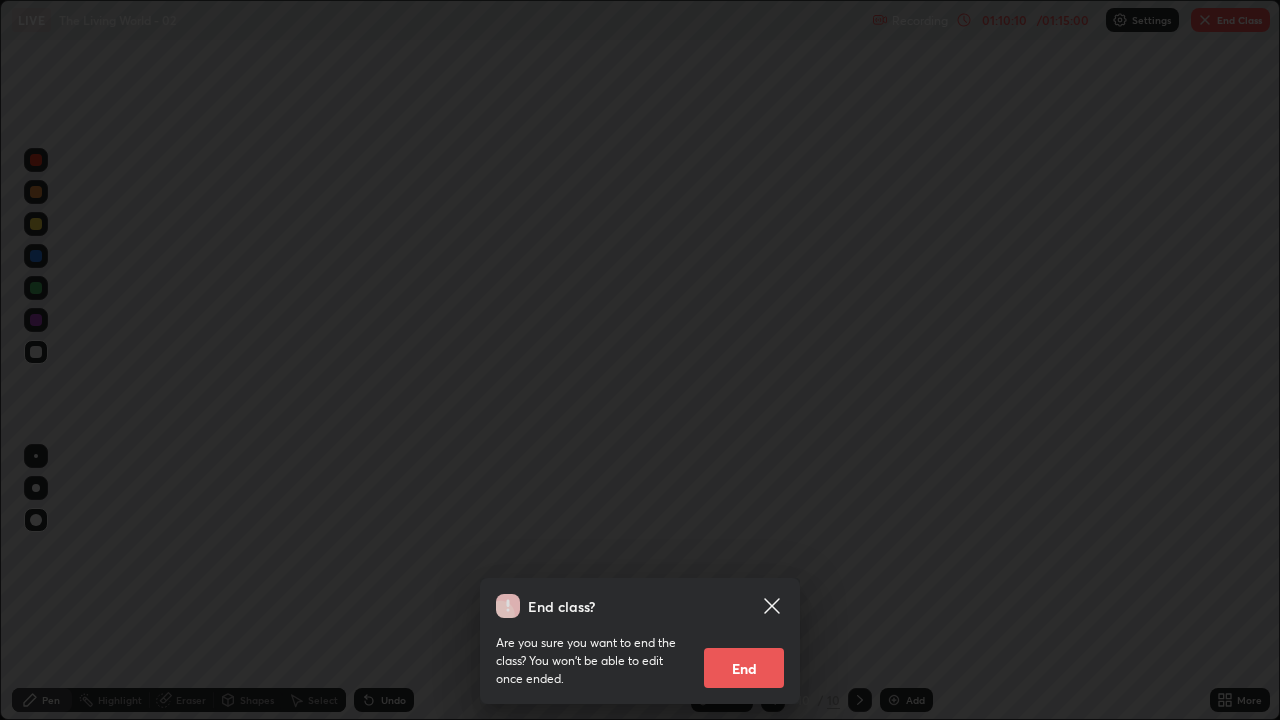 click on "End" at bounding box center [744, 668] 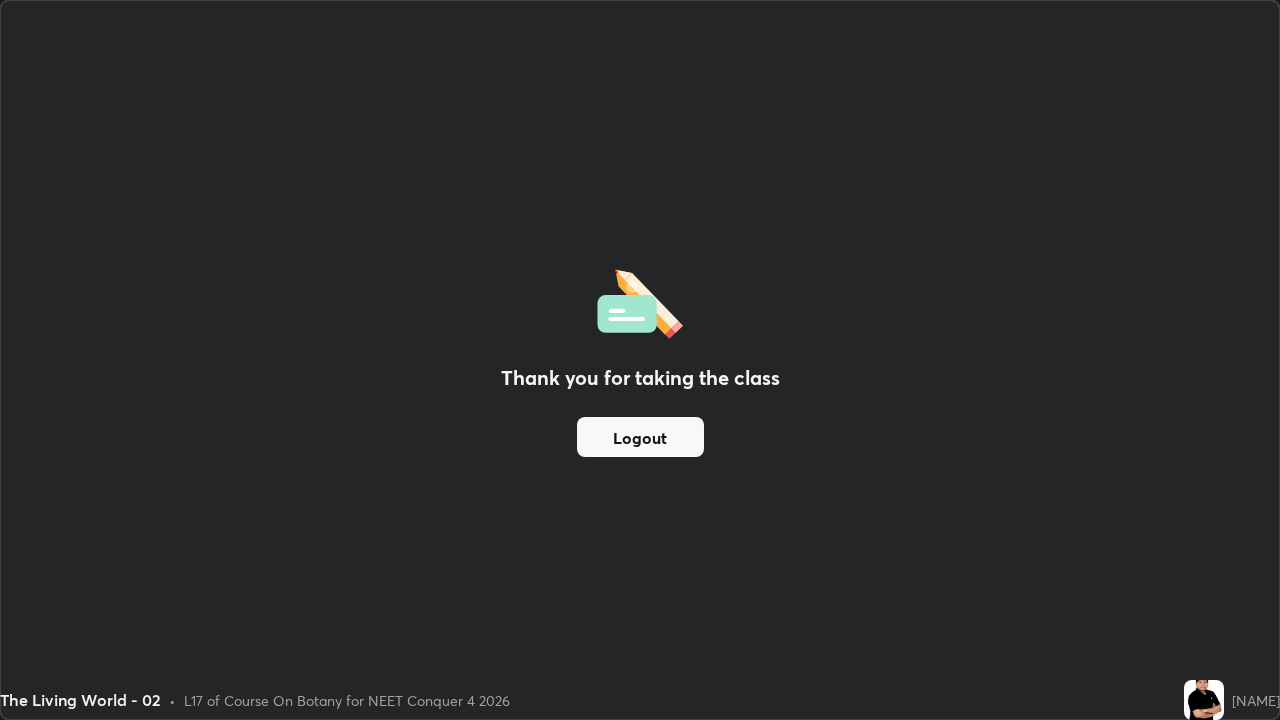 click on "Logout" at bounding box center (640, 437) 